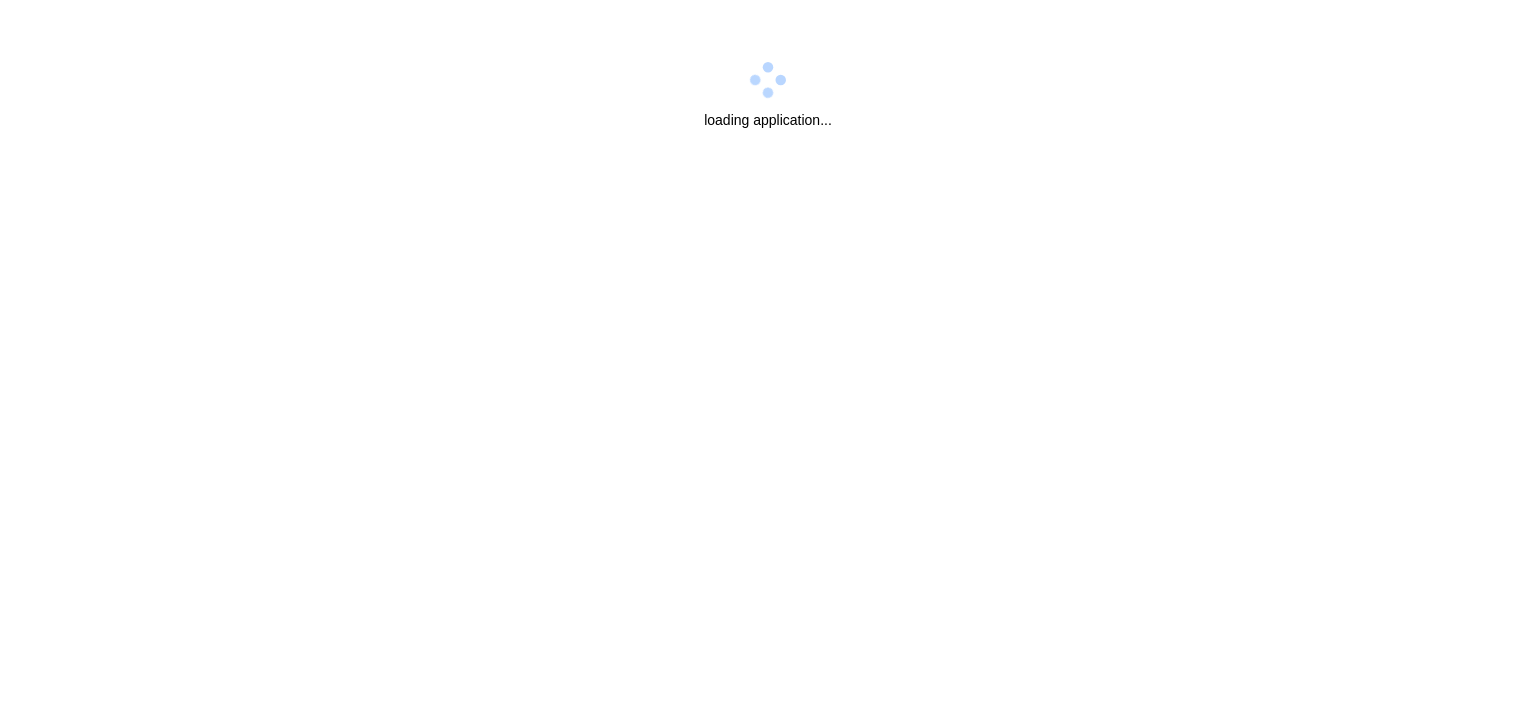 scroll, scrollTop: 0, scrollLeft: 0, axis: both 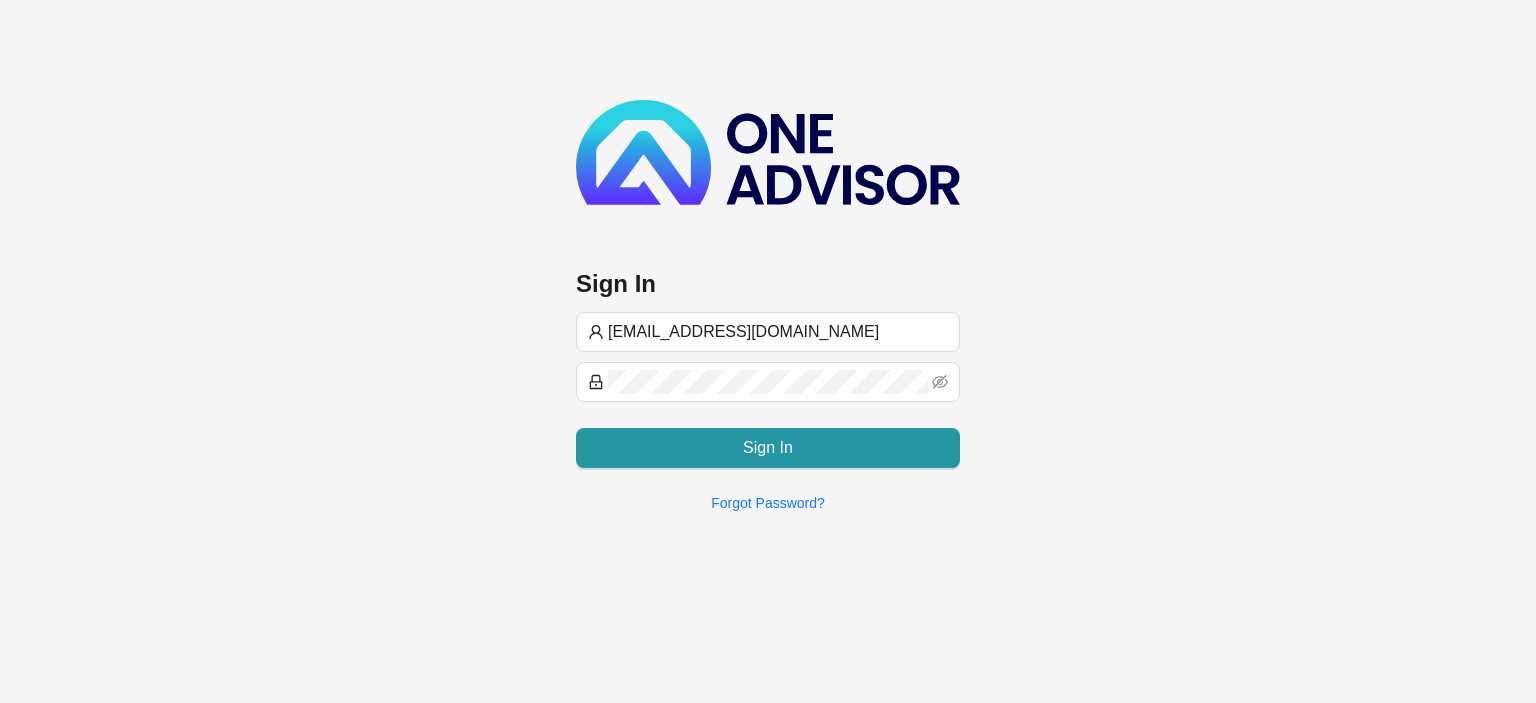 type on "[EMAIL_ADDRESS][DOMAIN_NAME]" 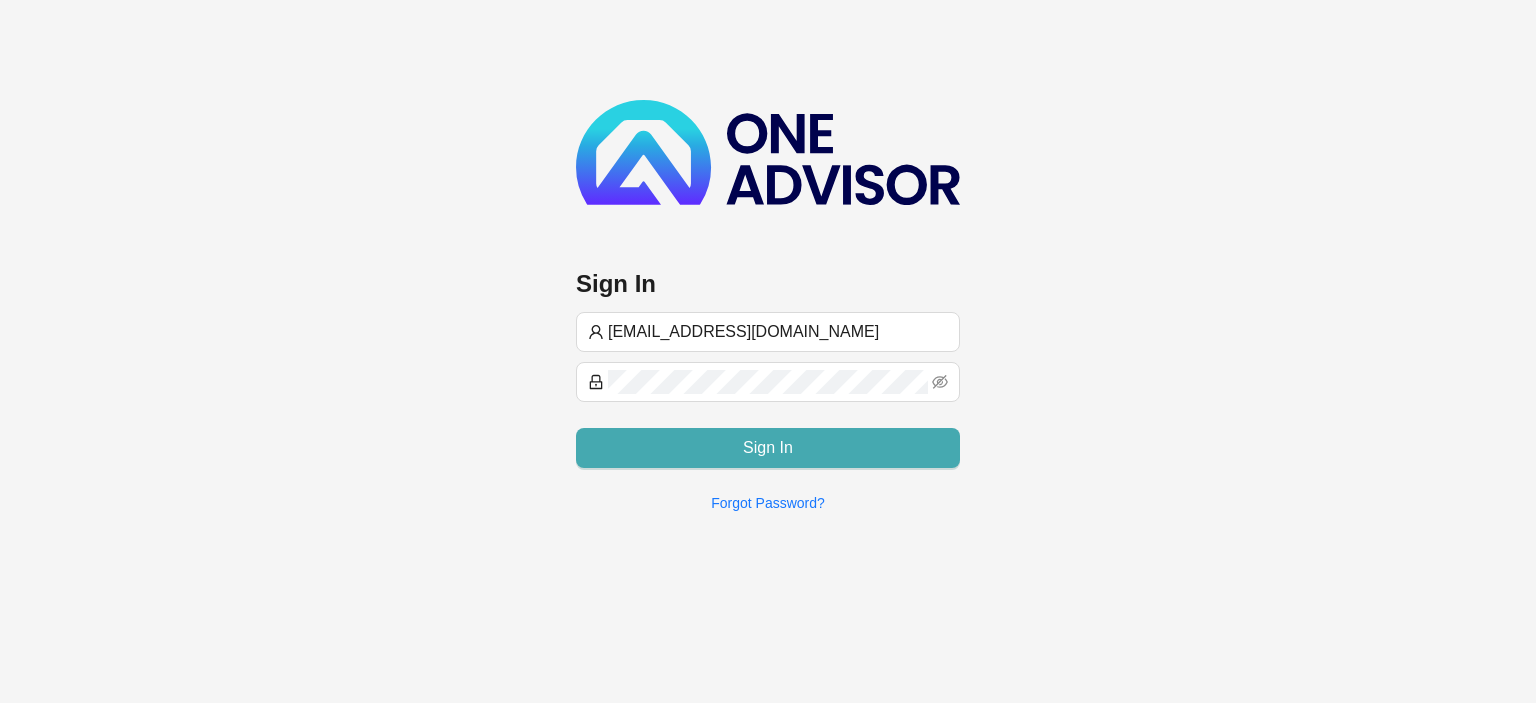 click on "Sign In" at bounding box center (768, 448) 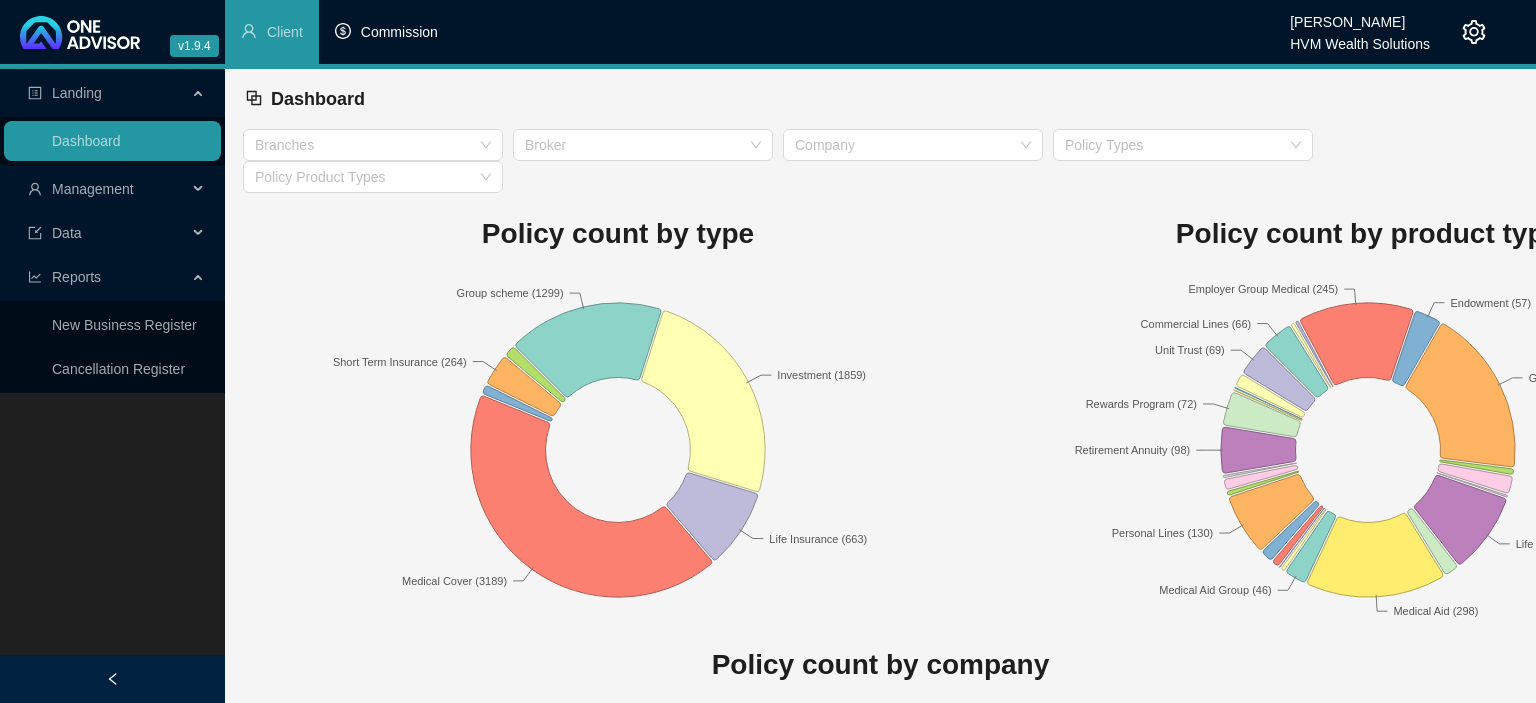 click on "Commission" at bounding box center (399, 32) 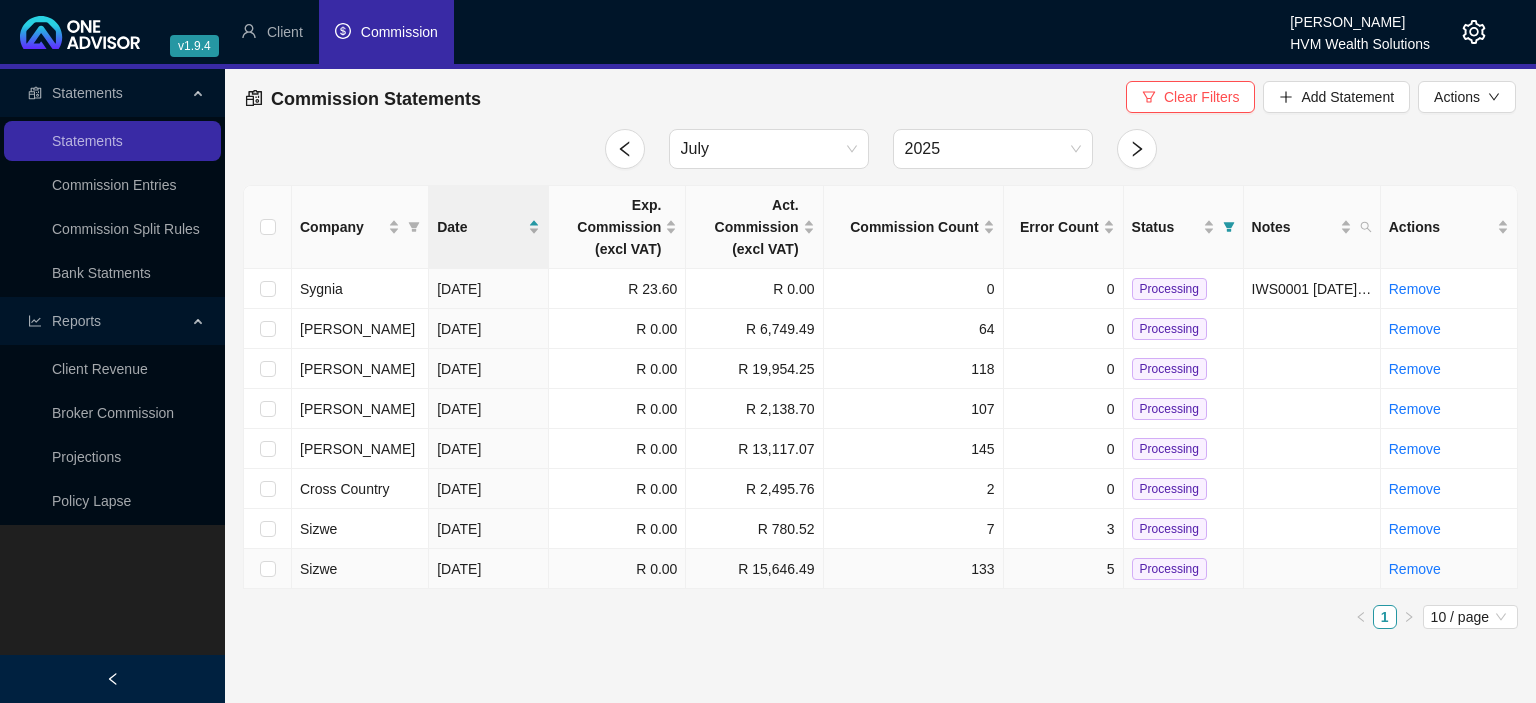 click on "[DATE]" at bounding box center (489, 569) 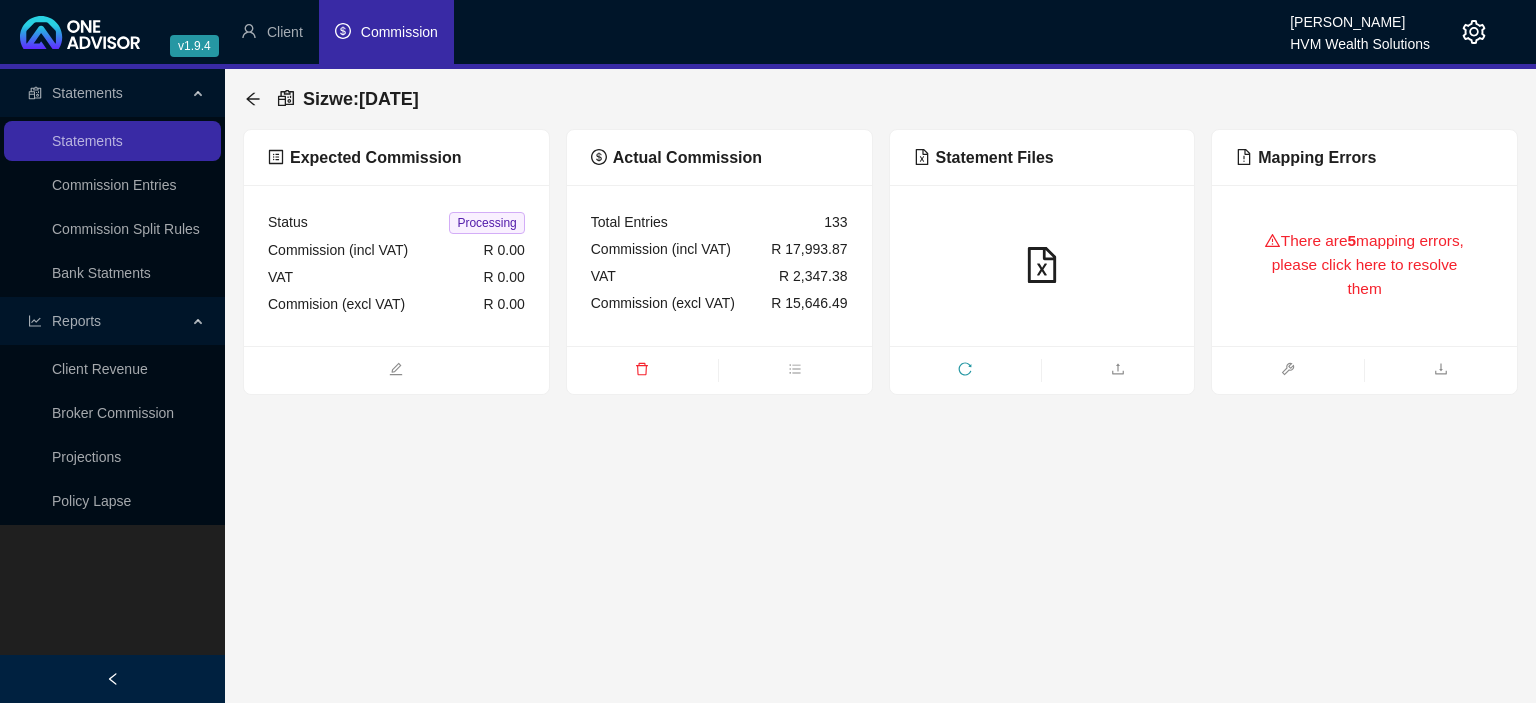 click on "There are  5  mapping errors, please click here to resolve them" at bounding box center (1364, 265) 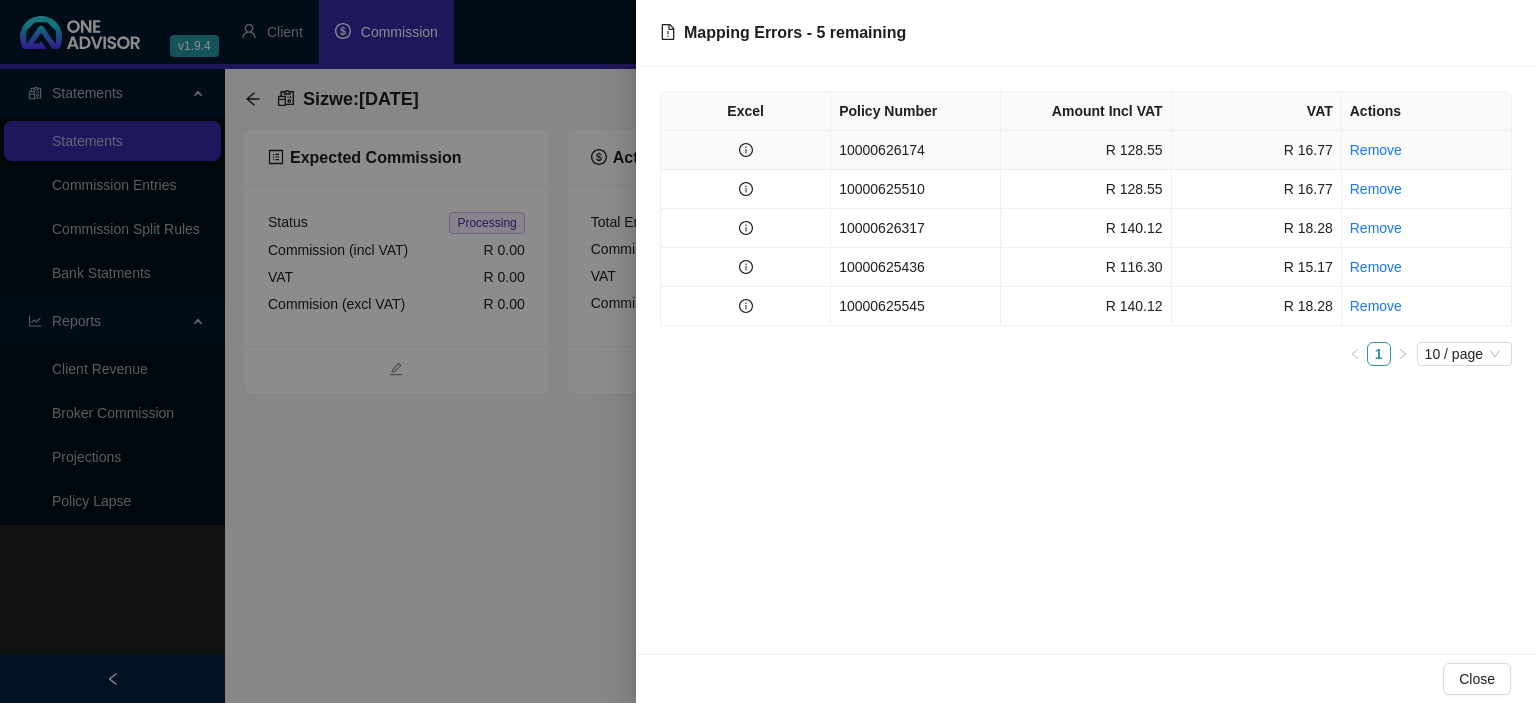 click on "10000626174" at bounding box center (916, 150) 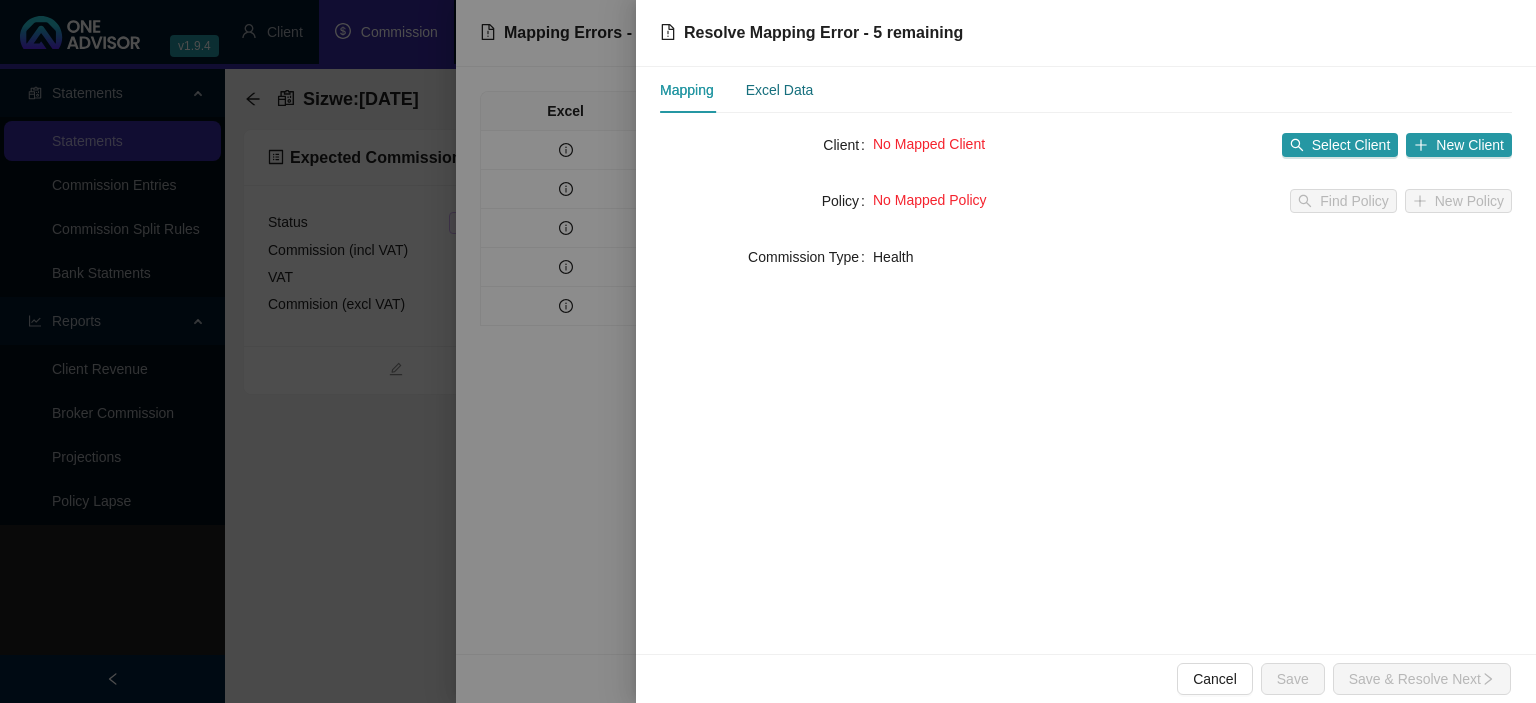 click on "Excel Data" at bounding box center [780, 90] 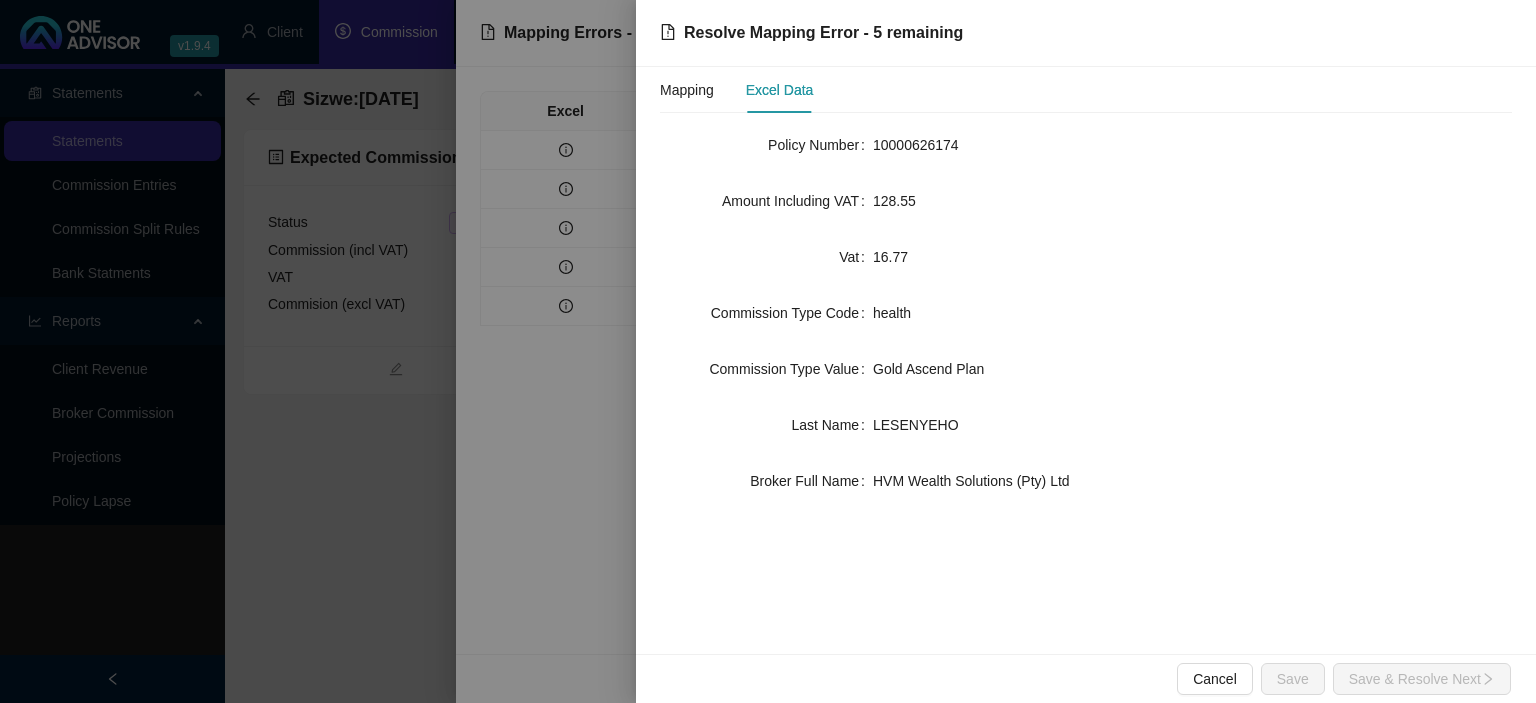 click at bounding box center [768, 351] 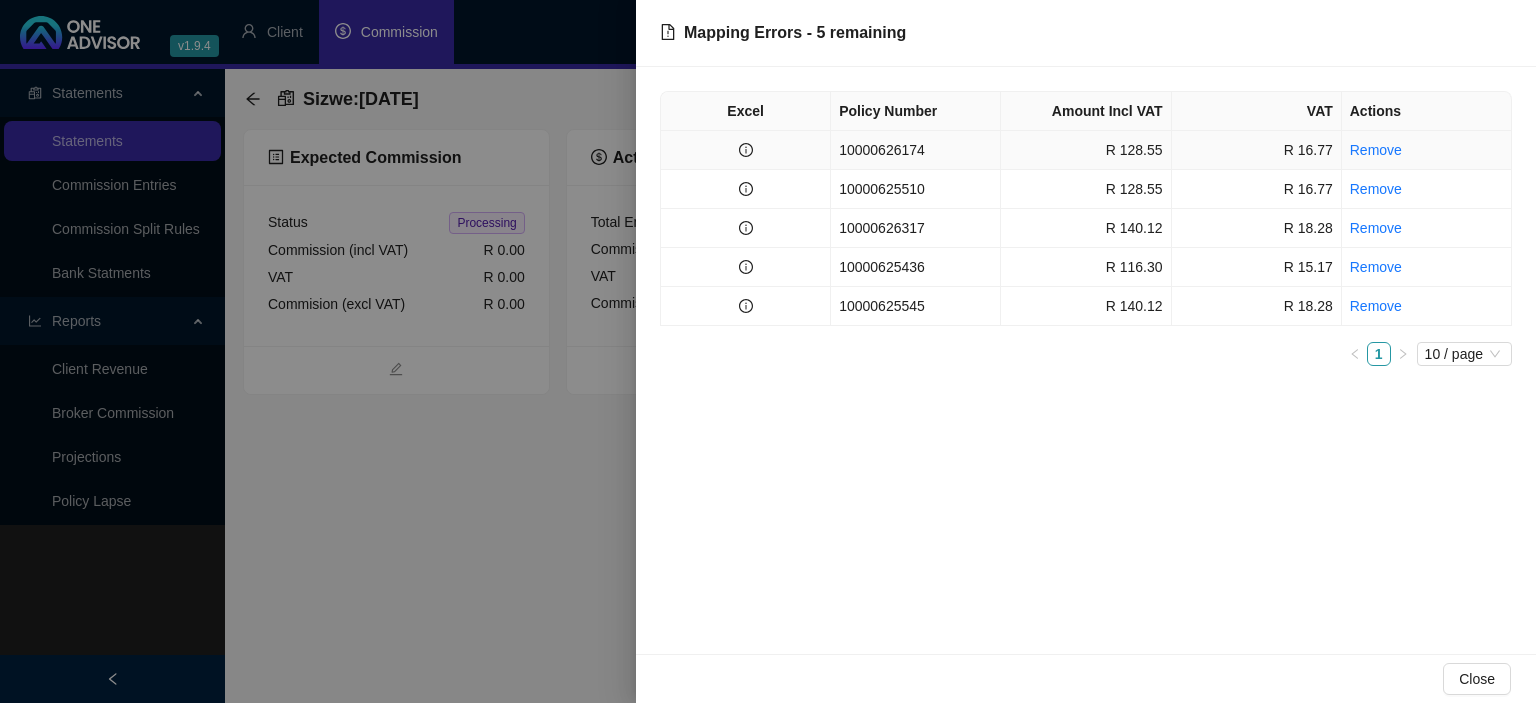click on "10000626174" at bounding box center [916, 150] 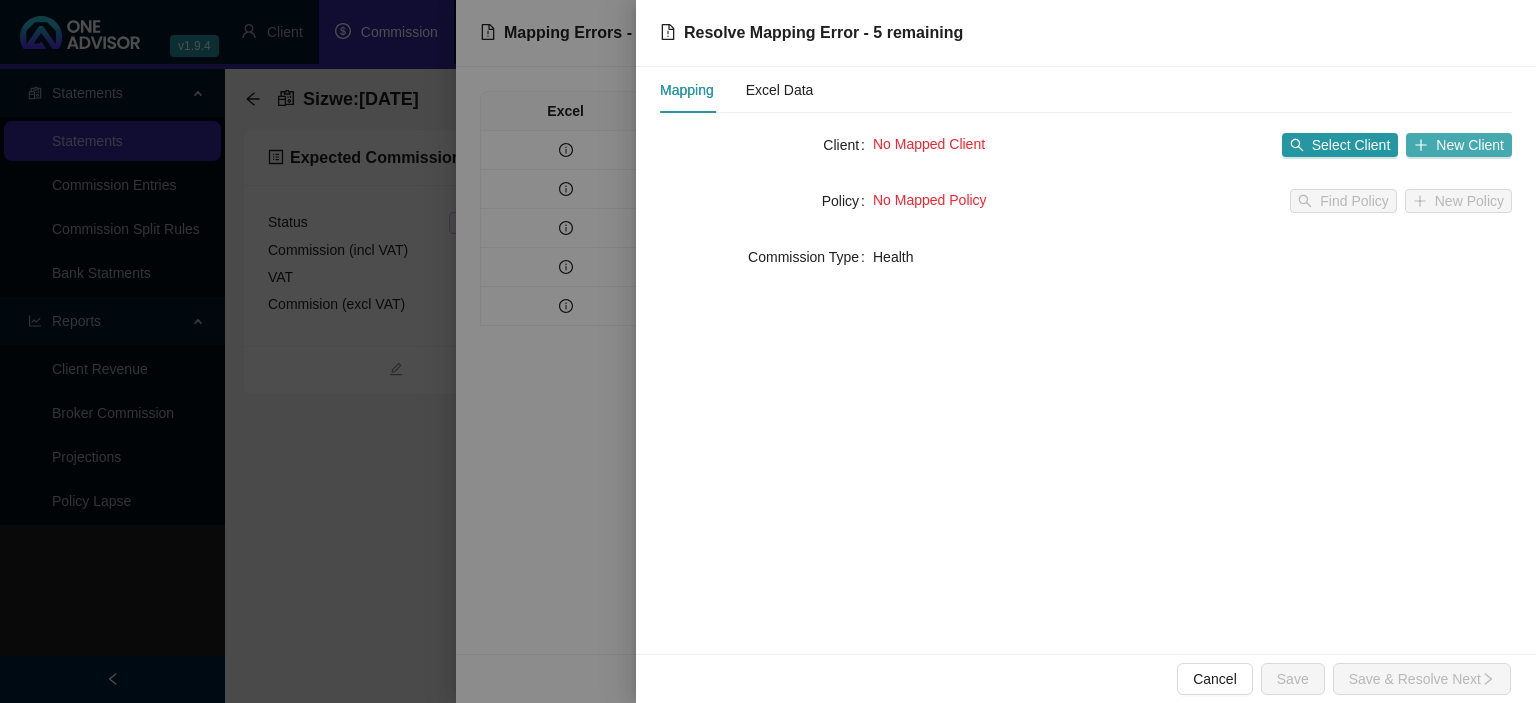 click on "New Client" at bounding box center [1459, 145] 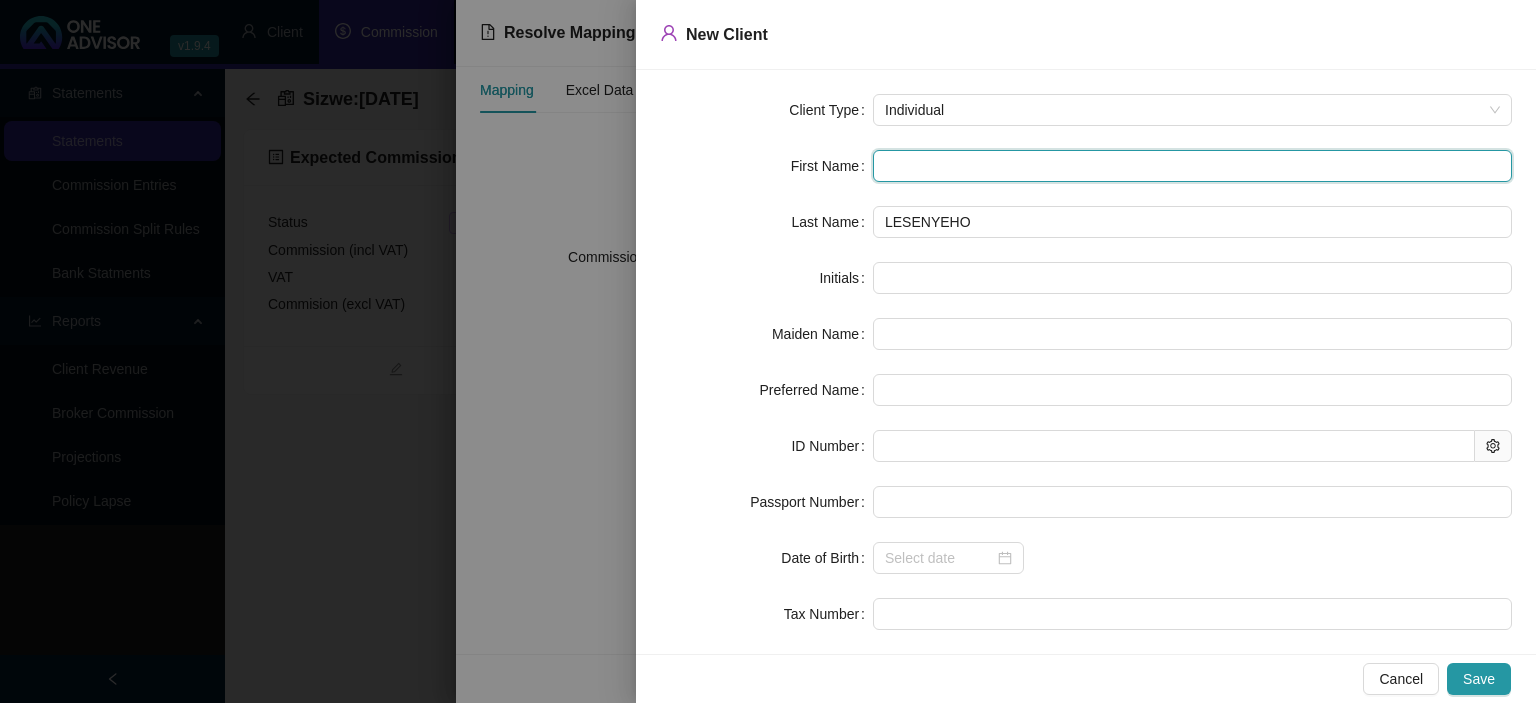 click at bounding box center [1192, 166] 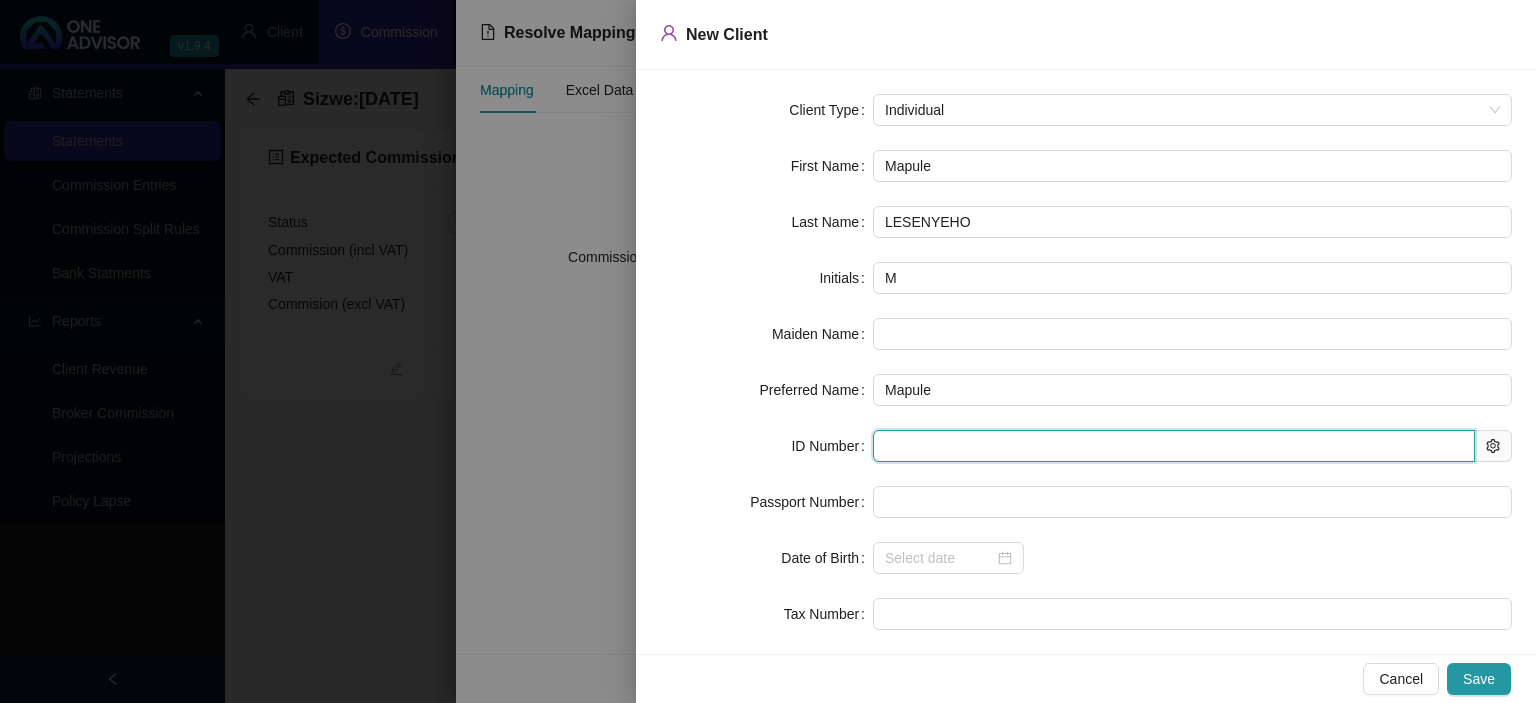 click at bounding box center (1174, 446) 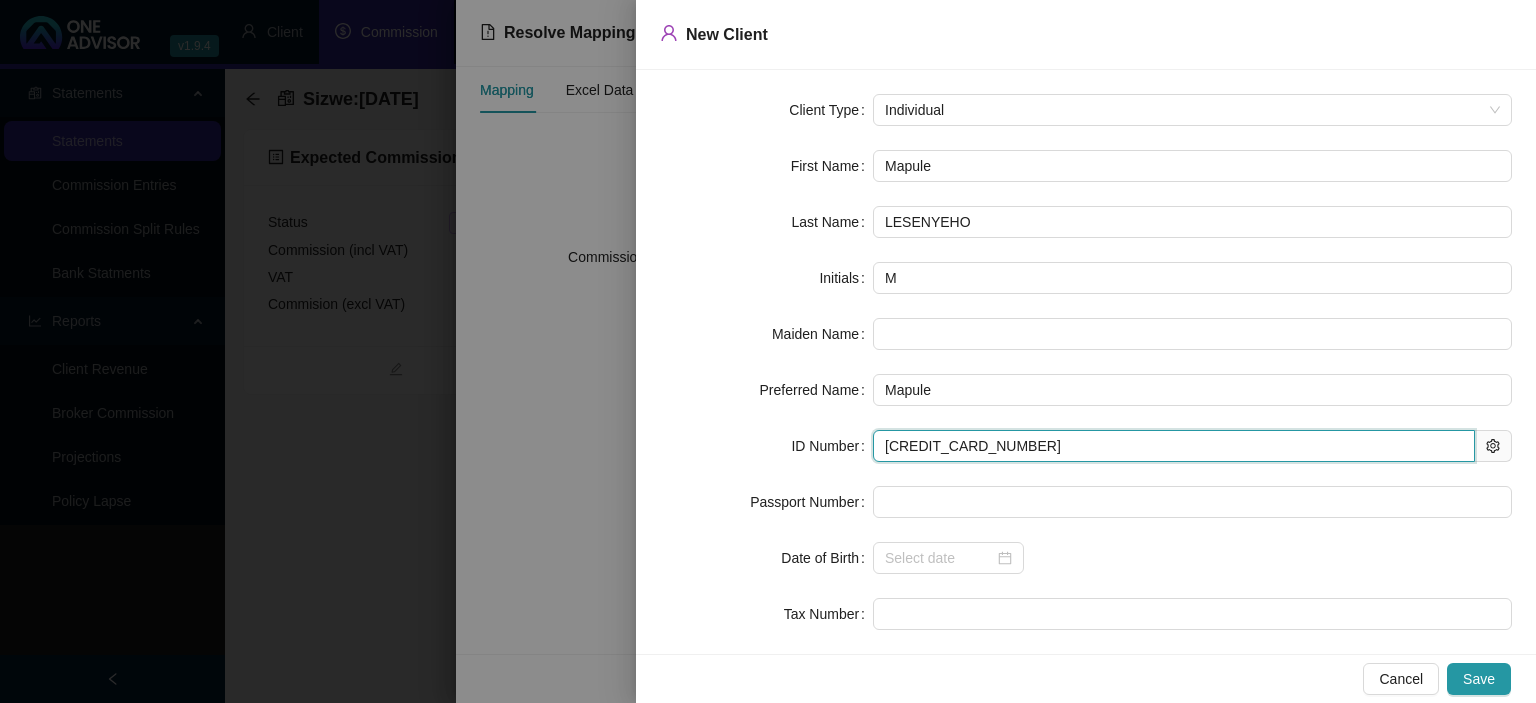 type on "[DATE]" 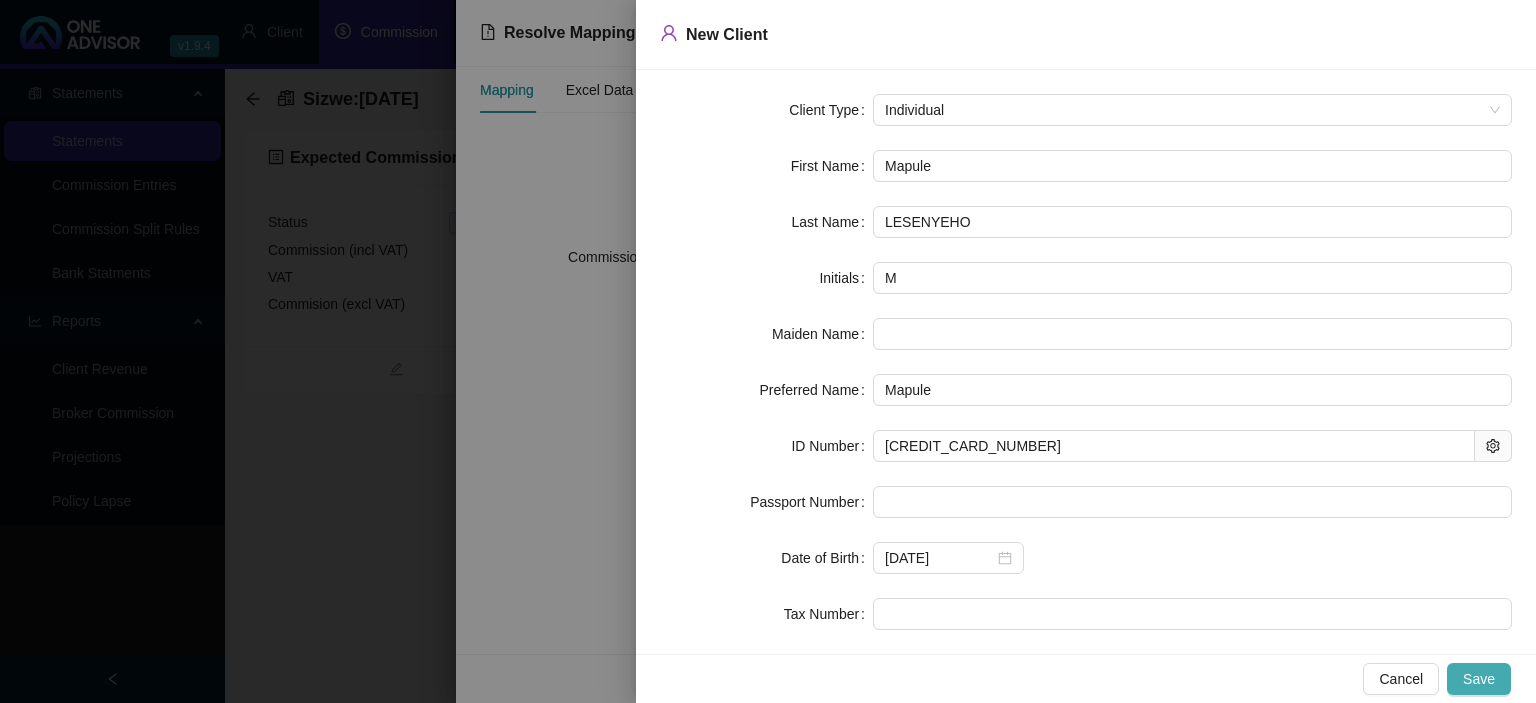 click on "Save" at bounding box center [1479, 679] 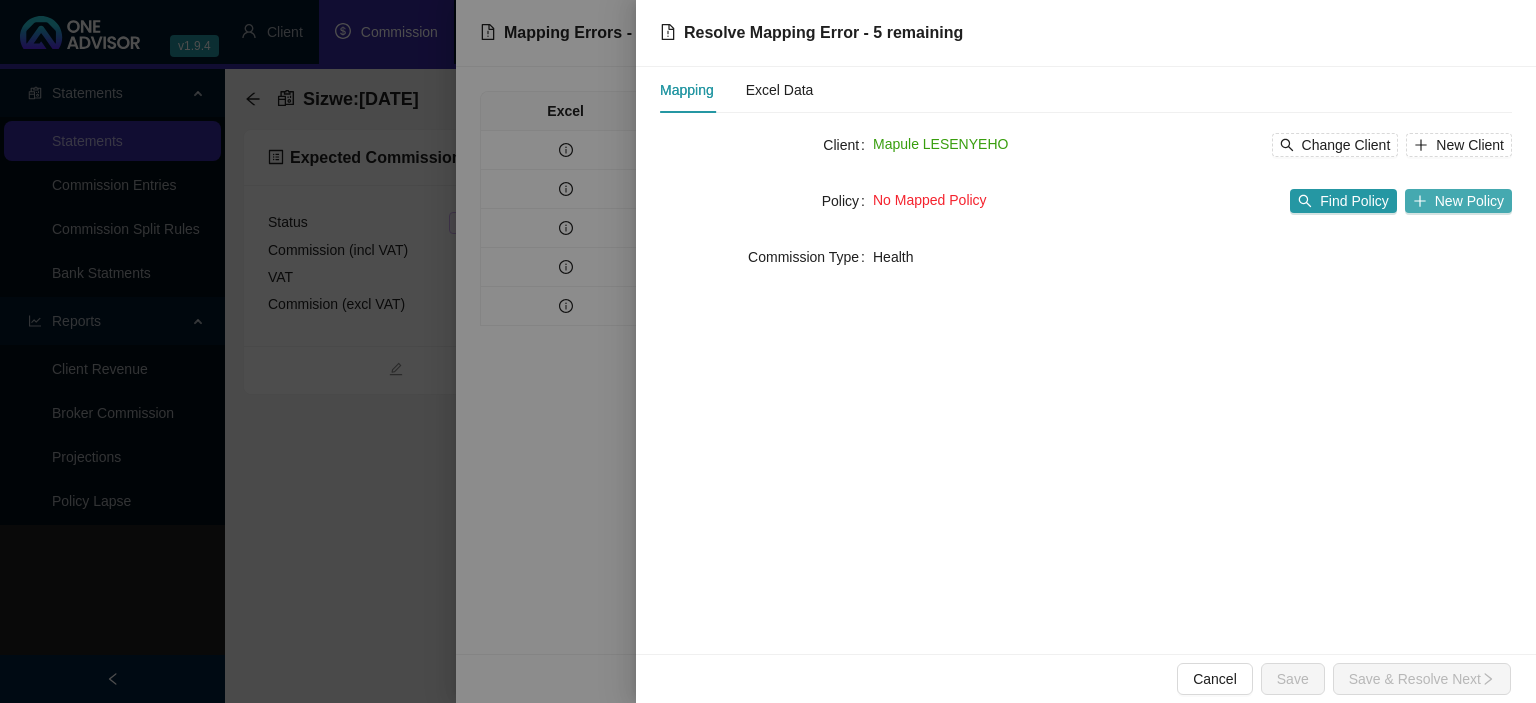 click on "New Policy" at bounding box center [1458, 201] 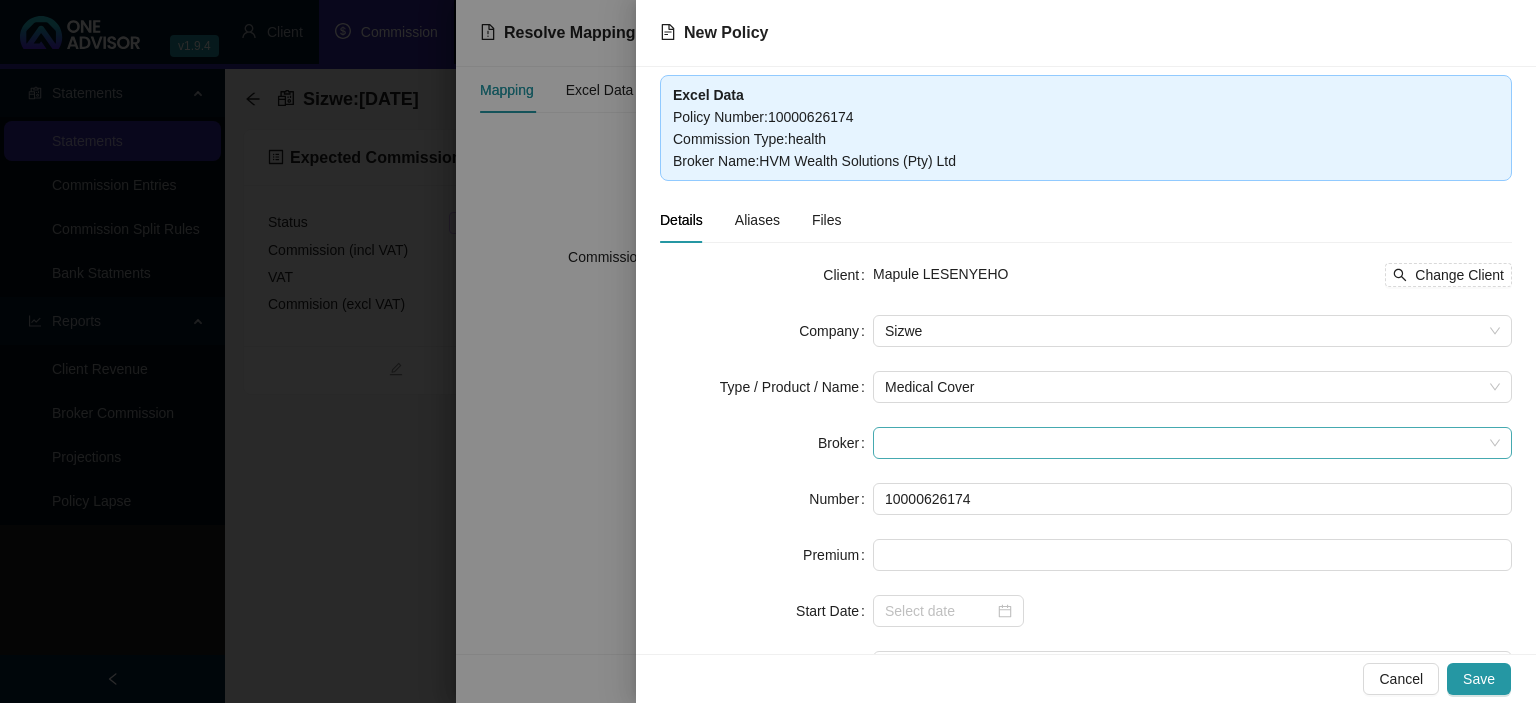 click at bounding box center (1192, 443) 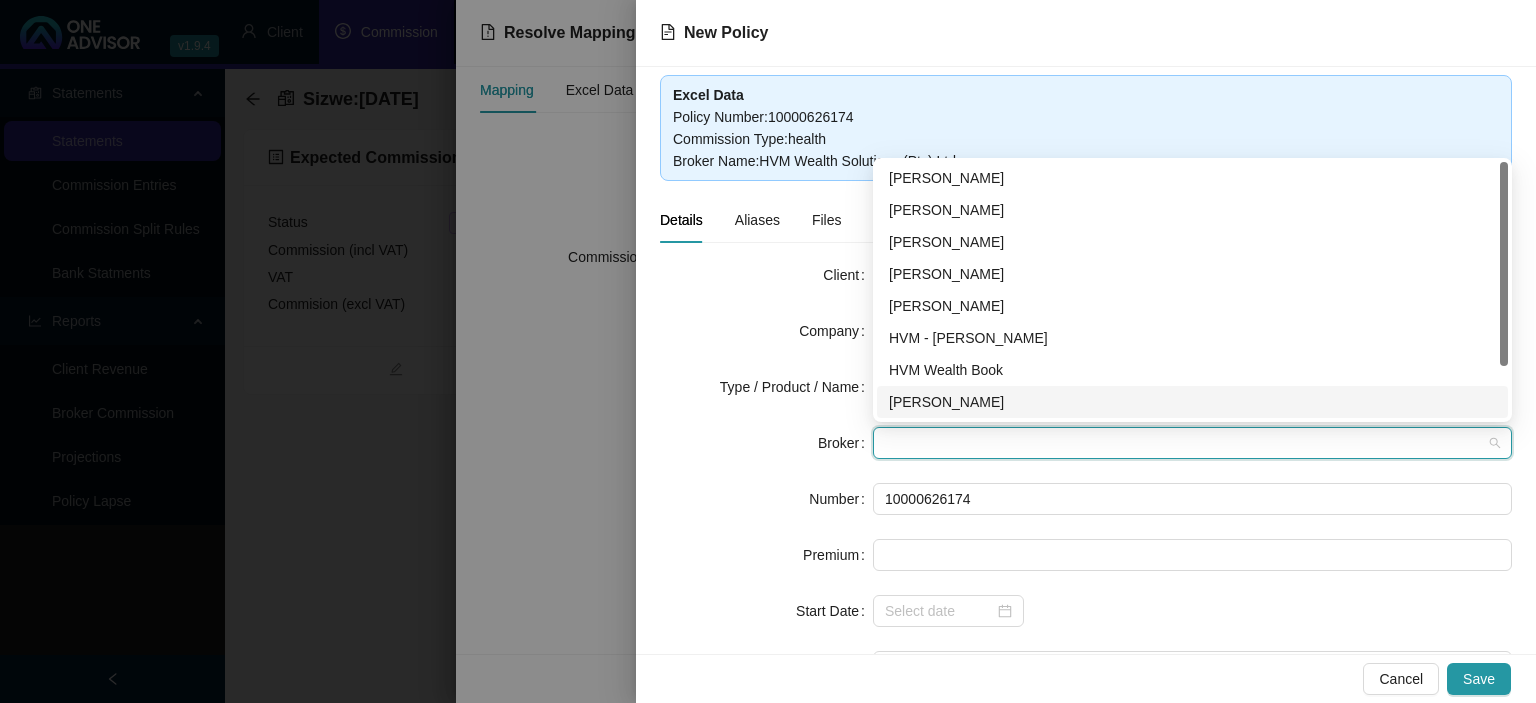 click on "[PERSON_NAME]" at bounding box center [1192, 402] 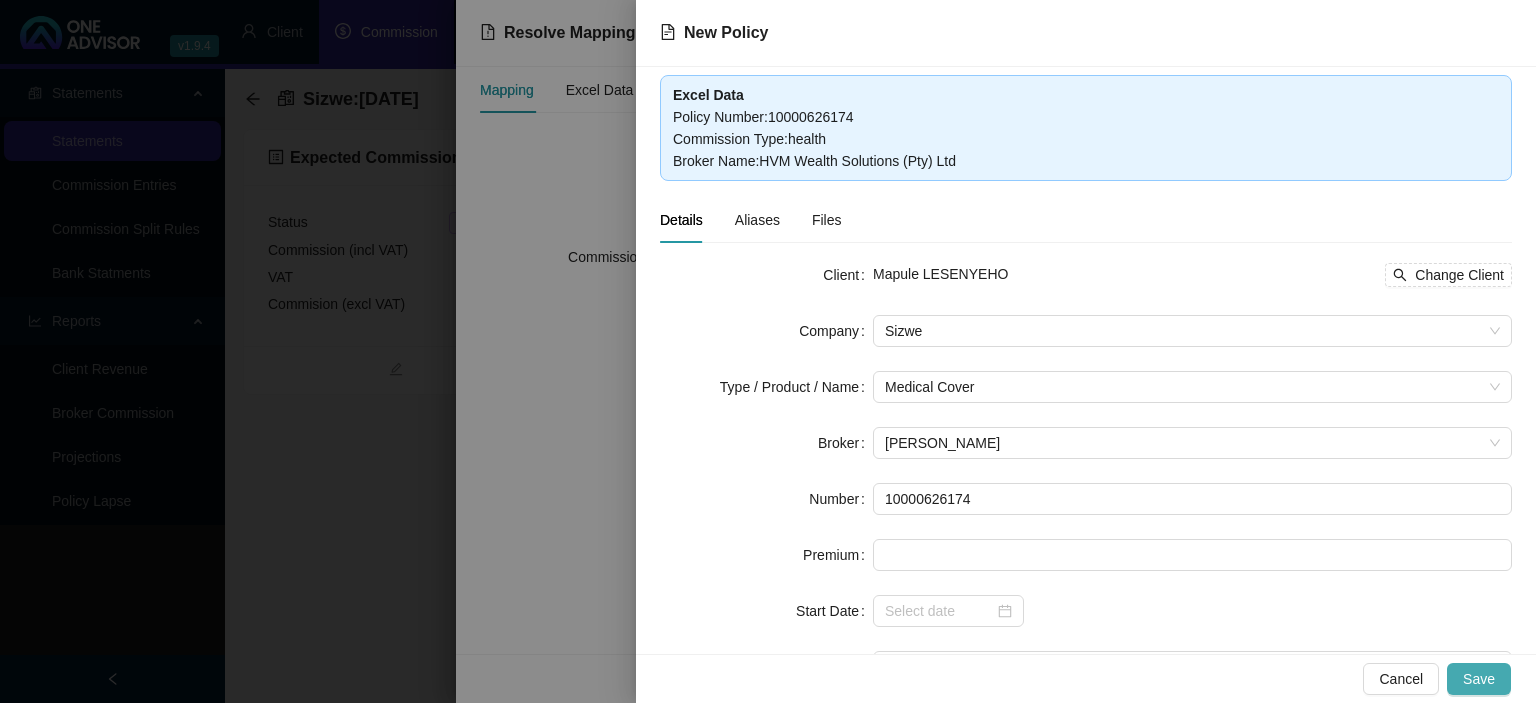 click on "Save" at bounding box center [1479, 679] 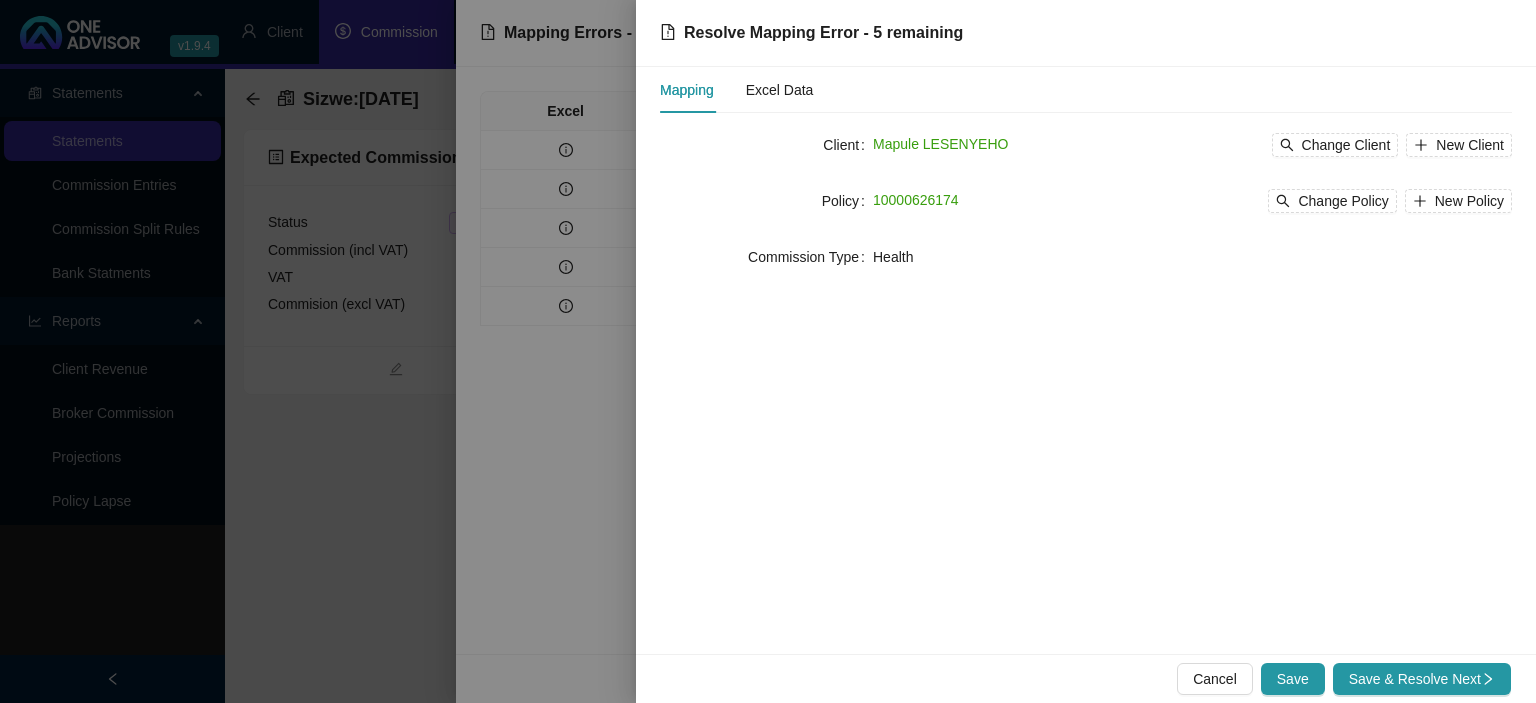 click on "Save & Resolve Next" at bounding box center [1422, 679] 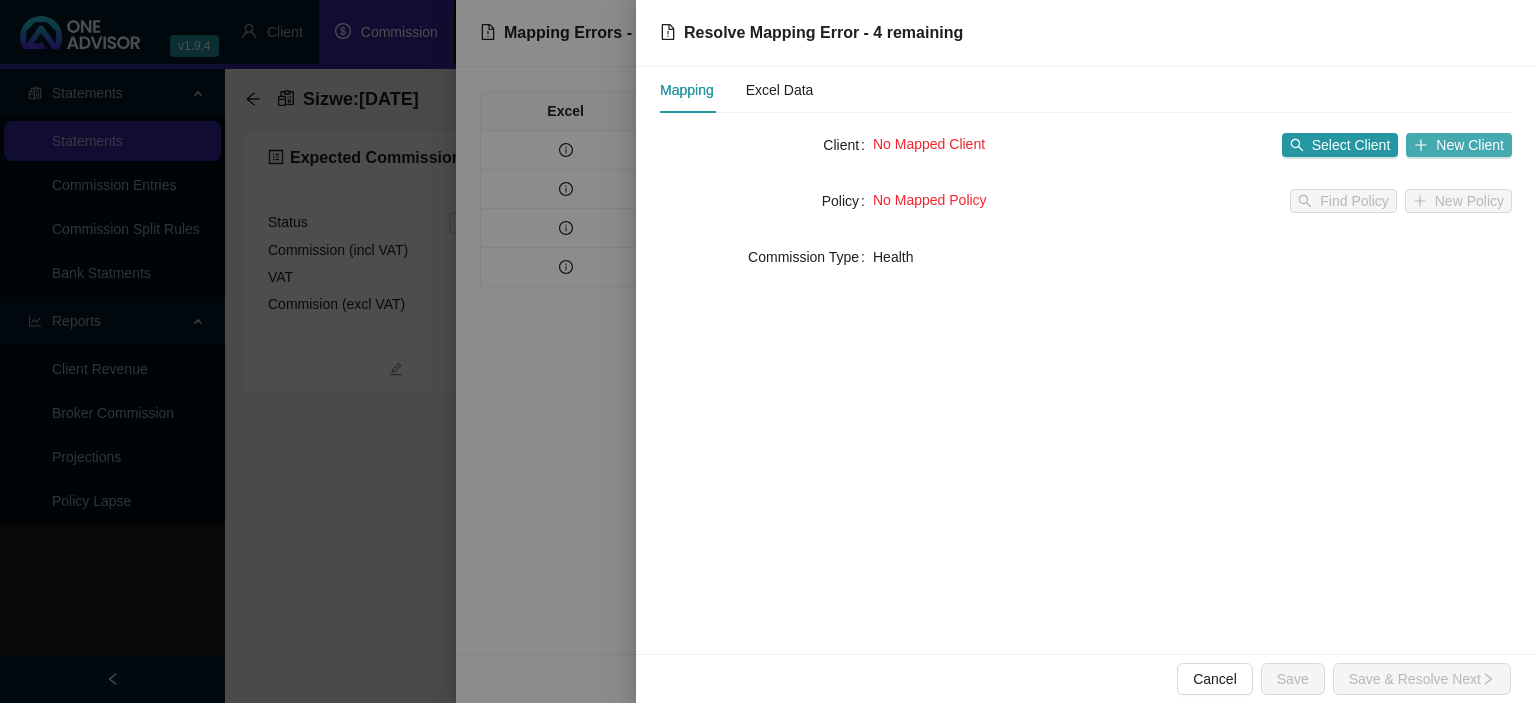 click on "New Client" at bounding box center [1459, 145] 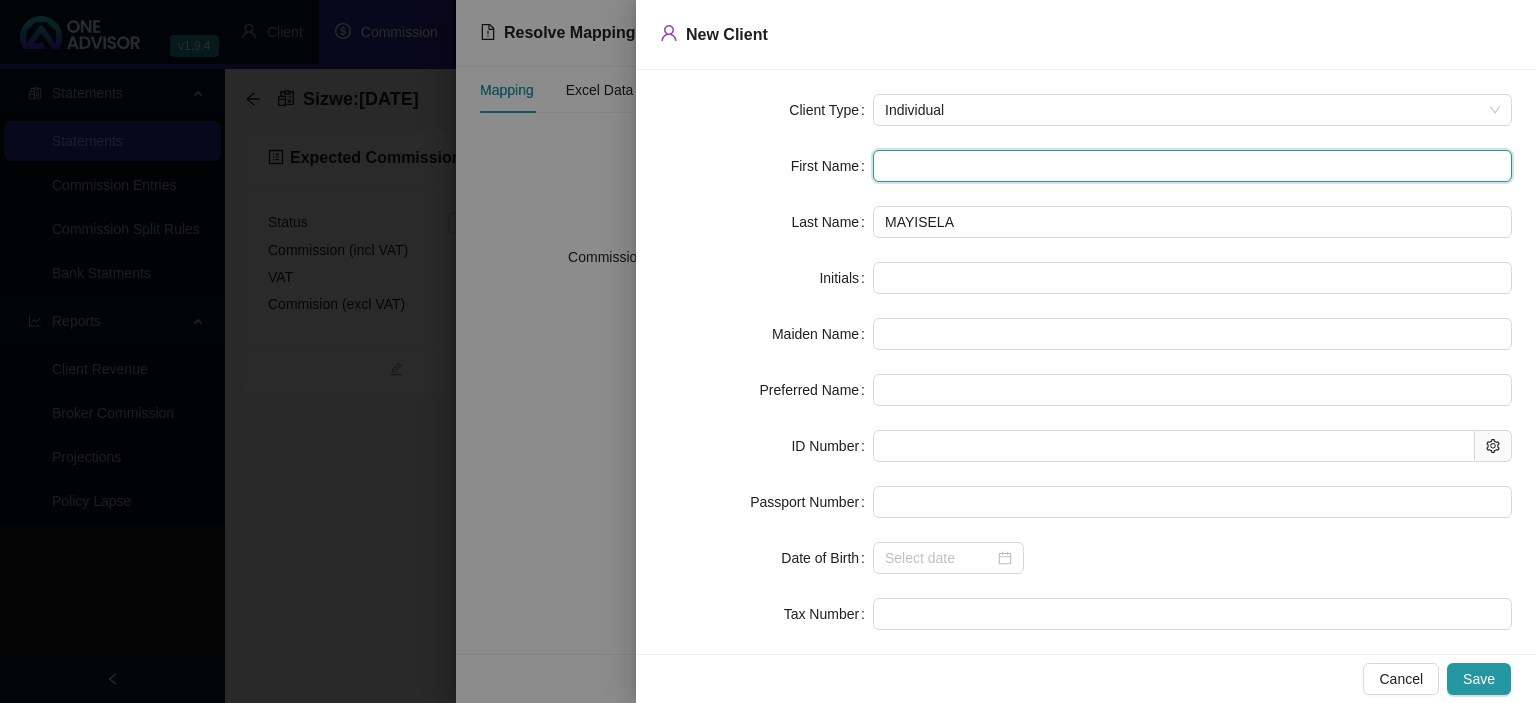 click at bounding box center [1192, 166] 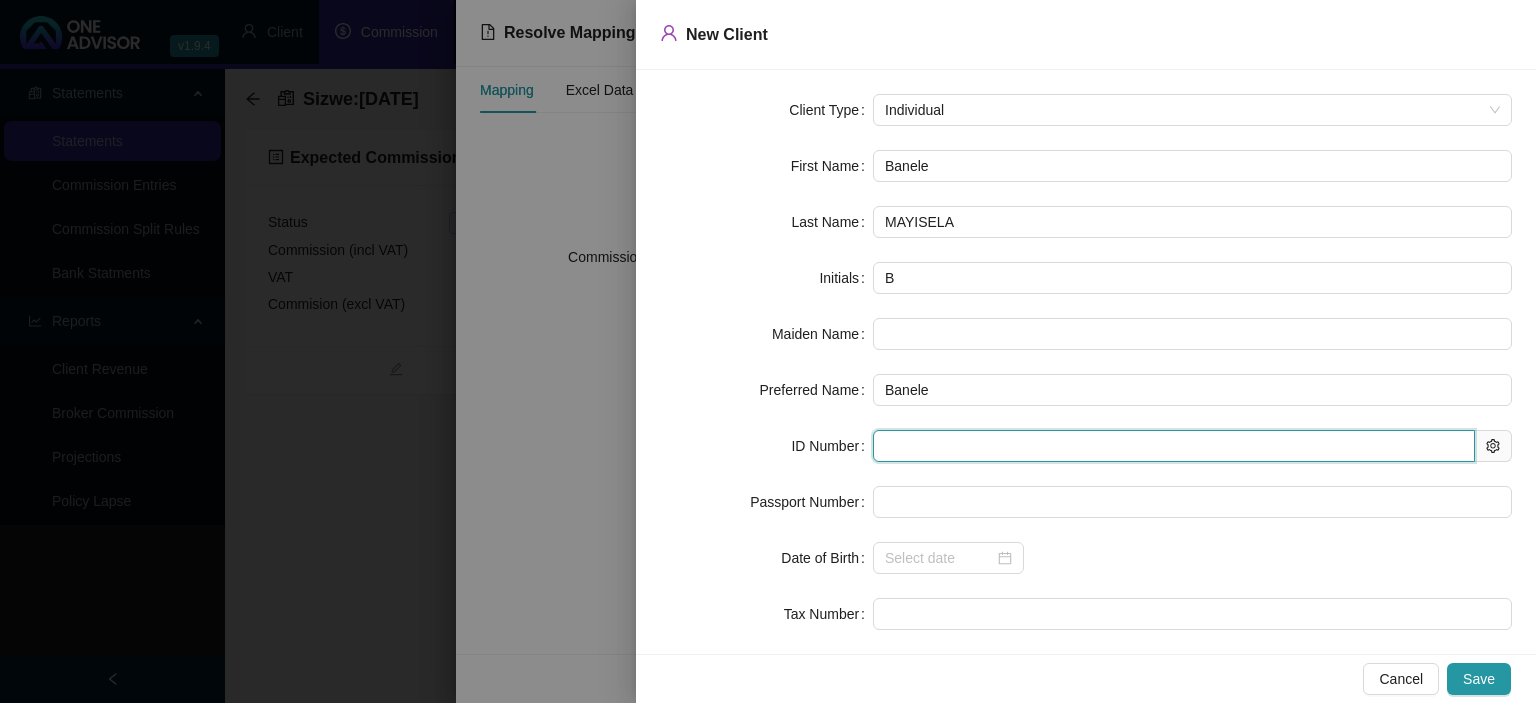 click at bounding box center (1174, 446) 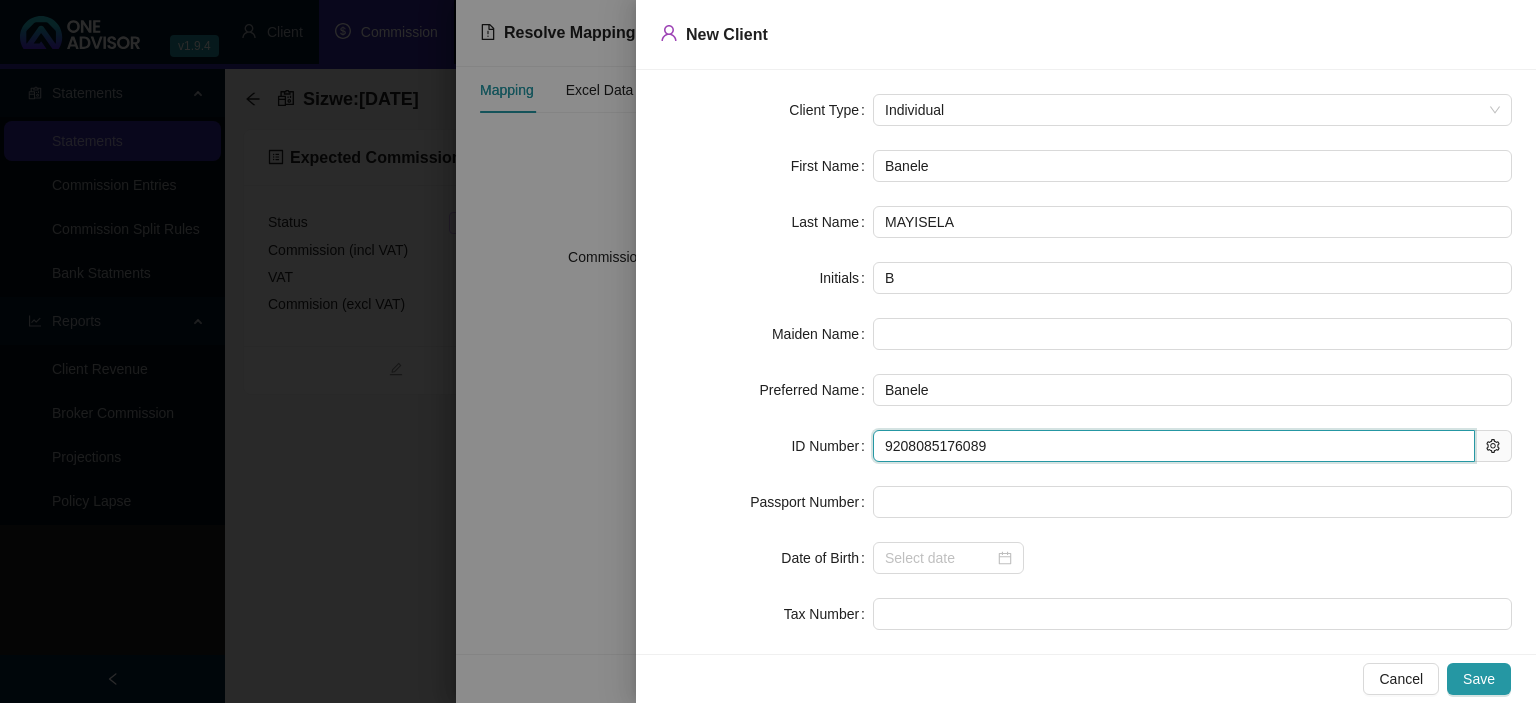 type on "[DATE]" 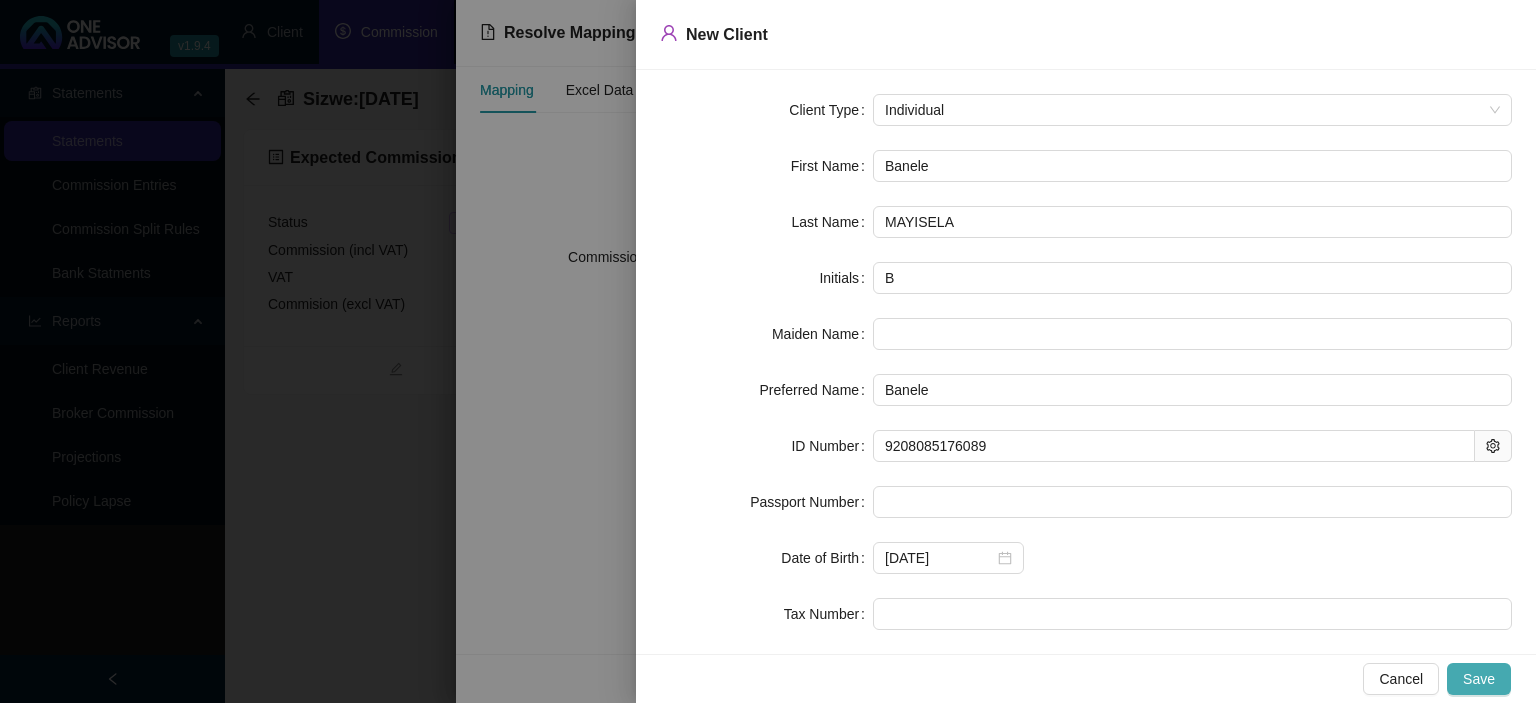 click on "Save" at bounding box center (1479, 679) 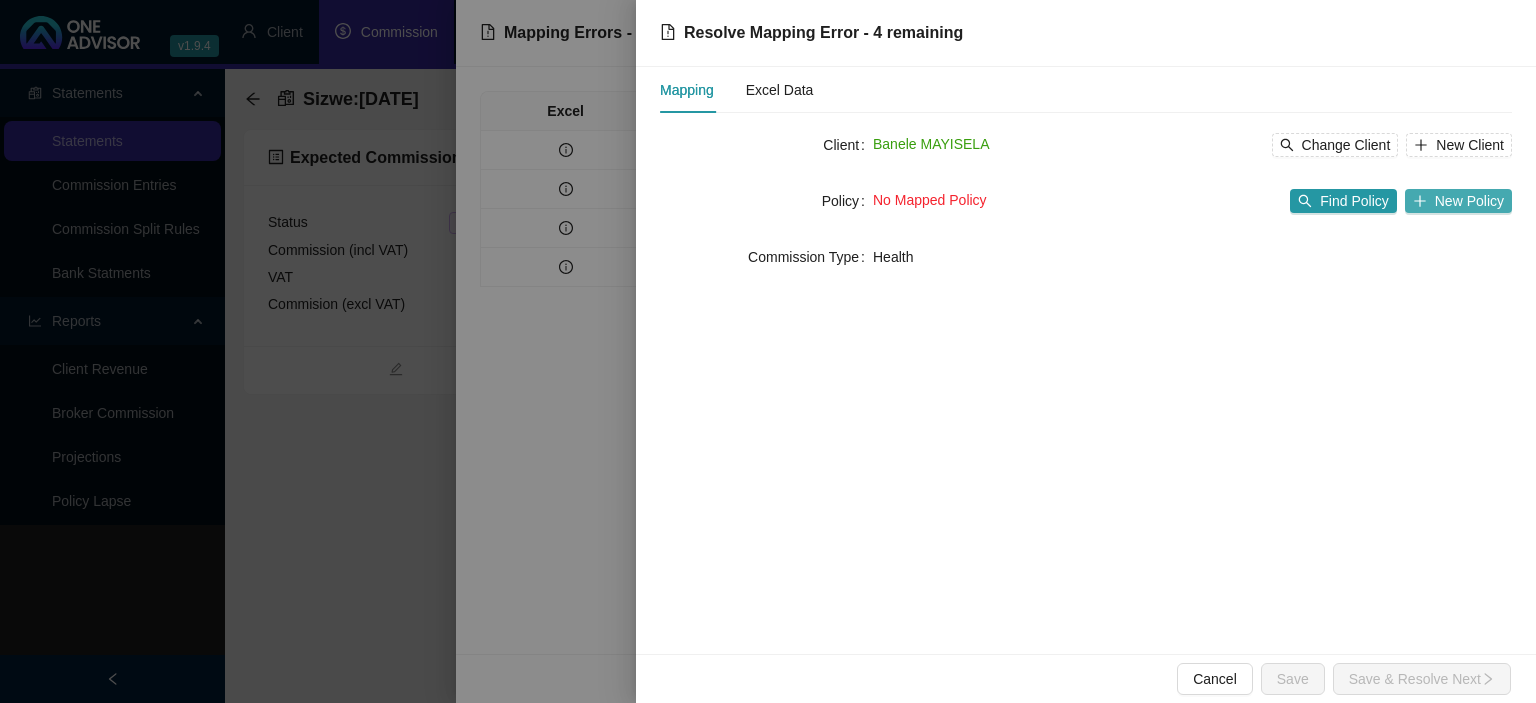 click on "New Policy" at bounding box center [1458, 201] 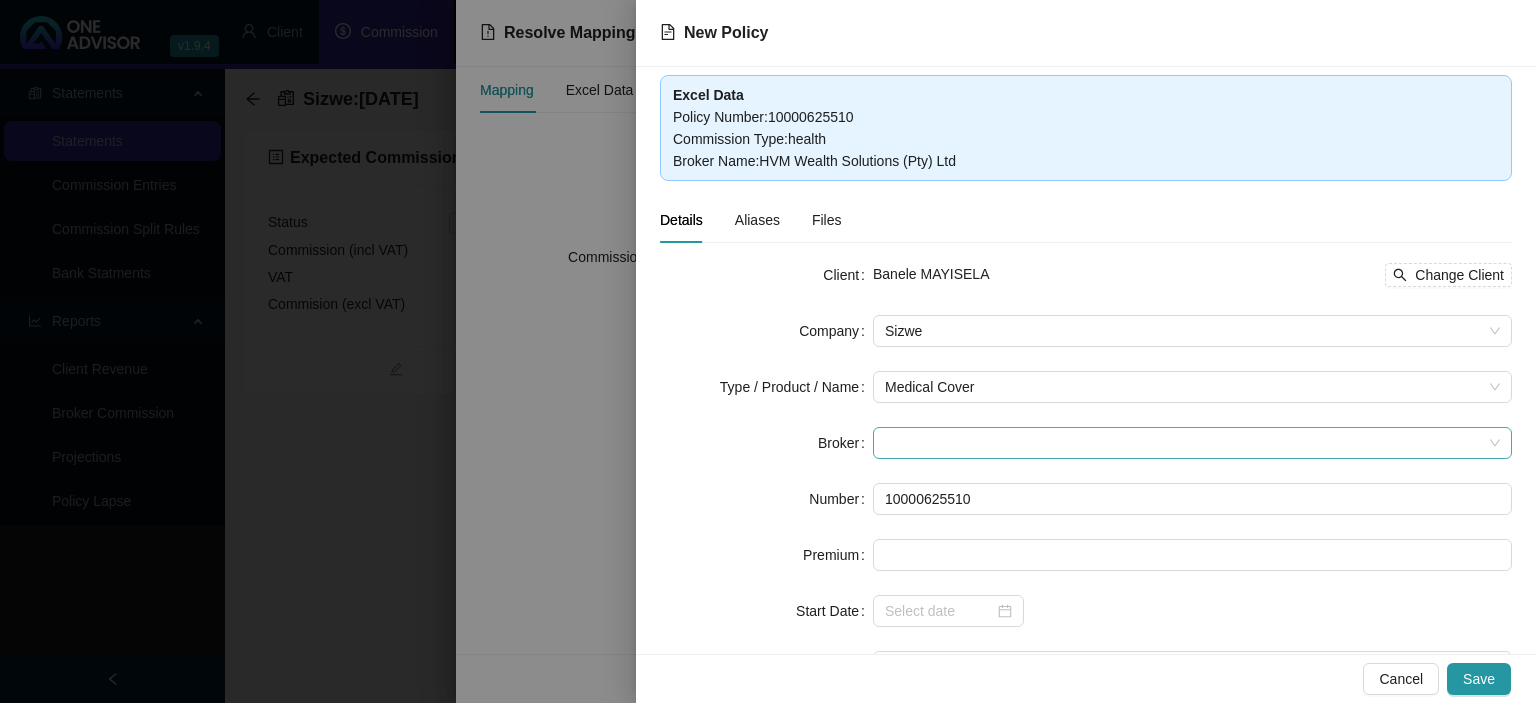 click at bounding box center (1192, 443) 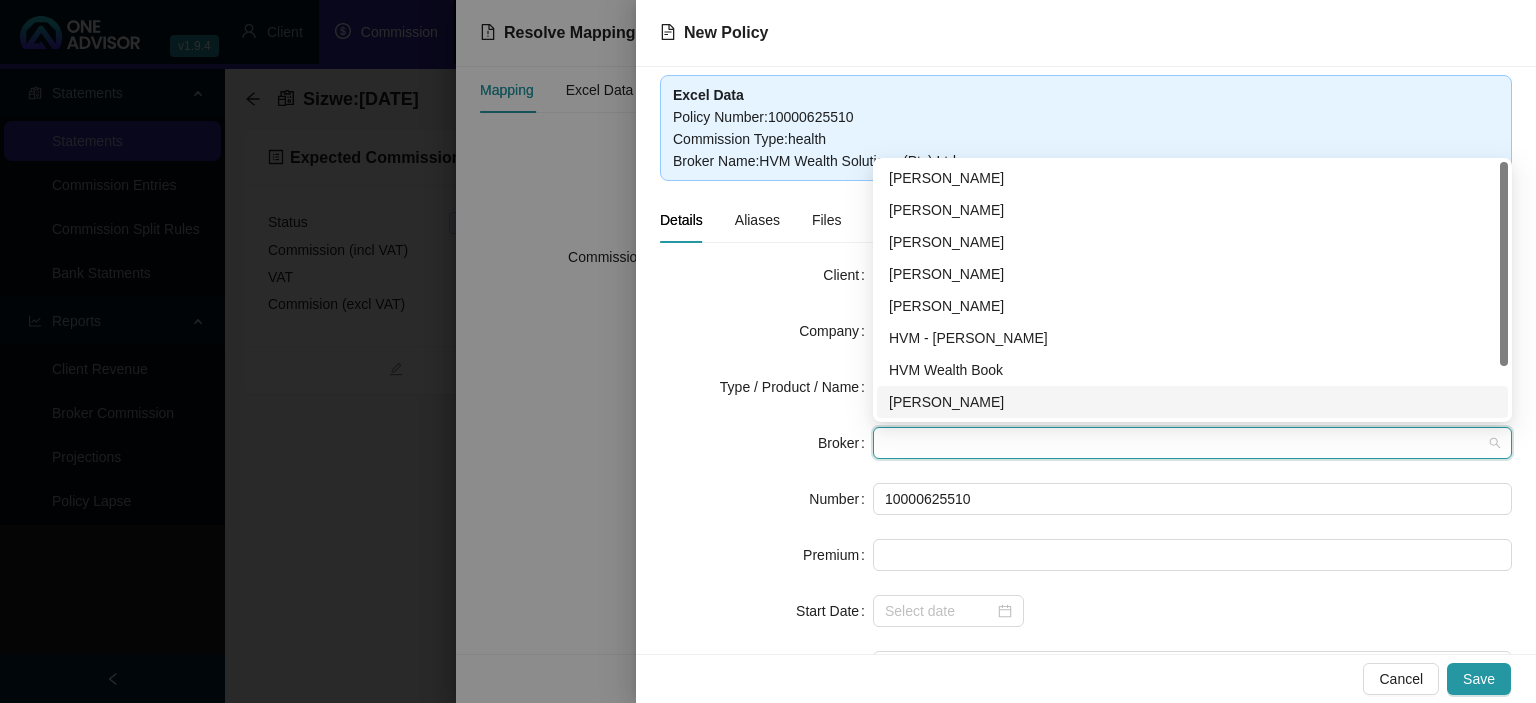 click on "[PERSON_NAME]" at bounding box center [1192, 402] 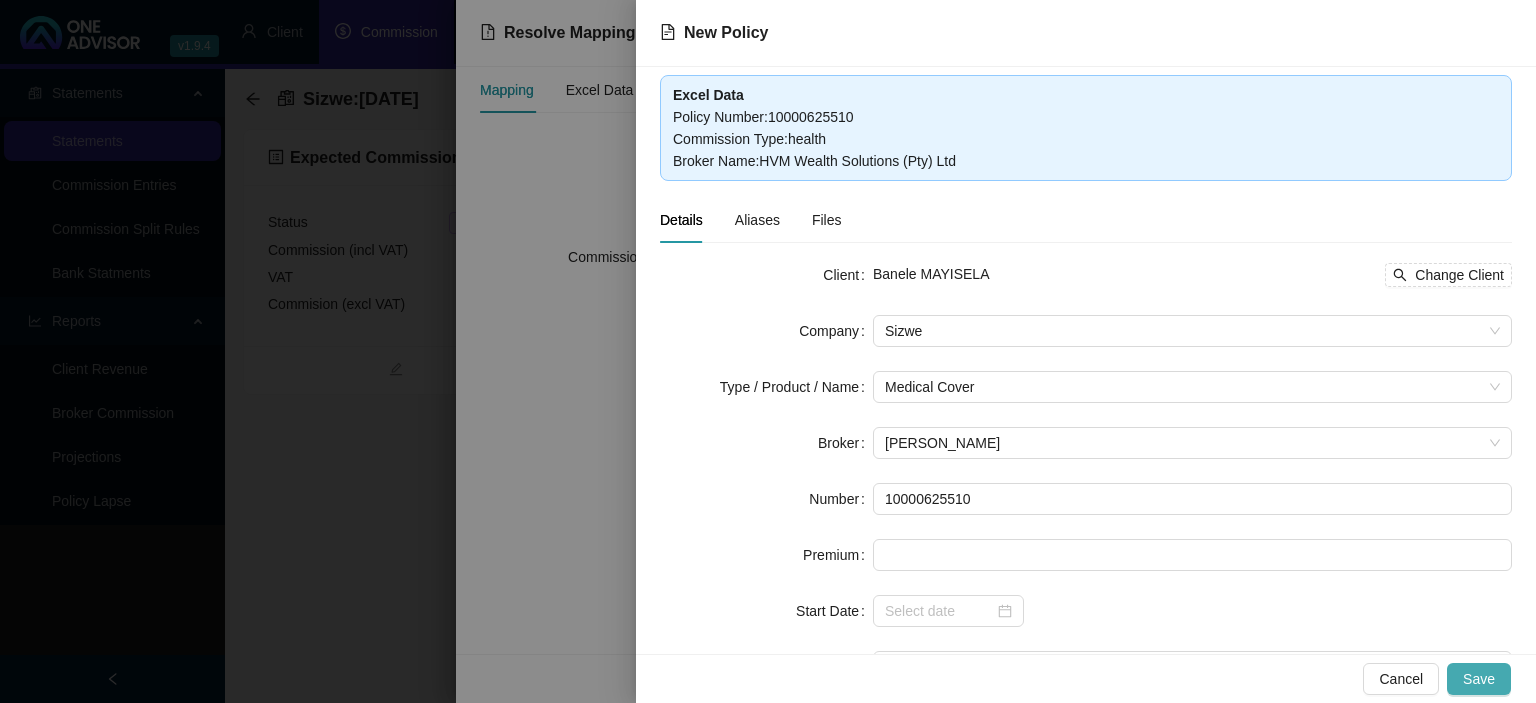 click on "Save" at bounding box center [1479, 679] 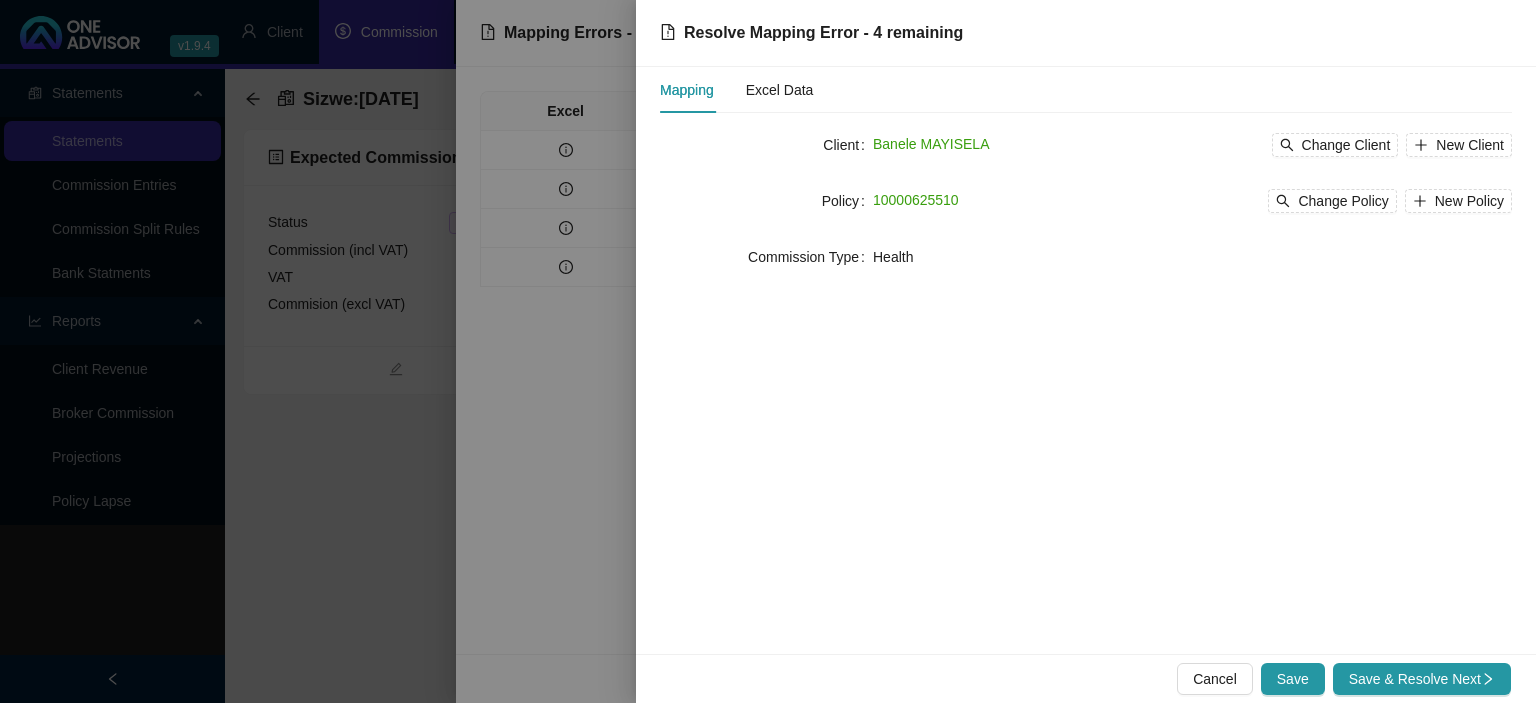 click on "Save & Resolve Next" at bounding box center (1422, 679) 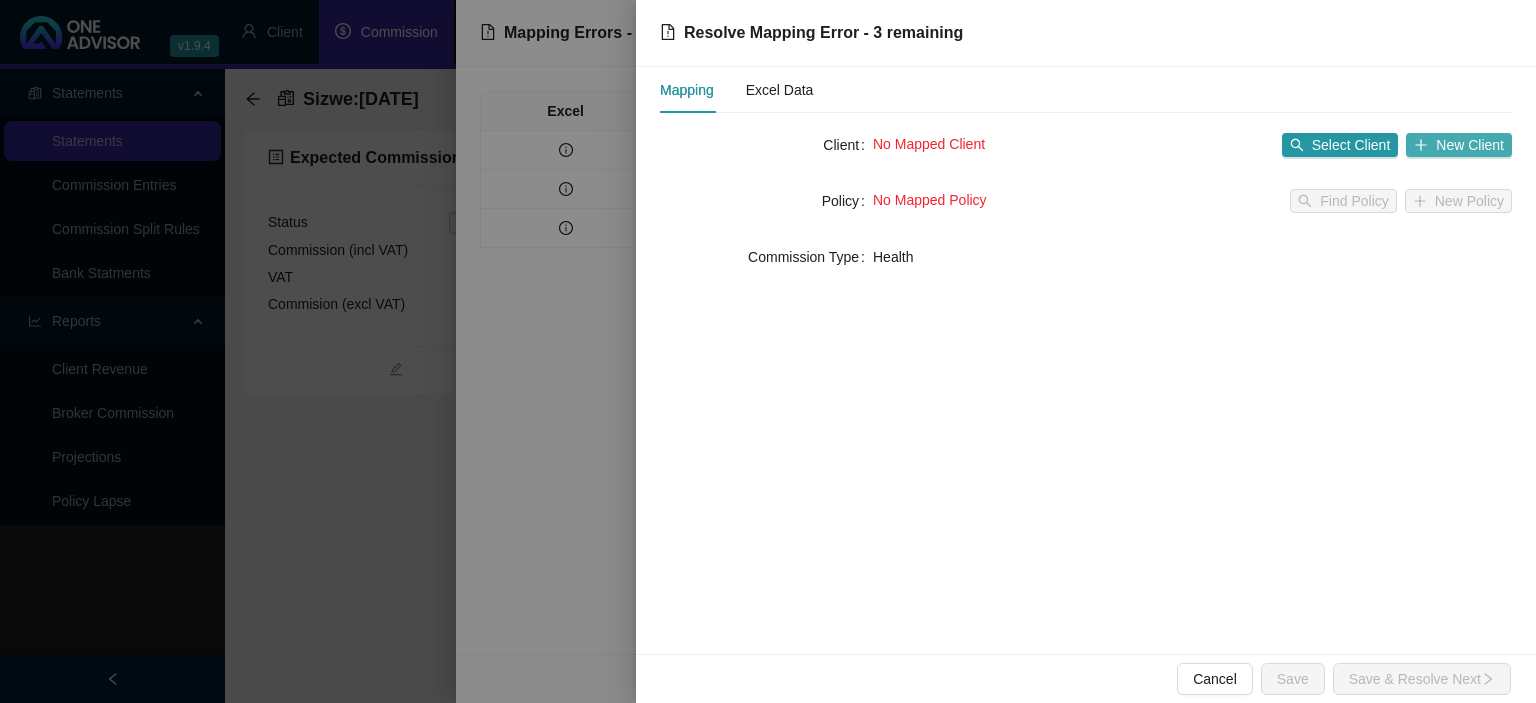 click 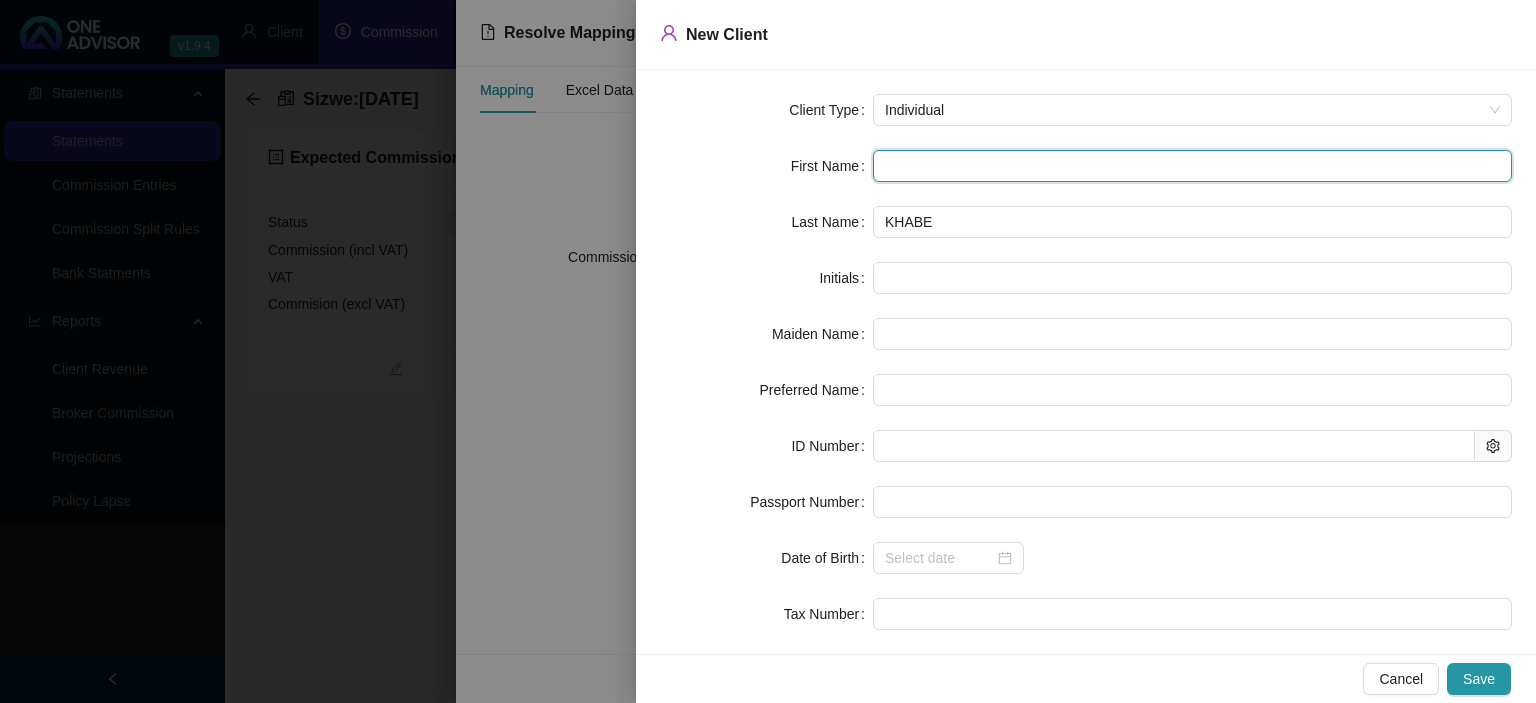 click at bounding box center (1192, 166) 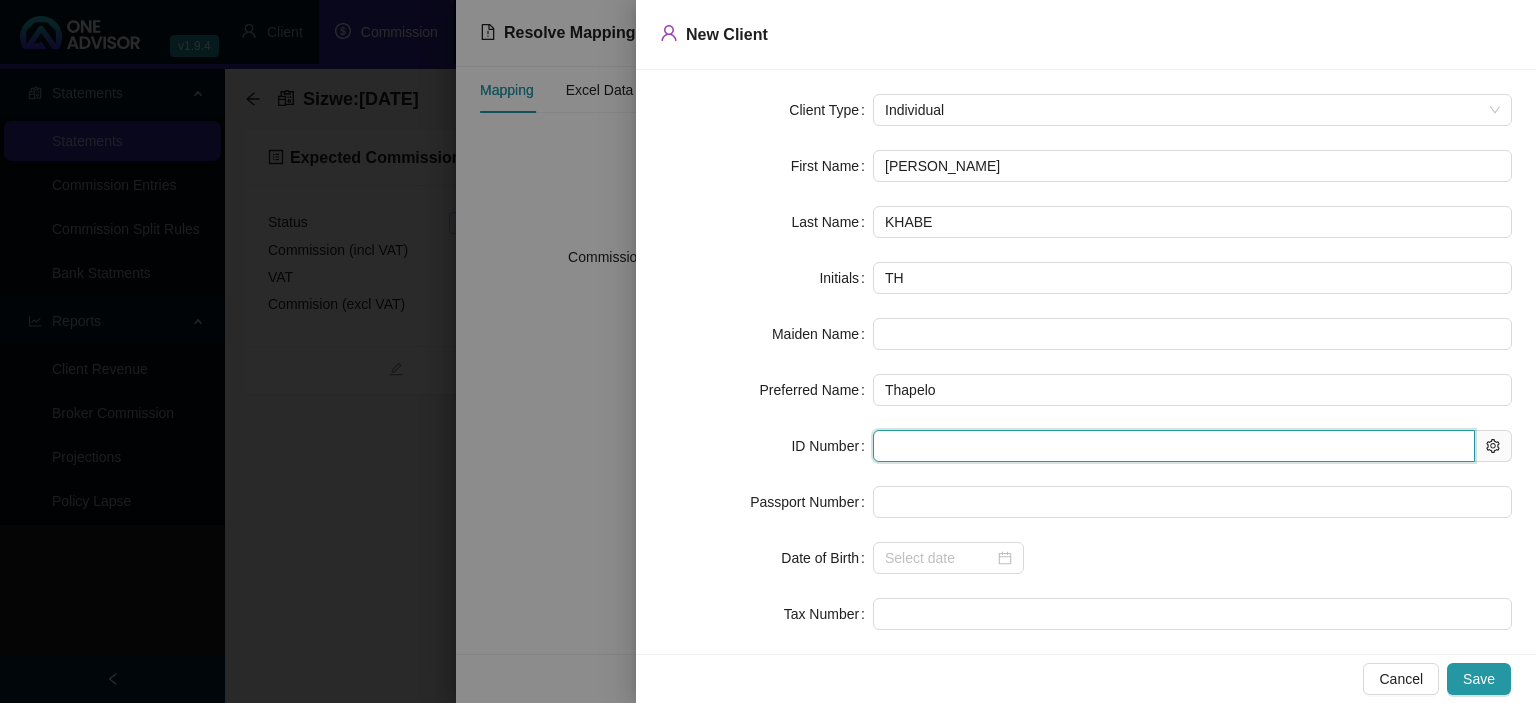 click at bounding box center (1174, 446) 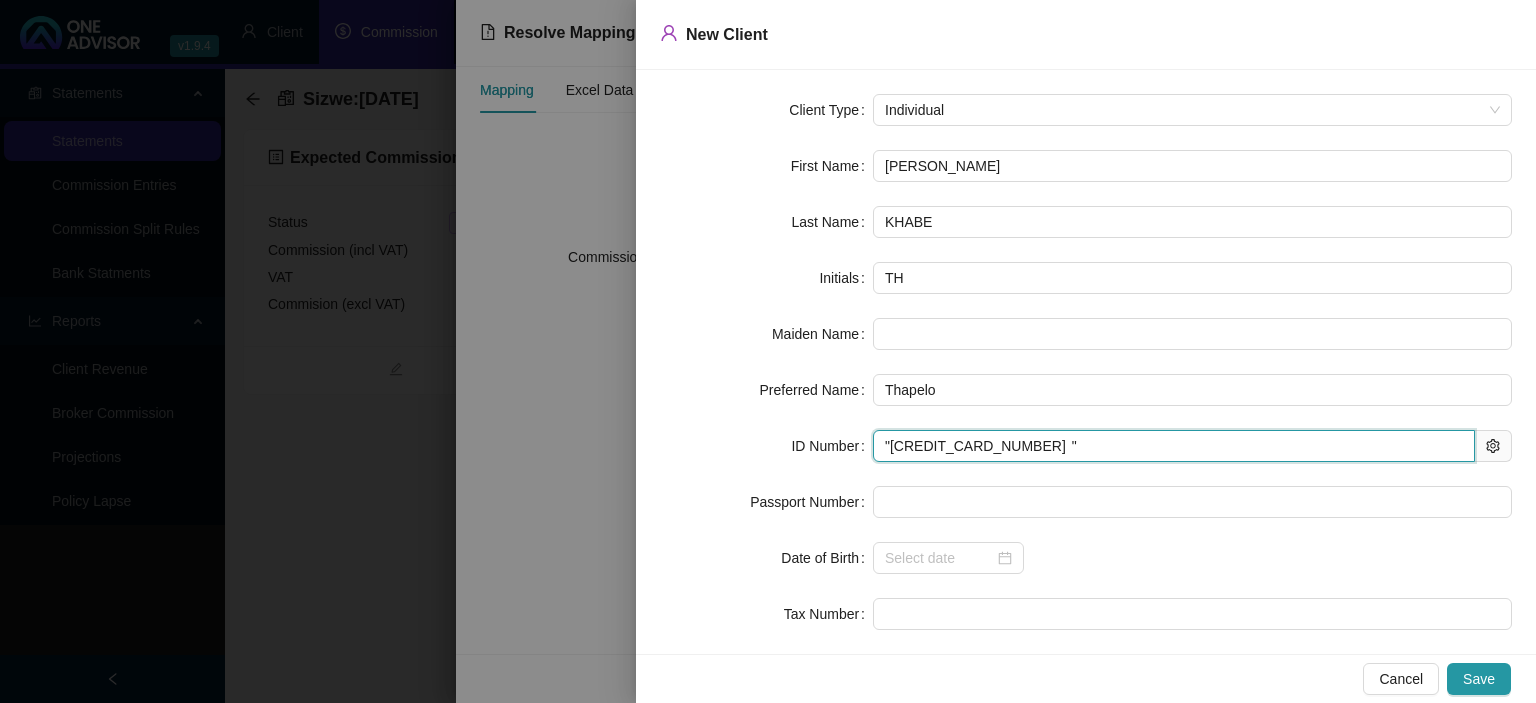 click on ""[CREDIT_CARD_NUMBER]	"" at bounding box center (1174, 446) 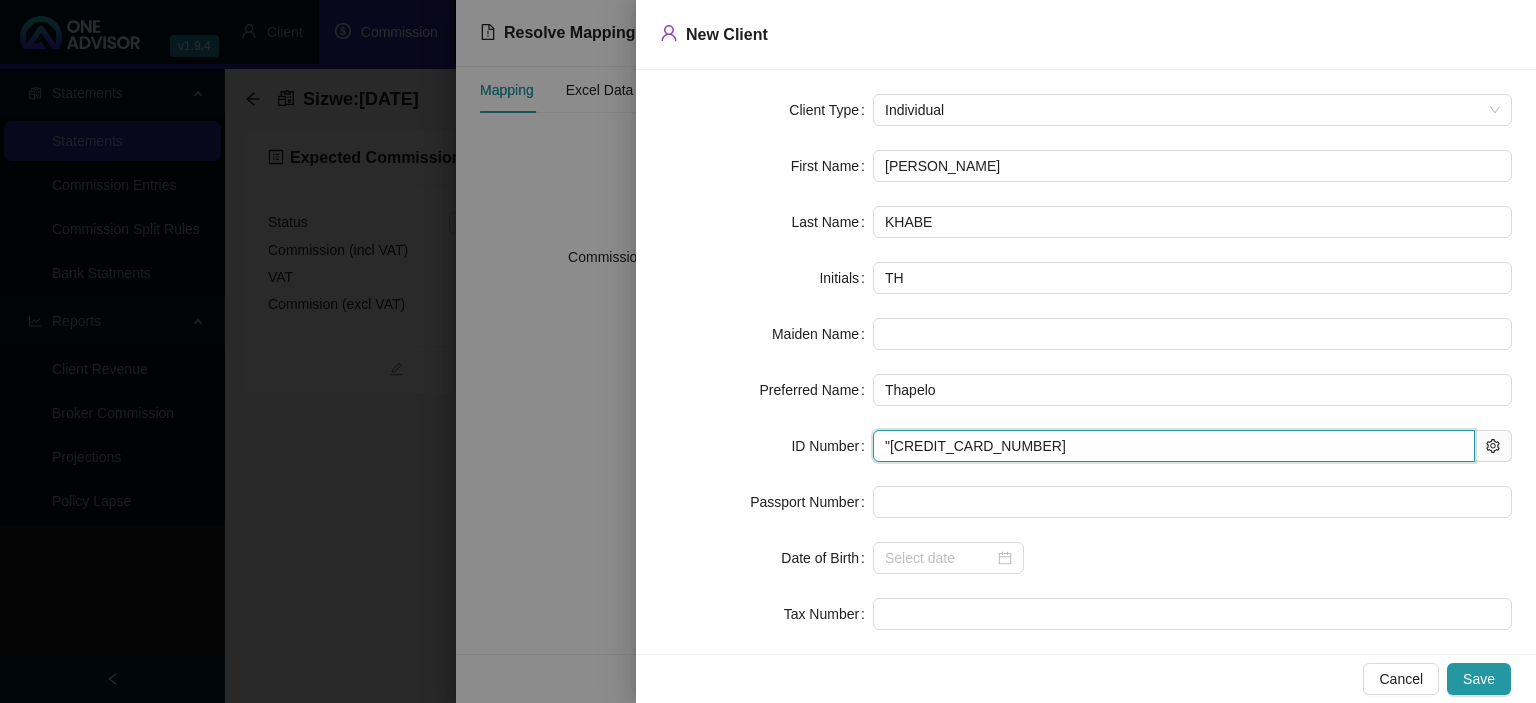 click on ""[CREDIT_CARD_NUMBER]" at bounding box center (1174, 446) 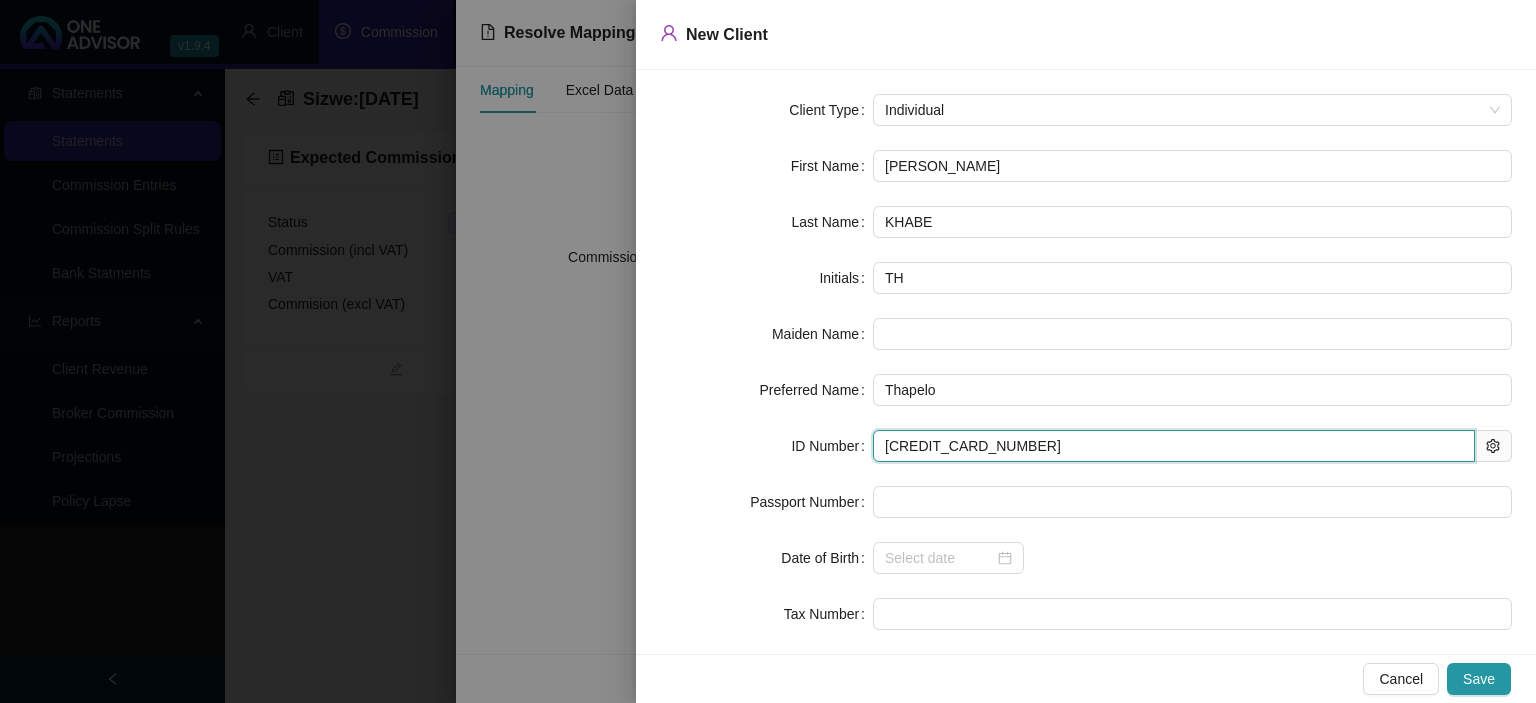 type on "[DATE]" 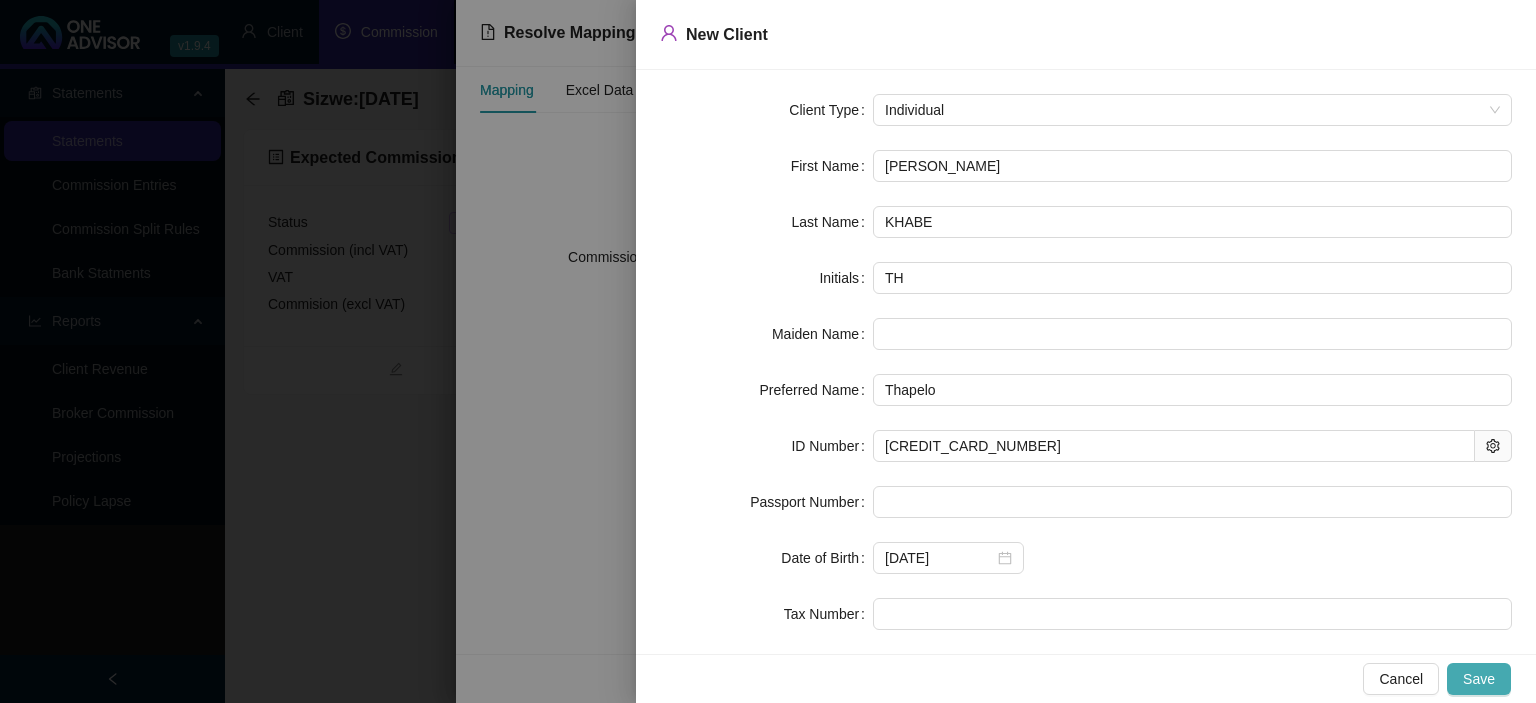 click on "Save" at bounding box center (1479, 679) 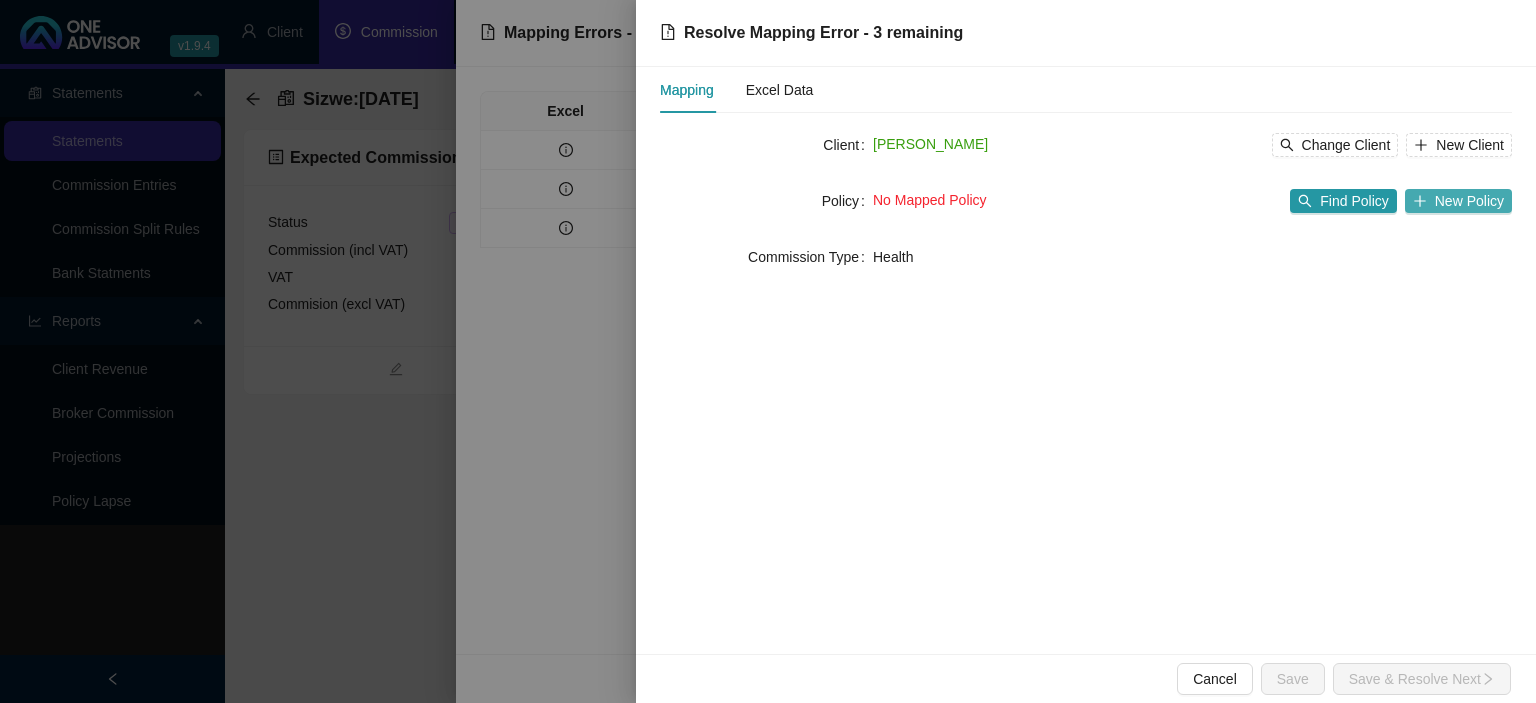 click on "New Policy" at bounding box center [1469, 201] 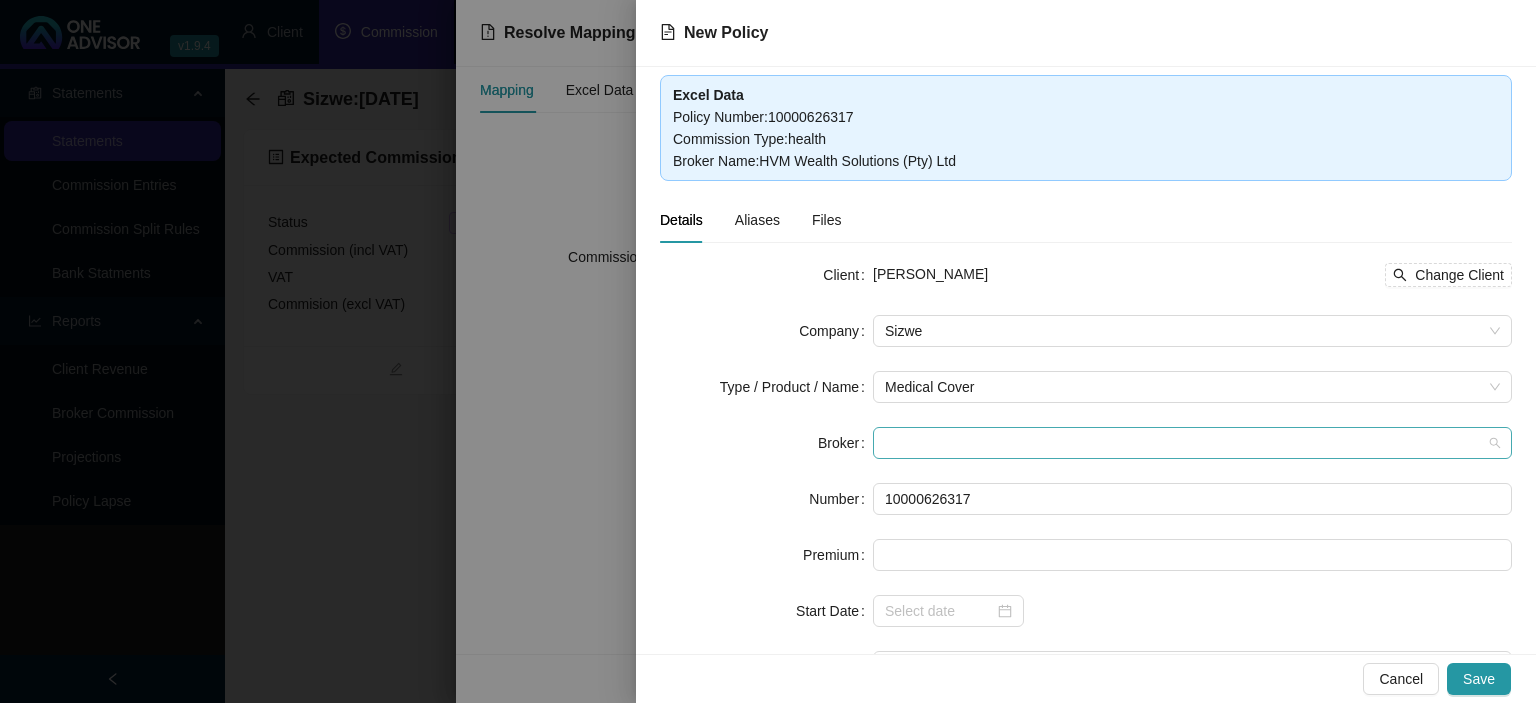 click at bounding box center (1192, 443) 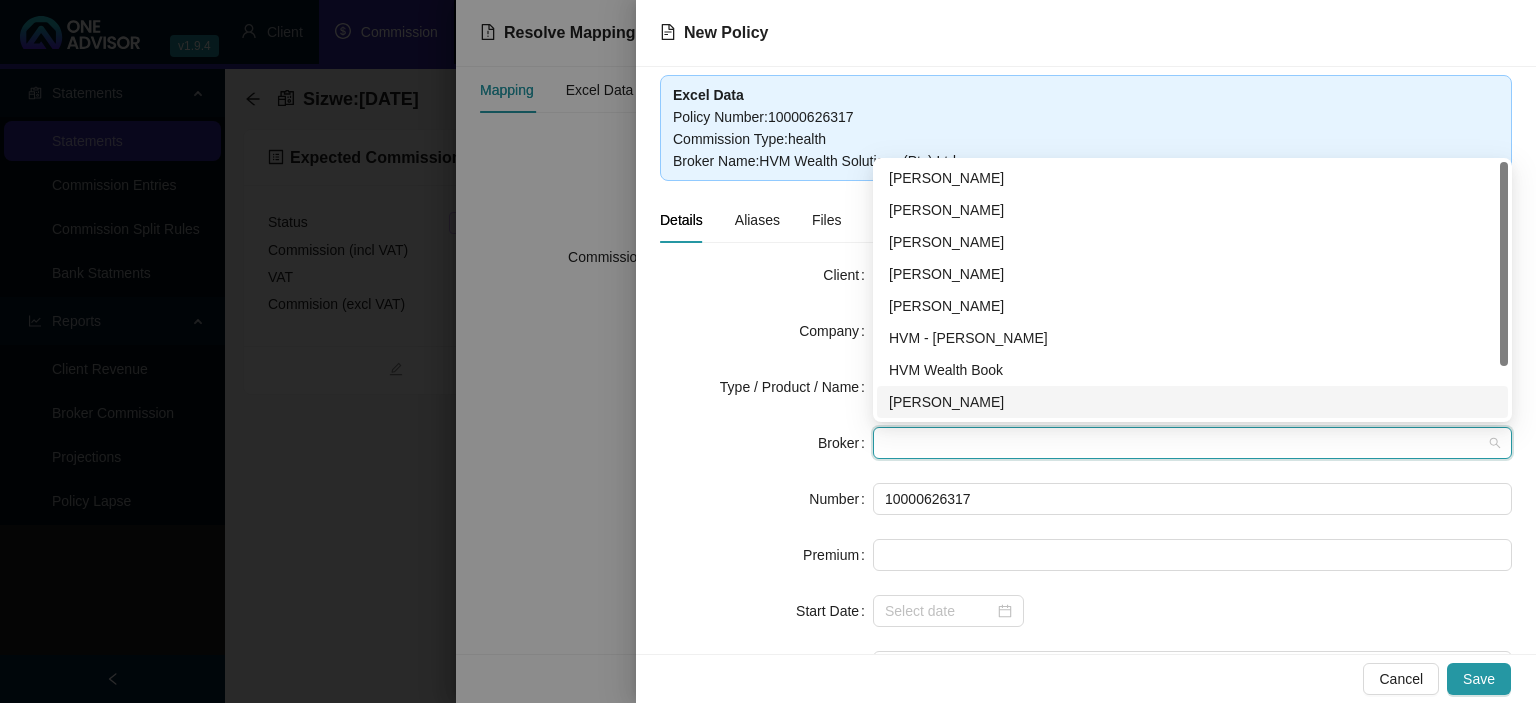 click on "[PERSON_NAME]" at bounding box center (1192, 402) 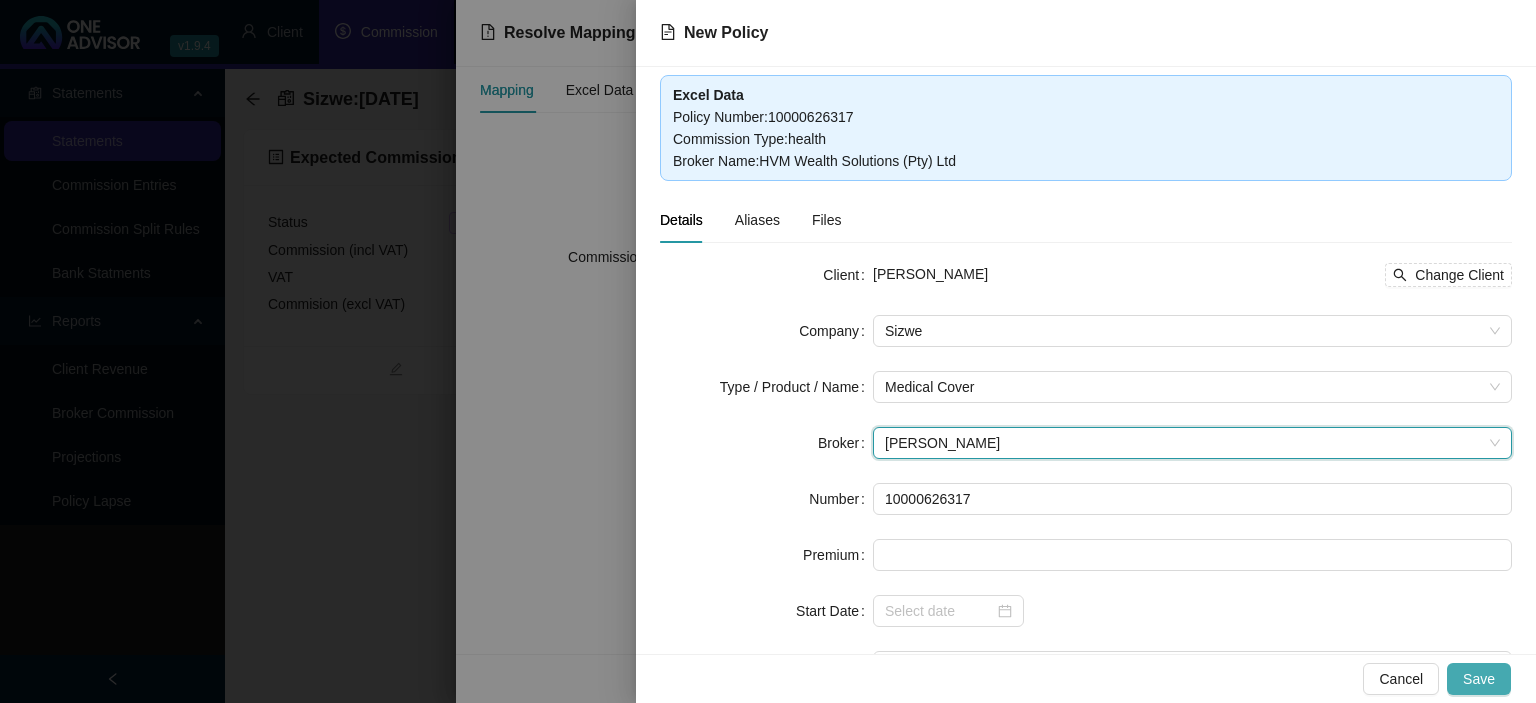 click on "Save" at bounding box center [1479, 679] 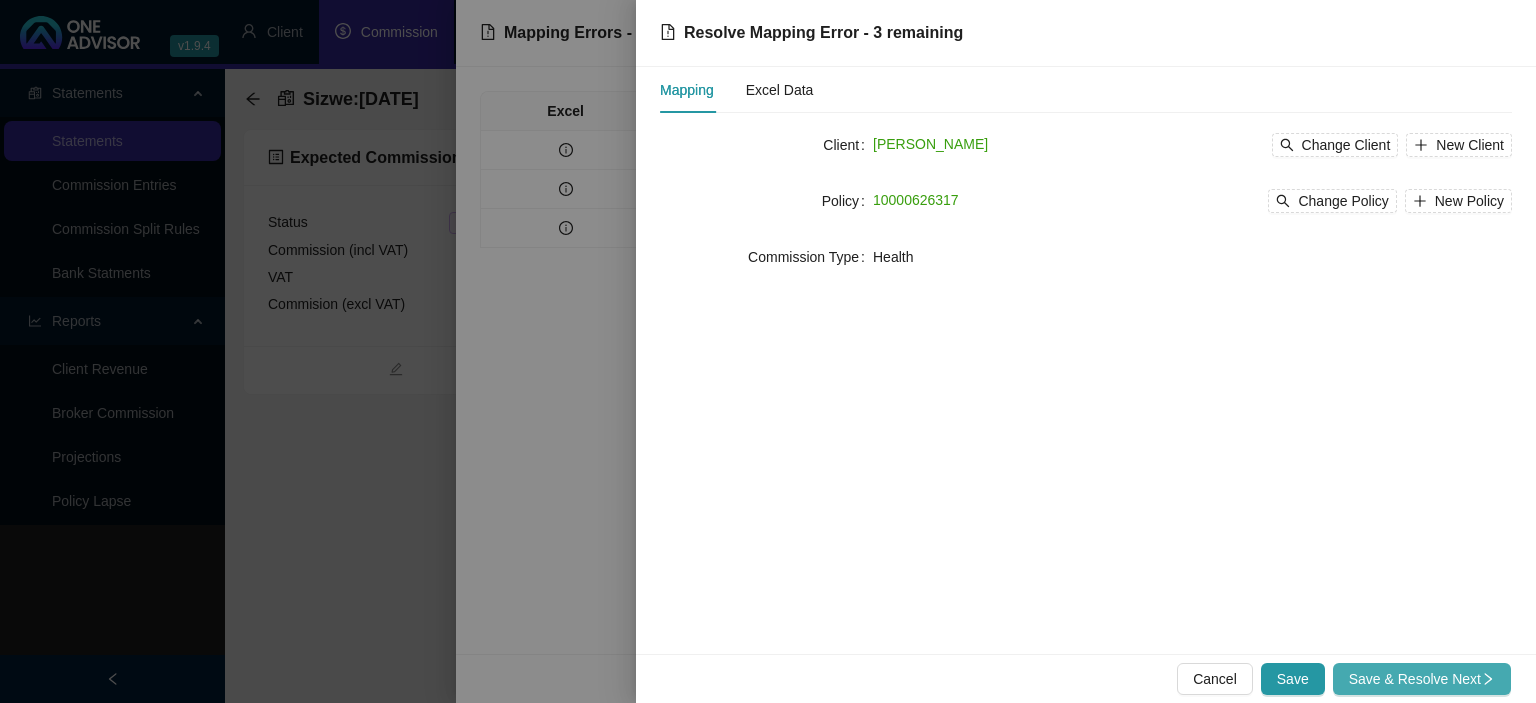 click 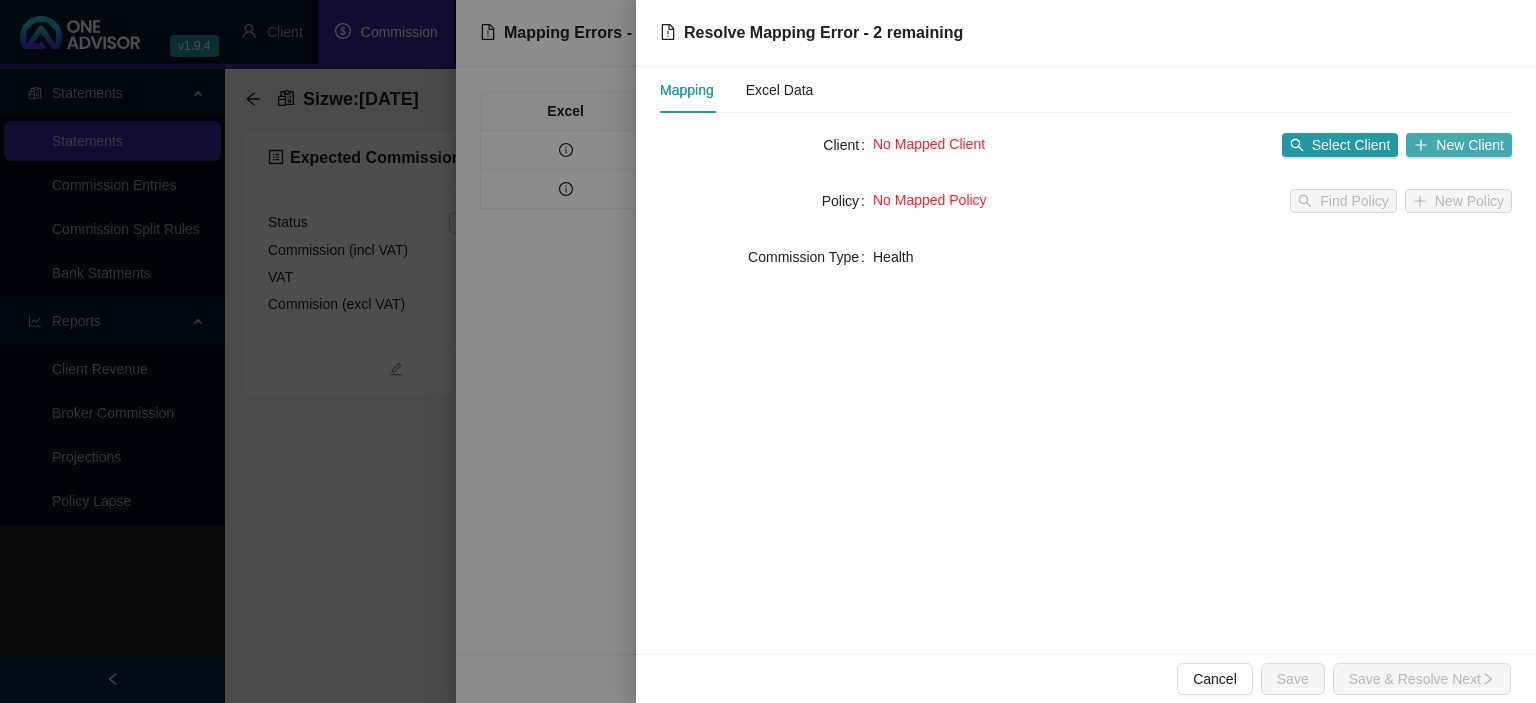 click on "New Client" at bounding box center (1470, 145) 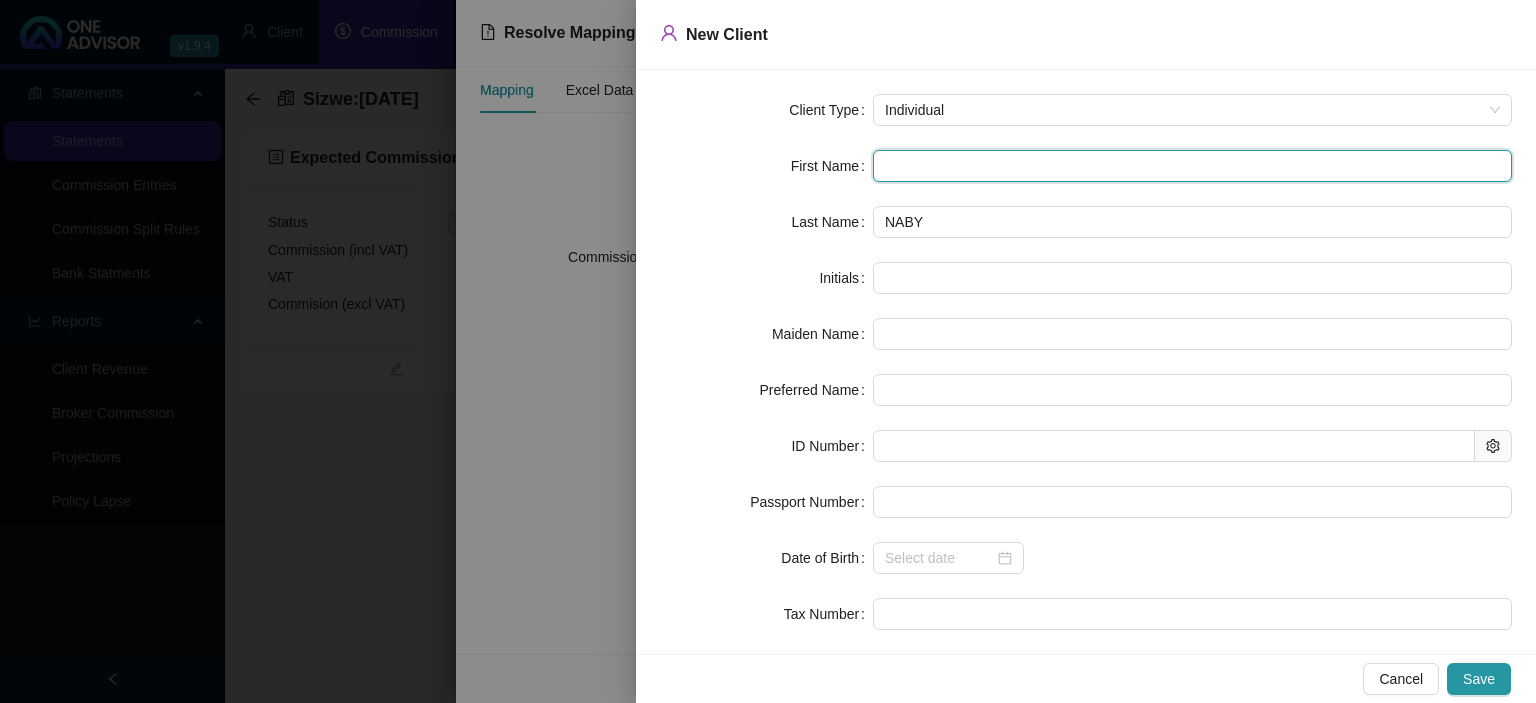 click at bounding box center [1192, 166] 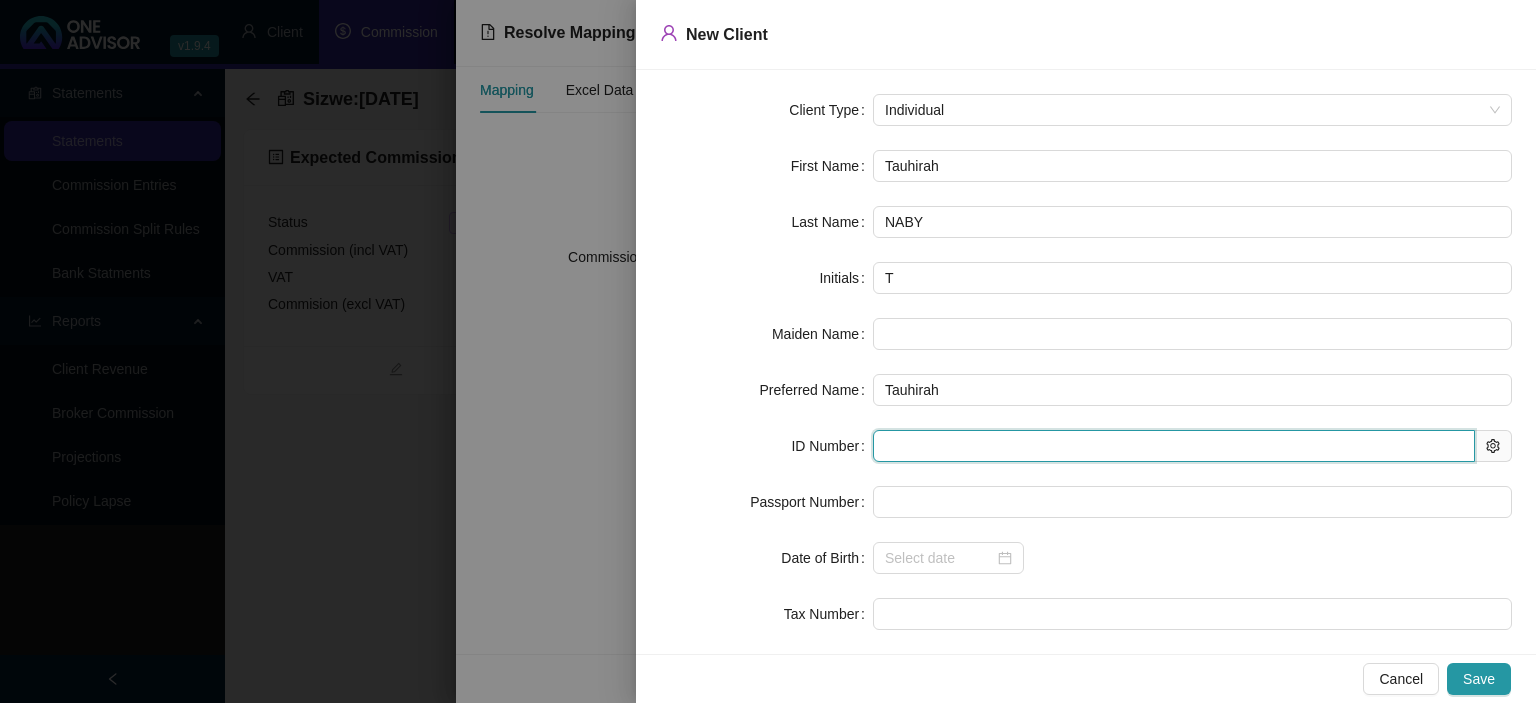 click at bounding box center (1174, 446) 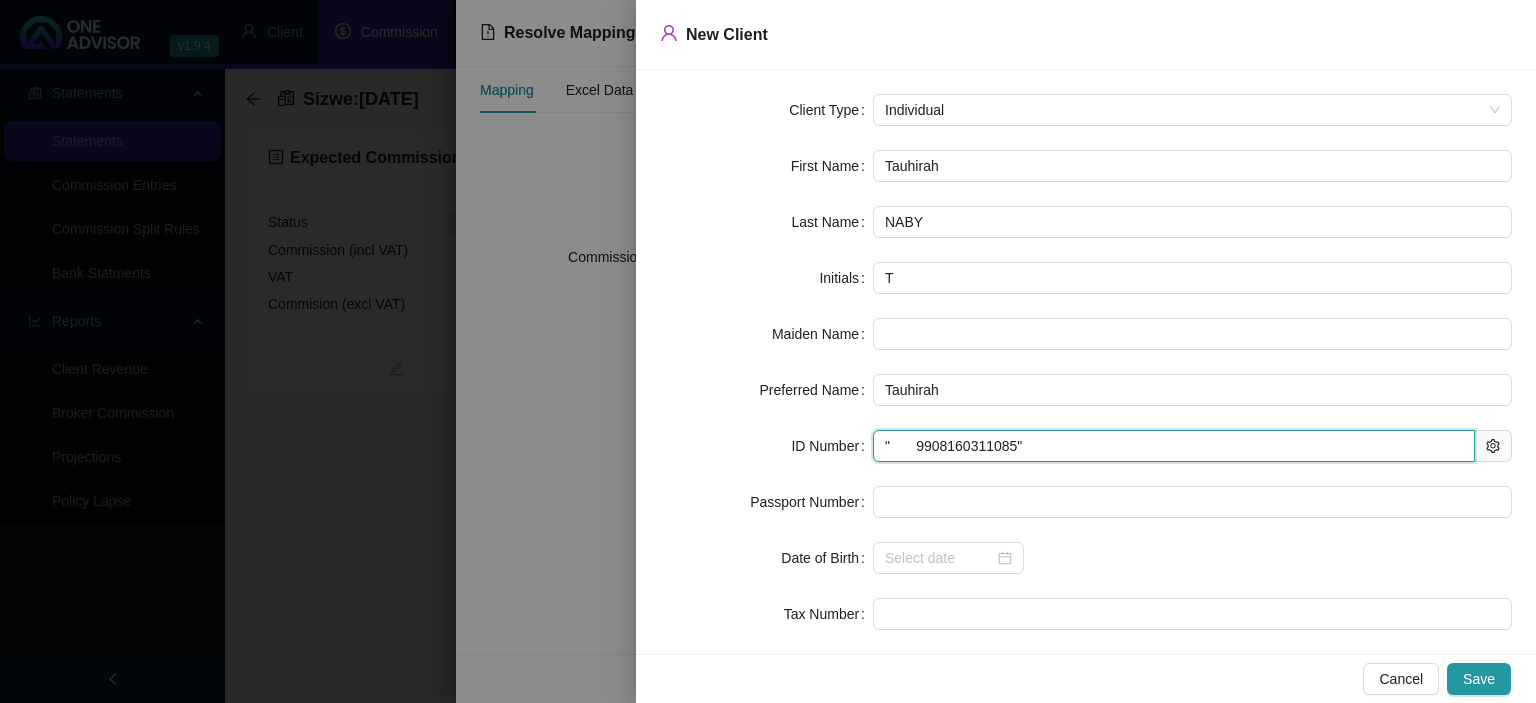 click on ""	9908160311085"" at bounding box center [1174, 446] 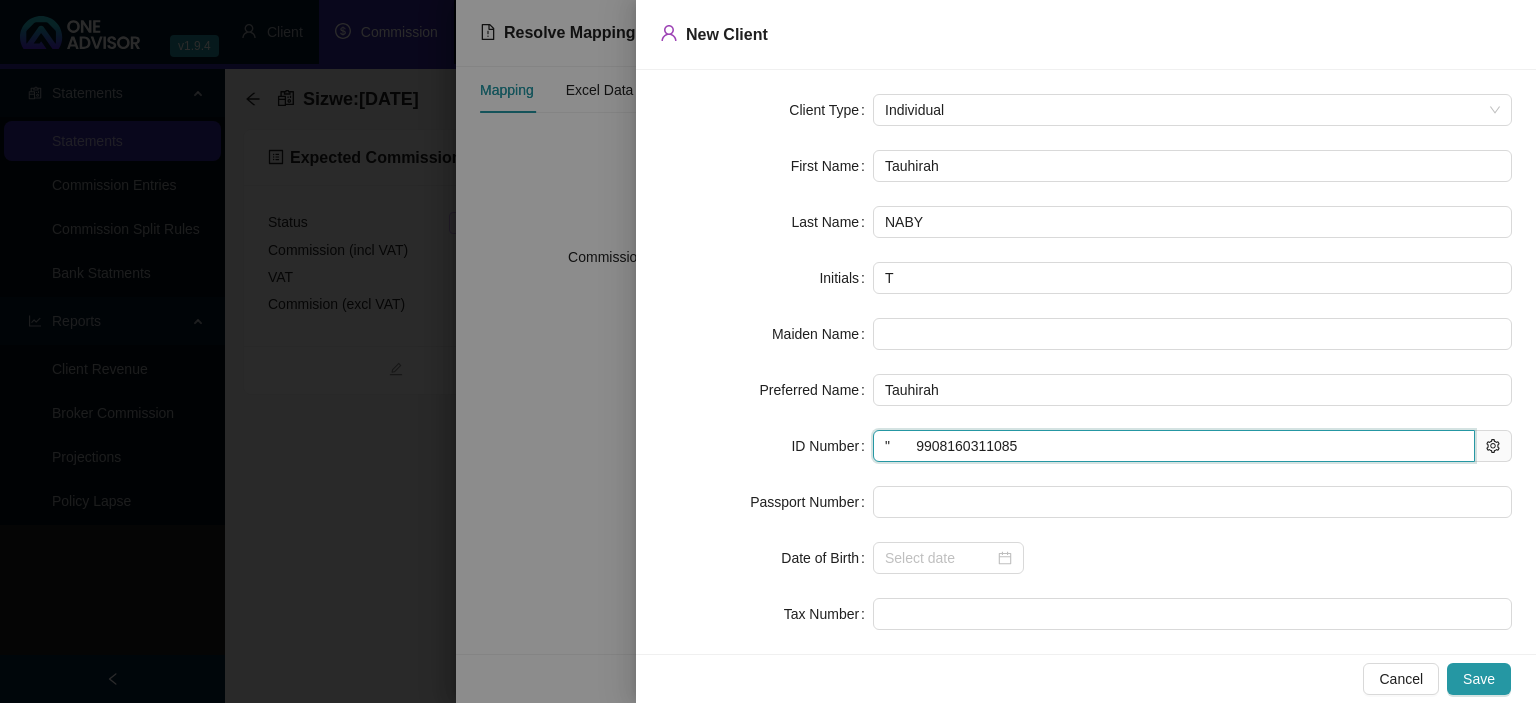 click on ""	9908160311085" at bounding box center [1174, 446] 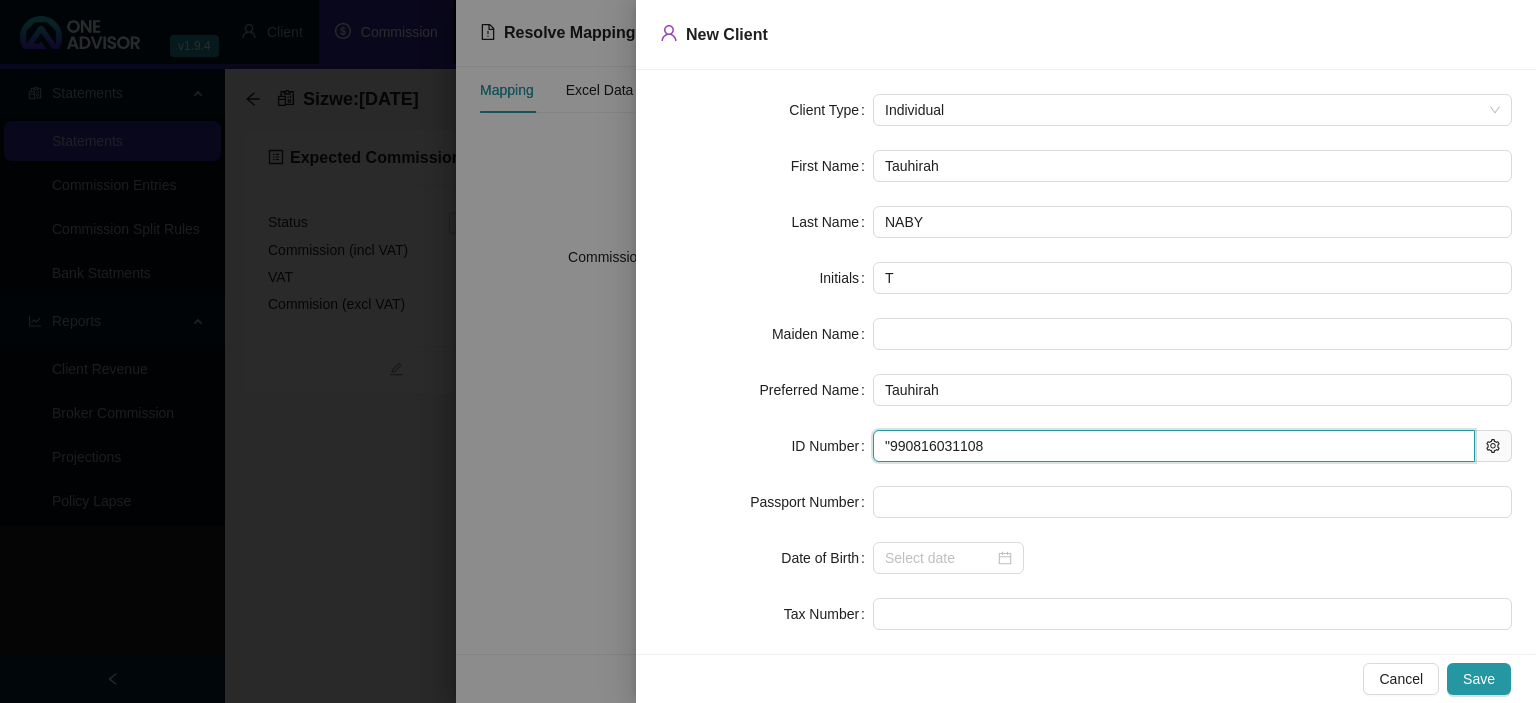 drag, startPoint x: 887, startPoint y: 441, endPoint x: 961, endPoint y: 443, distance: 74.02702 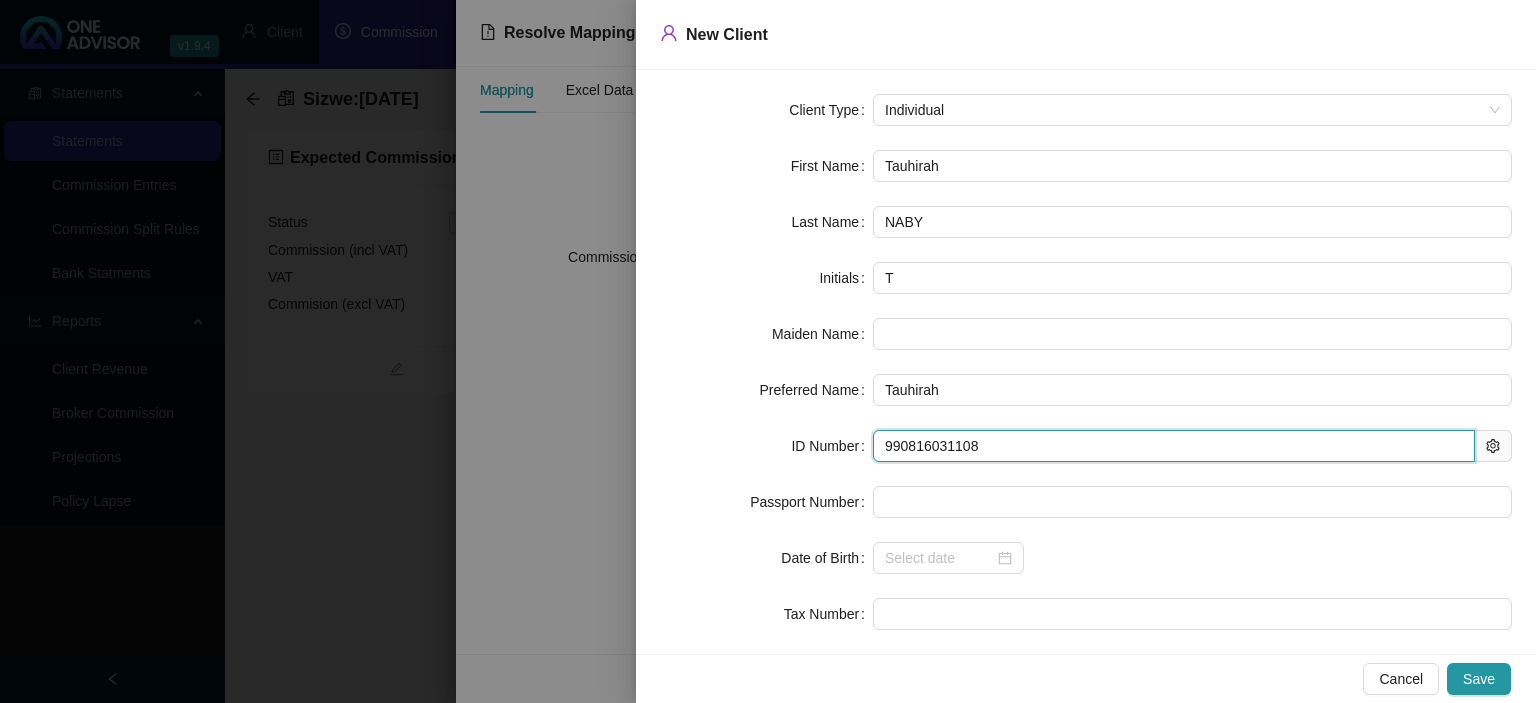 type on "[DATE]" 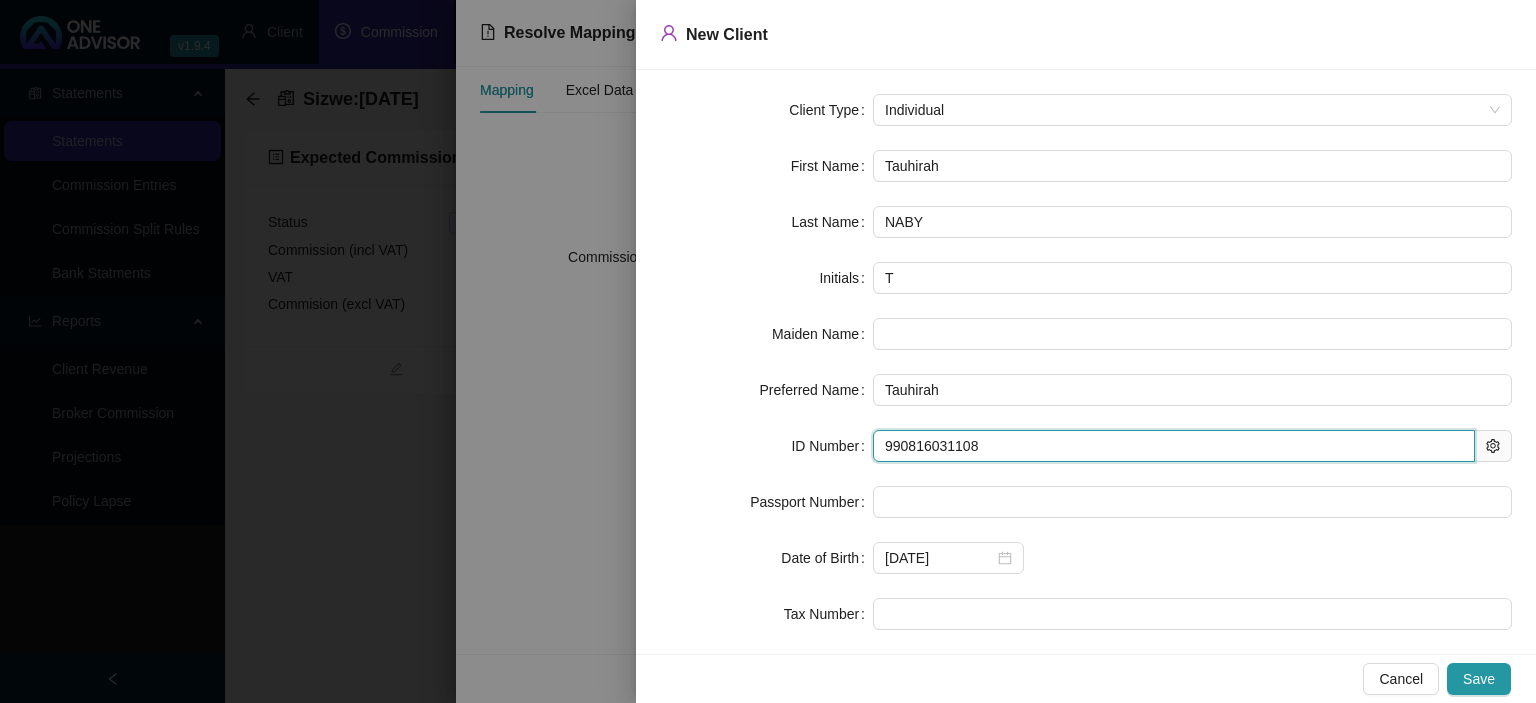 type on "9908160311085" 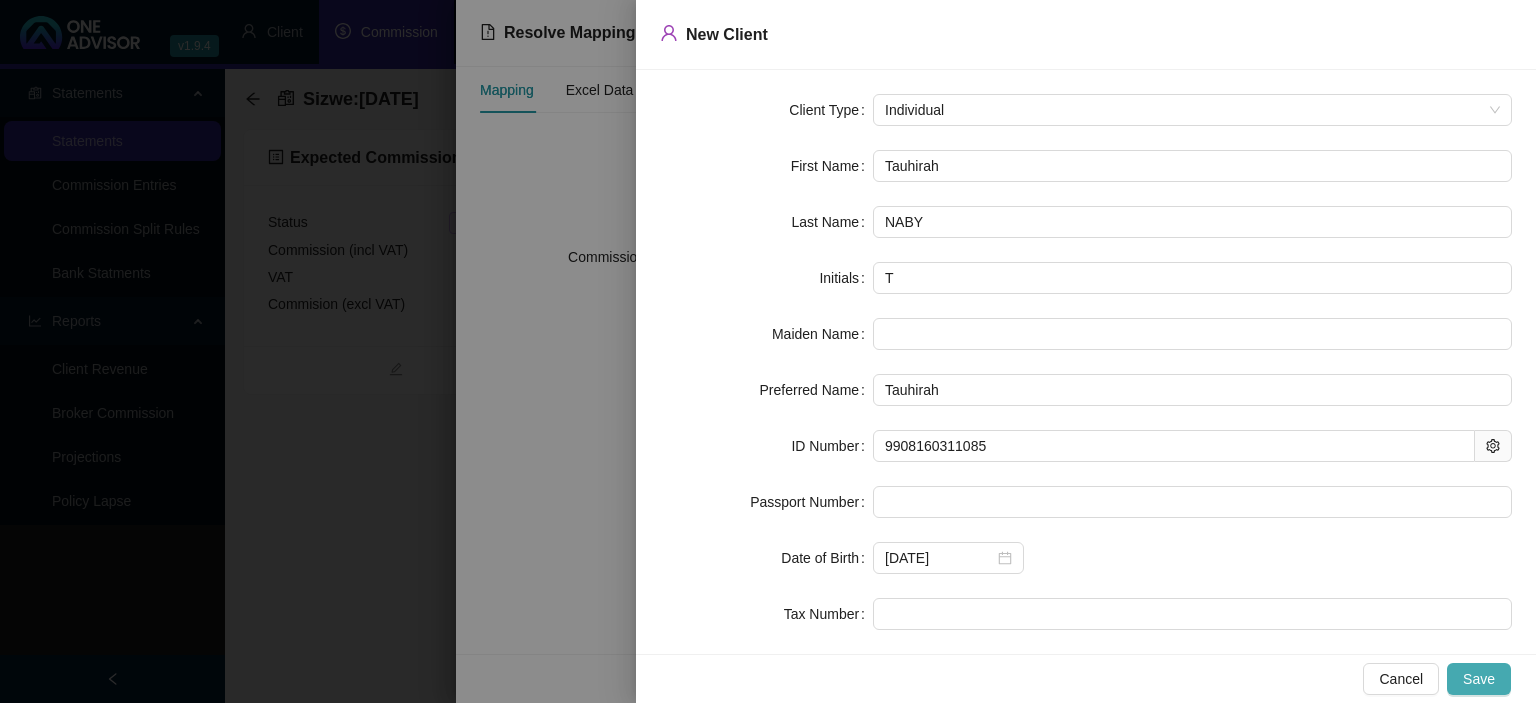 click on "Save" at bounding box center [1479, 679] 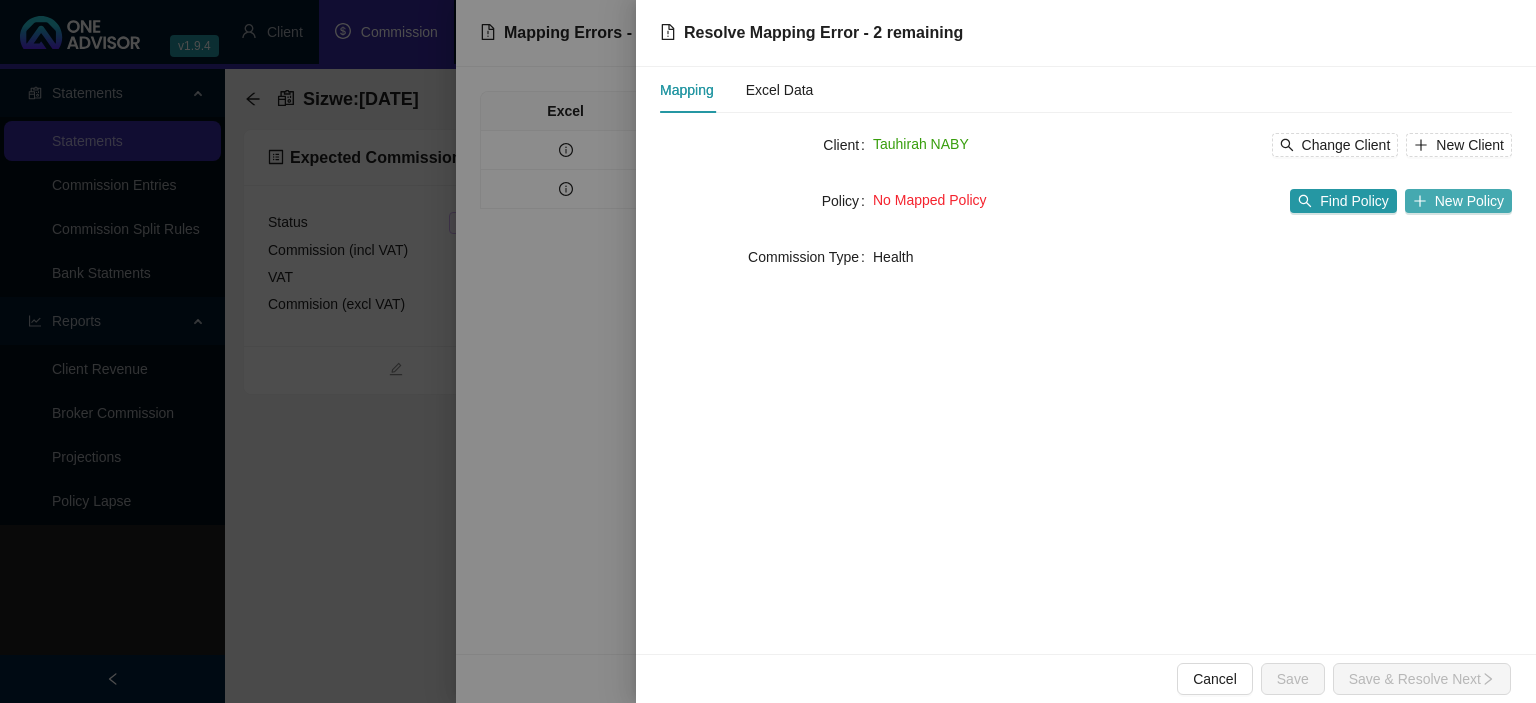 click on "New Policy" at bounding box center [1458, 201] 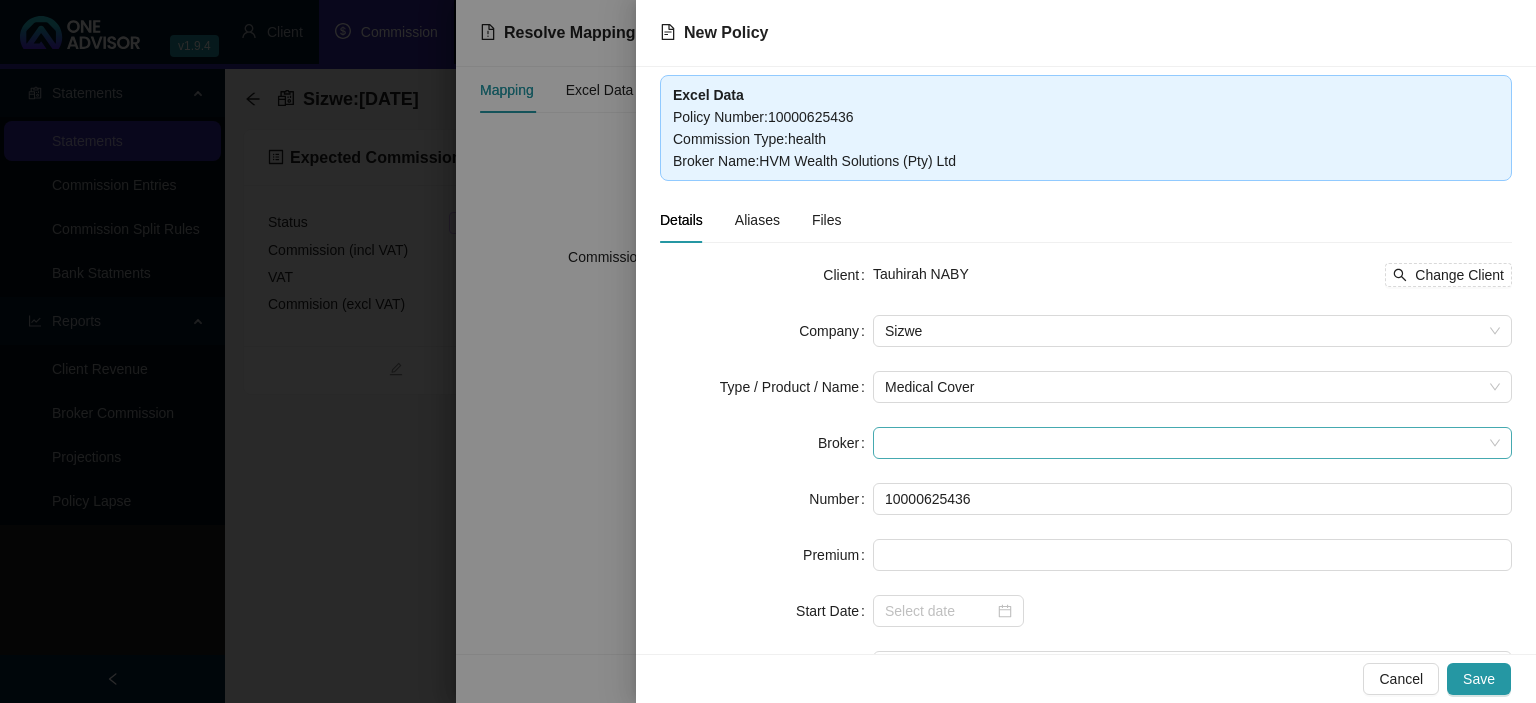 click at bounding box center [1192, 443] 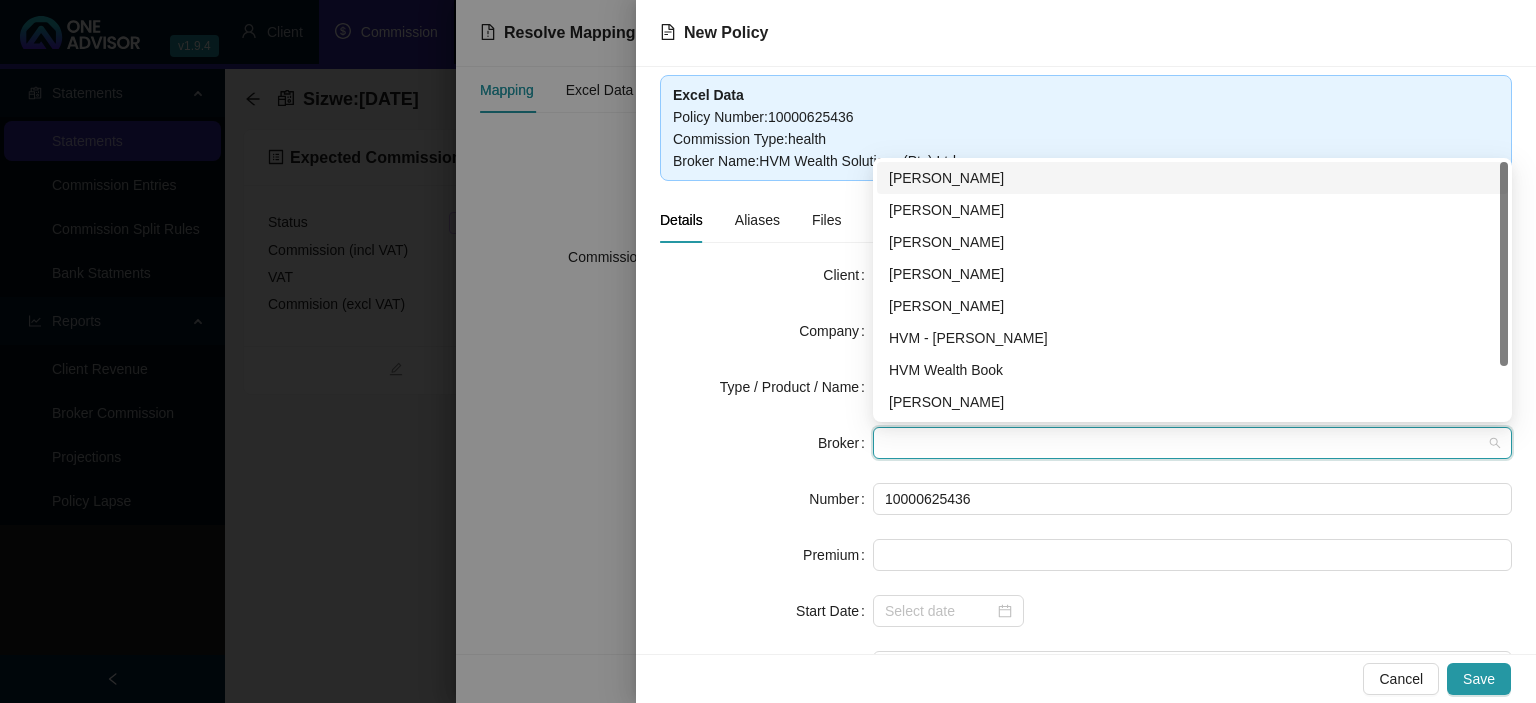 type on "d" 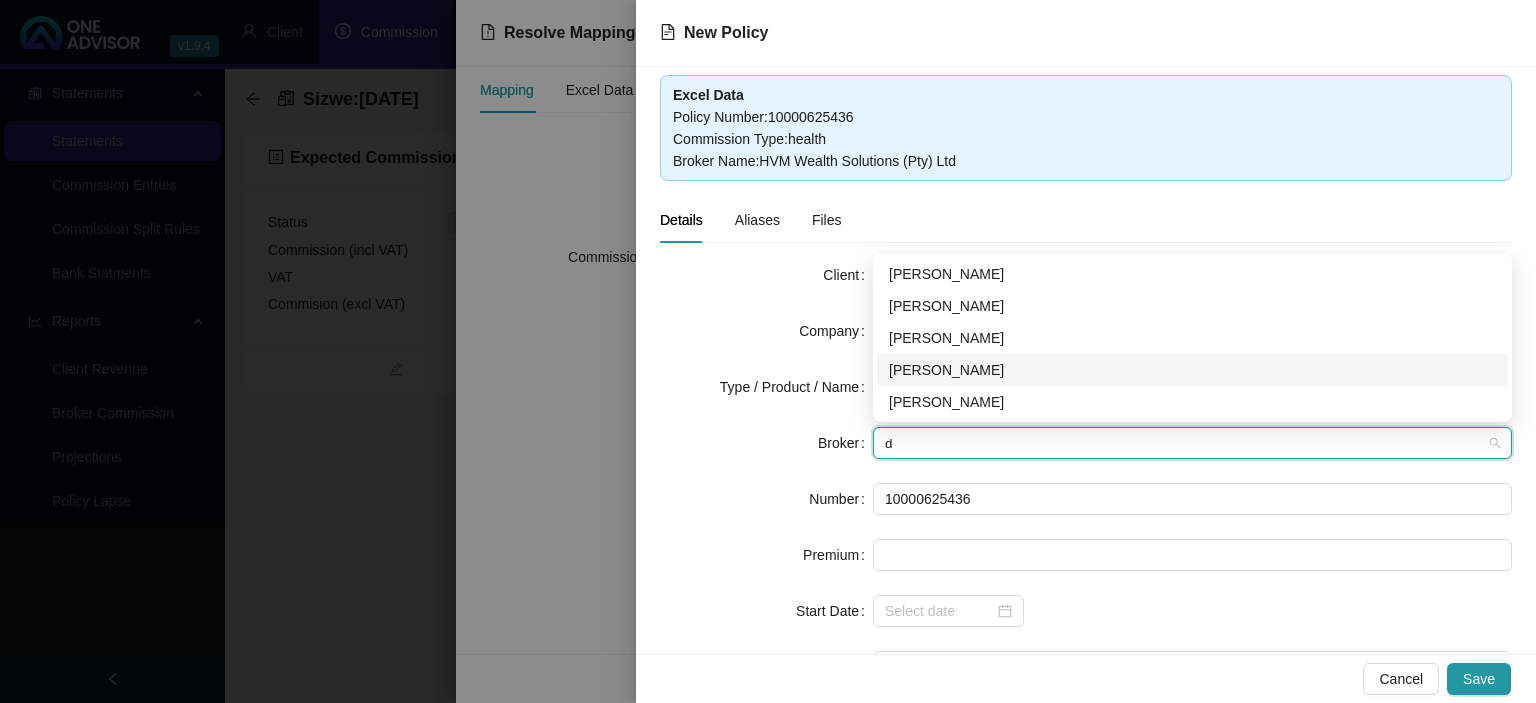click on "[PERSON_NAME]" at bounding box center (1192, 370) 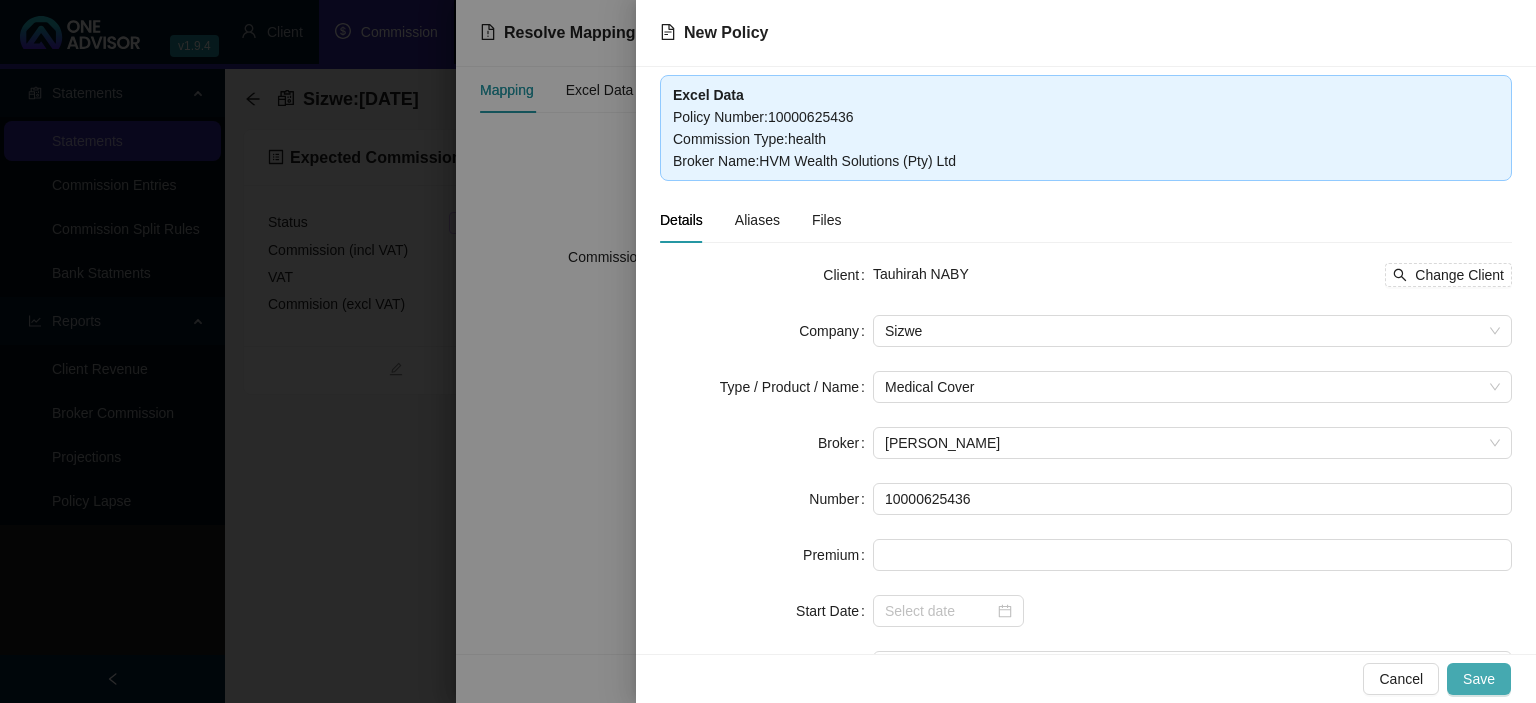 click on "Save" at bounding box center [1479, 679] 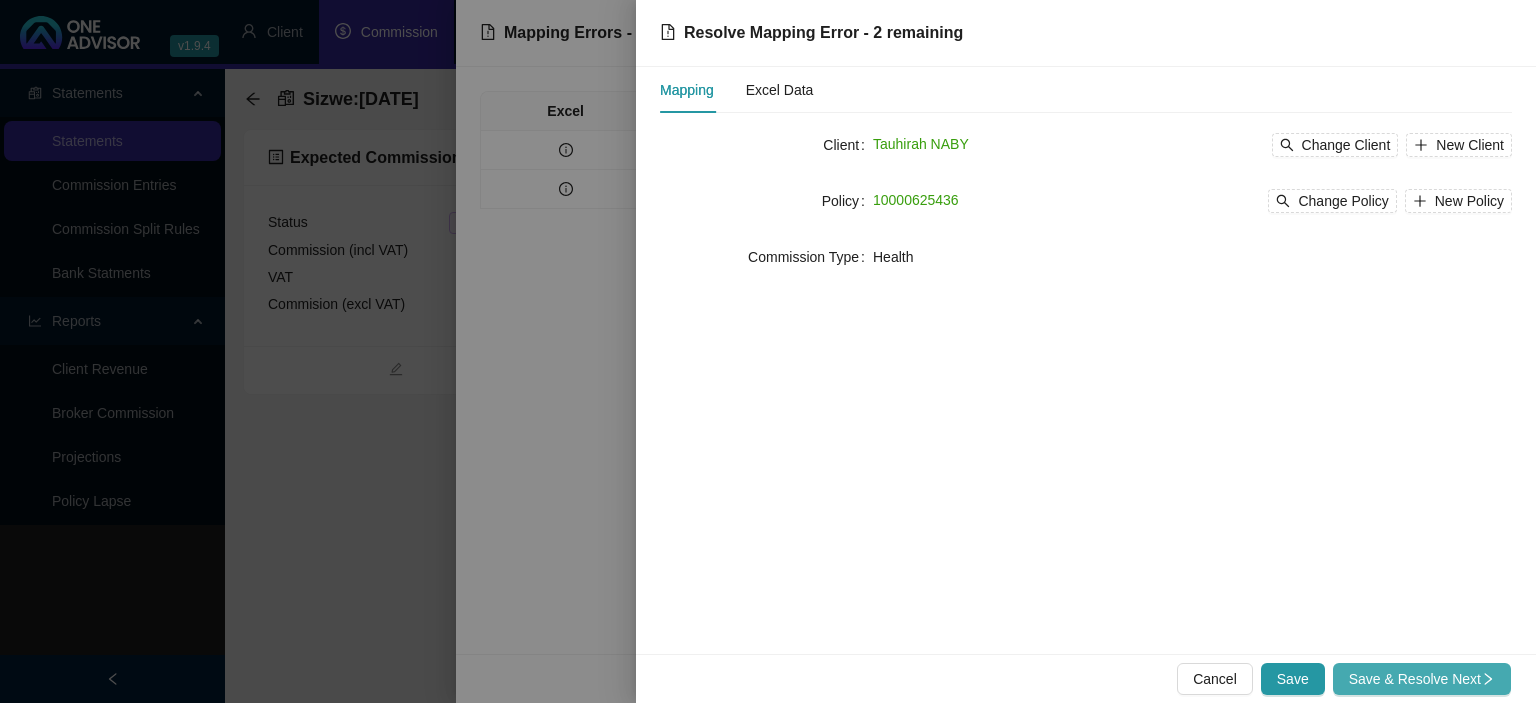 click on "Save & Resolve Next" at bounding box center (1422, 679) 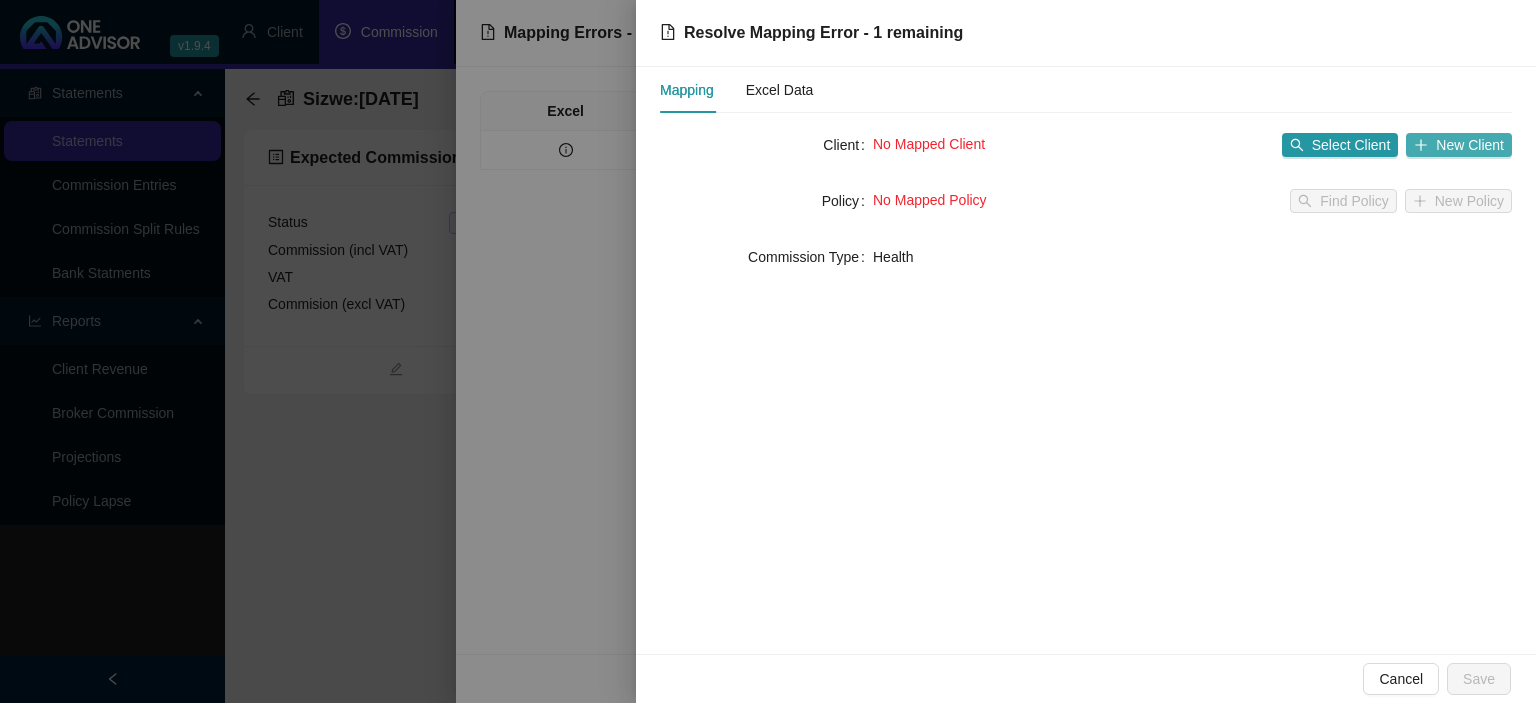click on "New Client" at bounding box center [1470, 145] 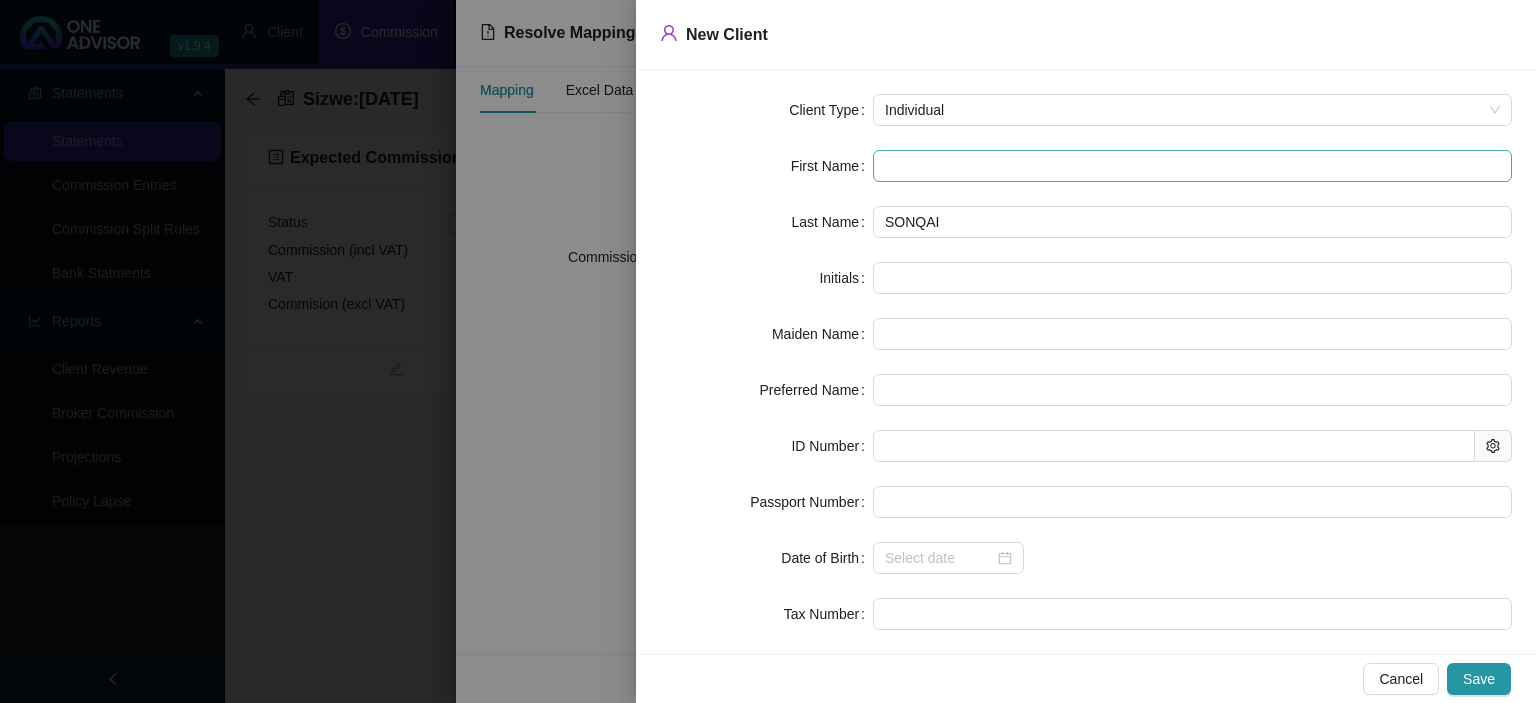drag, startPoint x: 916, startPoint y: 182, endPoint x: 913, endPoint y: 159, distance: 23.194826 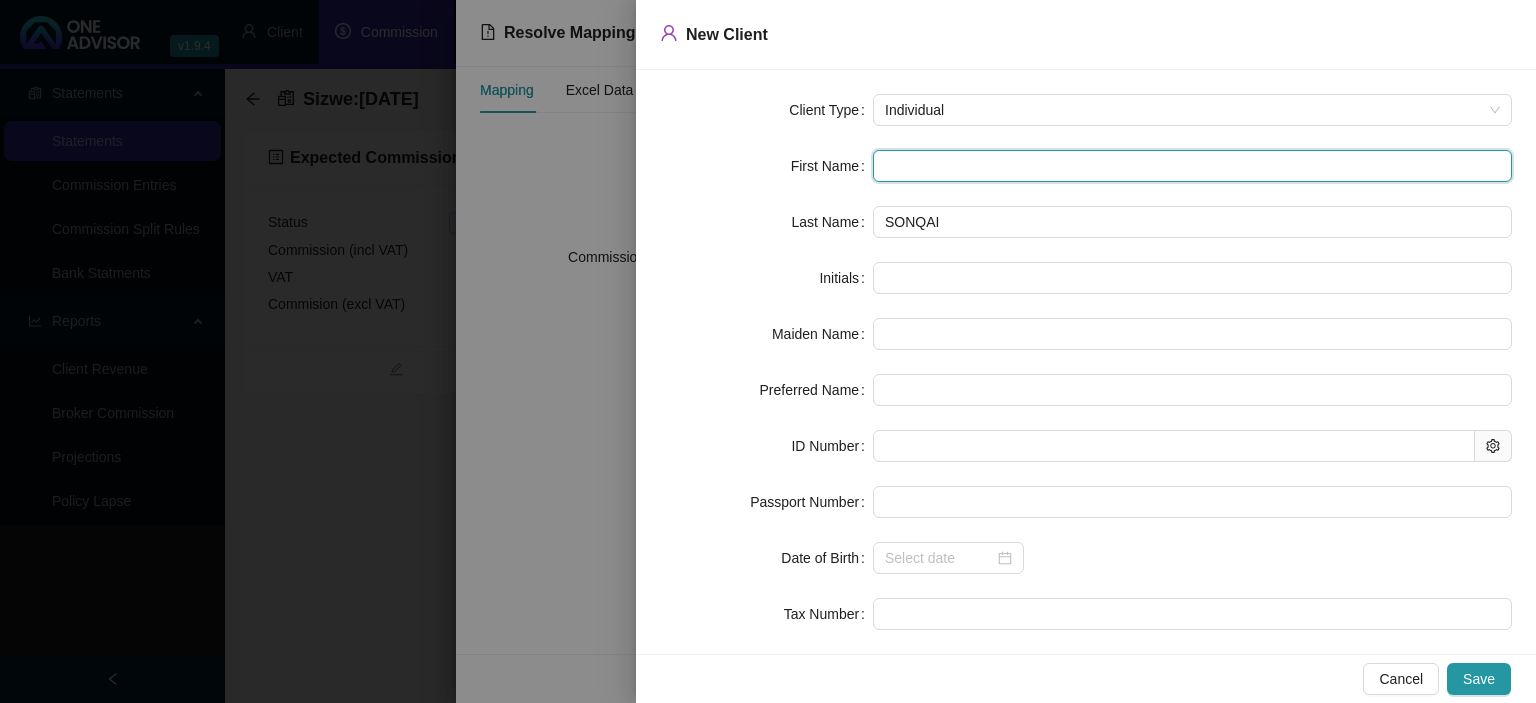 click at bounding box center (1192, 166) 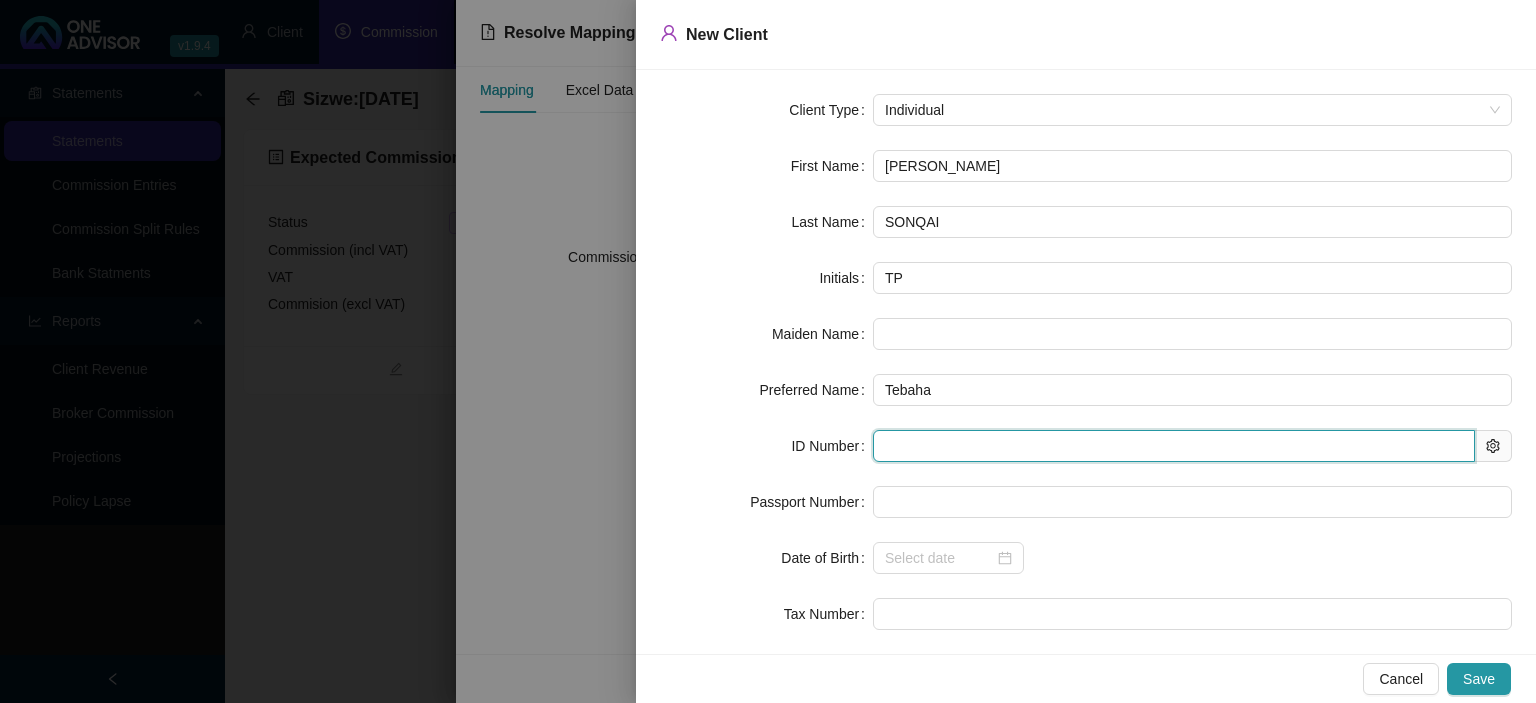 click at bounding box center (1174, 446) 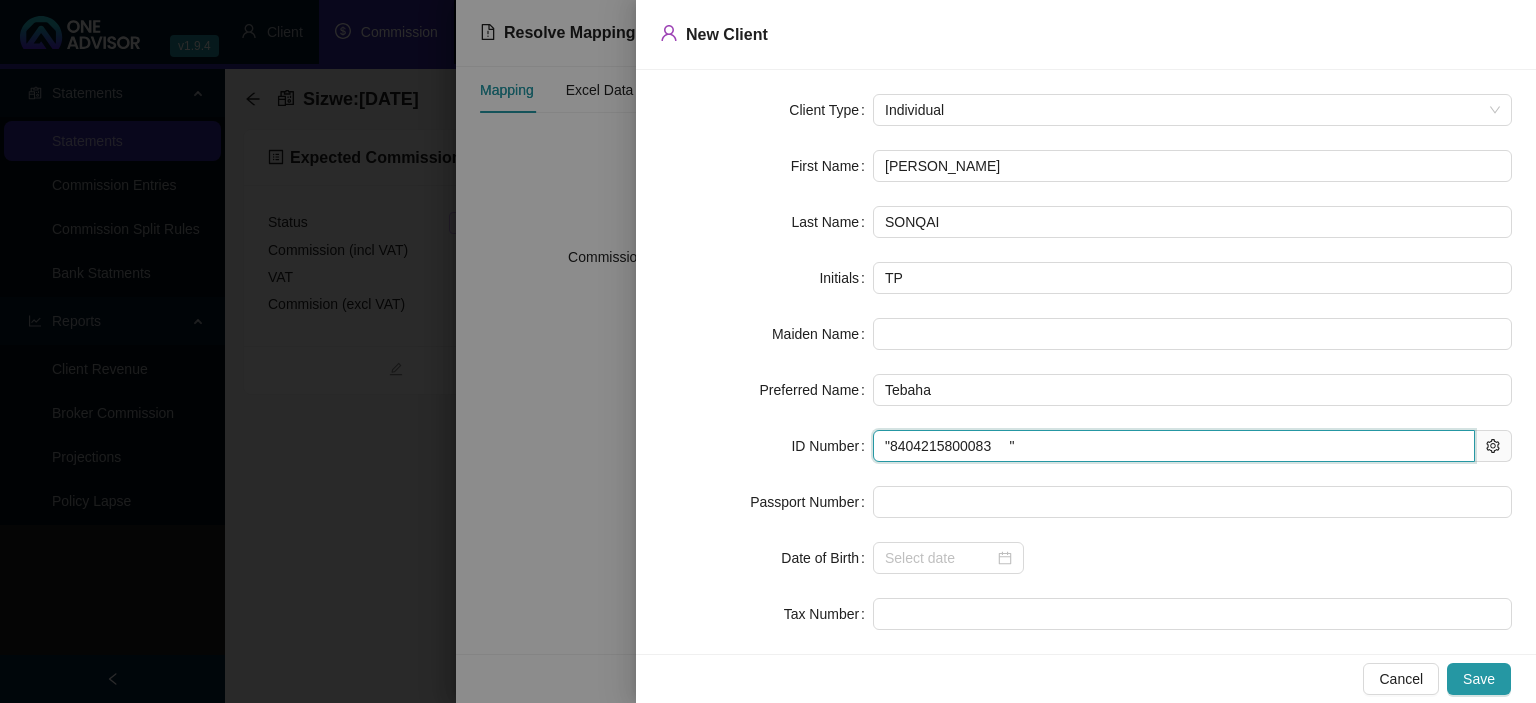 click on ""8404215800083	"" at bounding box center [1174, 446] 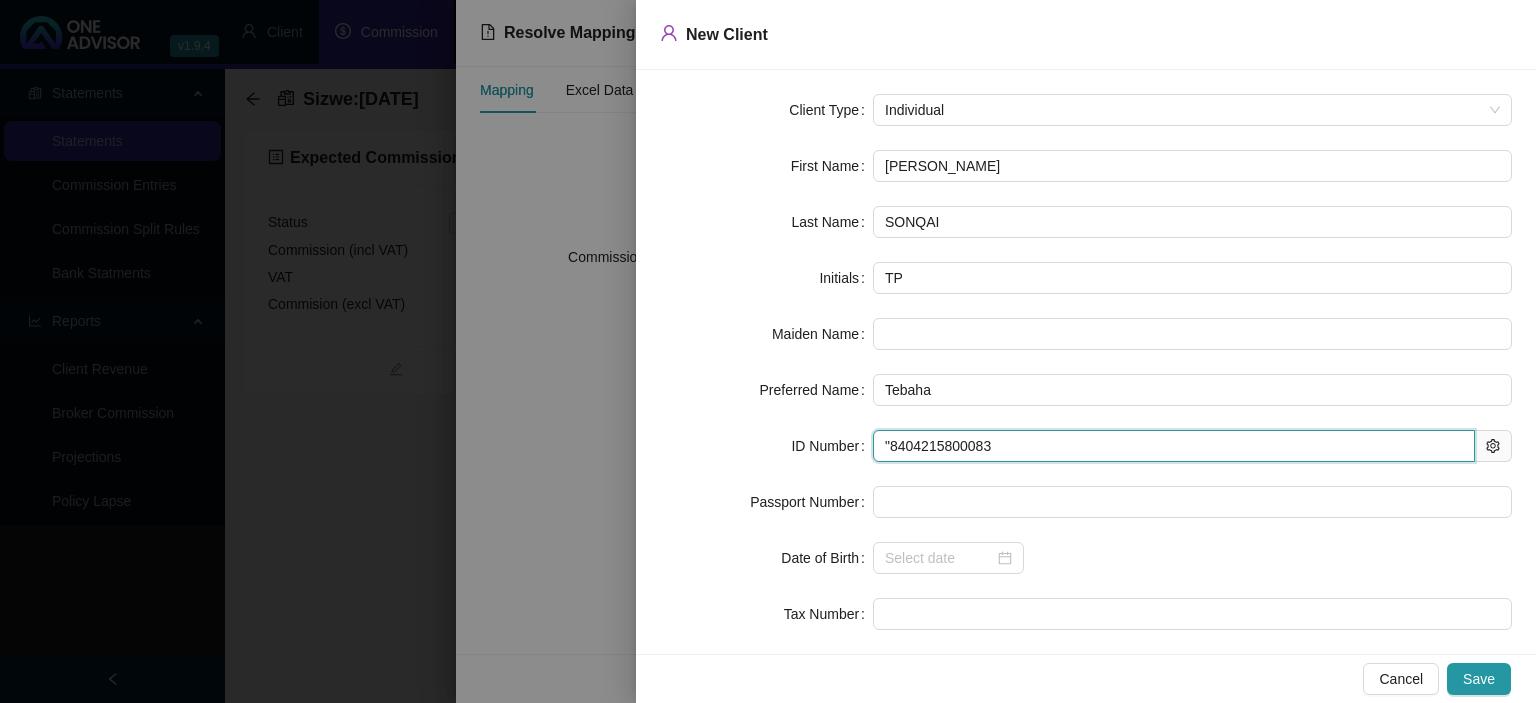click on ""8404215800083" at bounding box center [1174, 446] 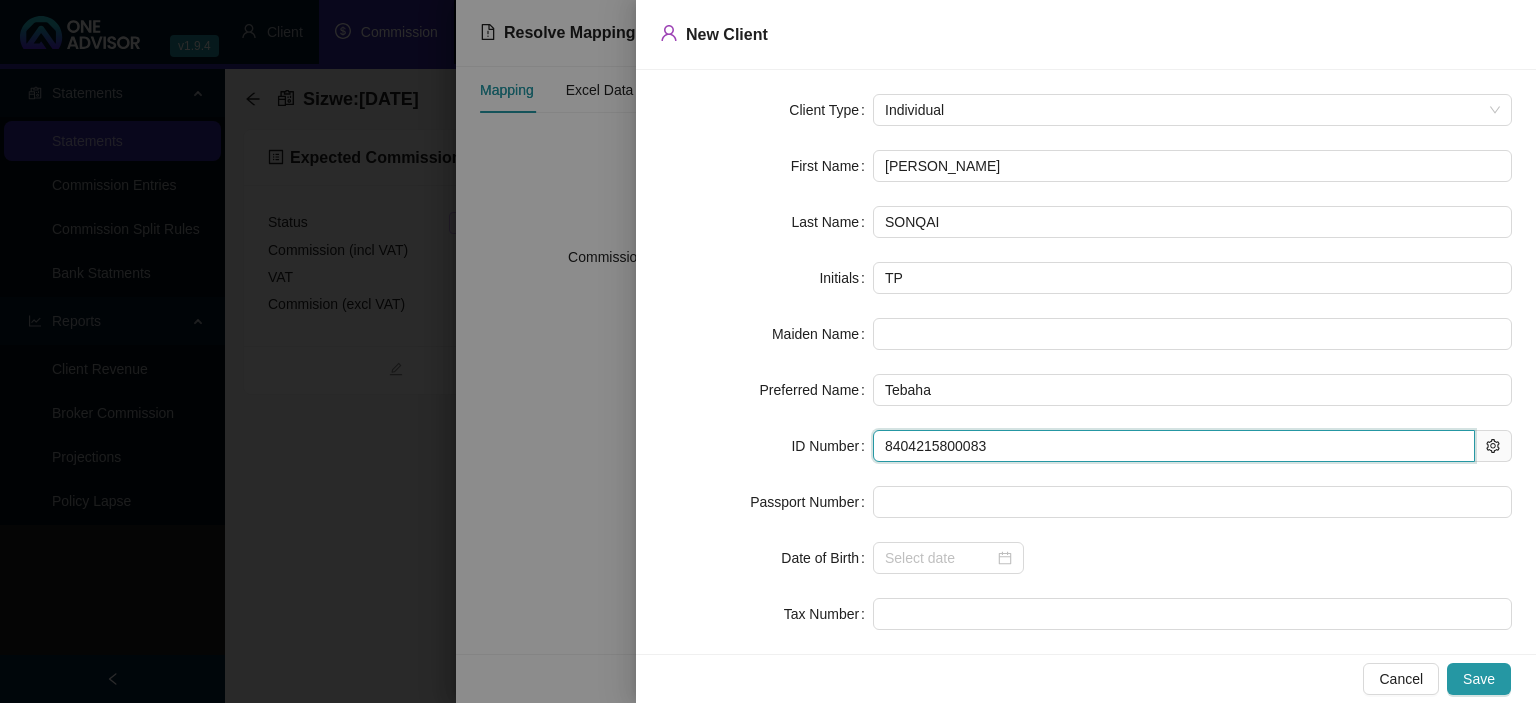 type on "[DATE]" 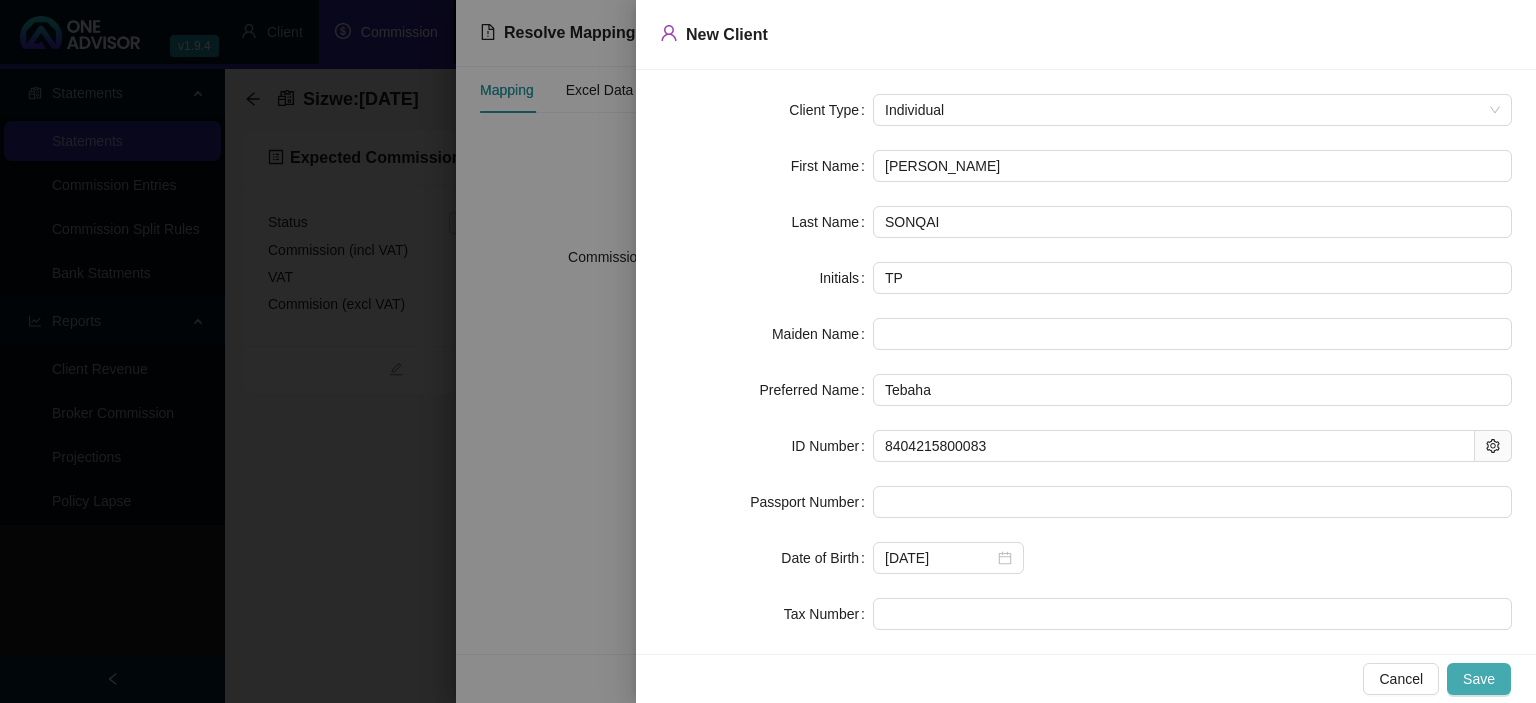 click on "Save" at bounding box center [1479, 679] 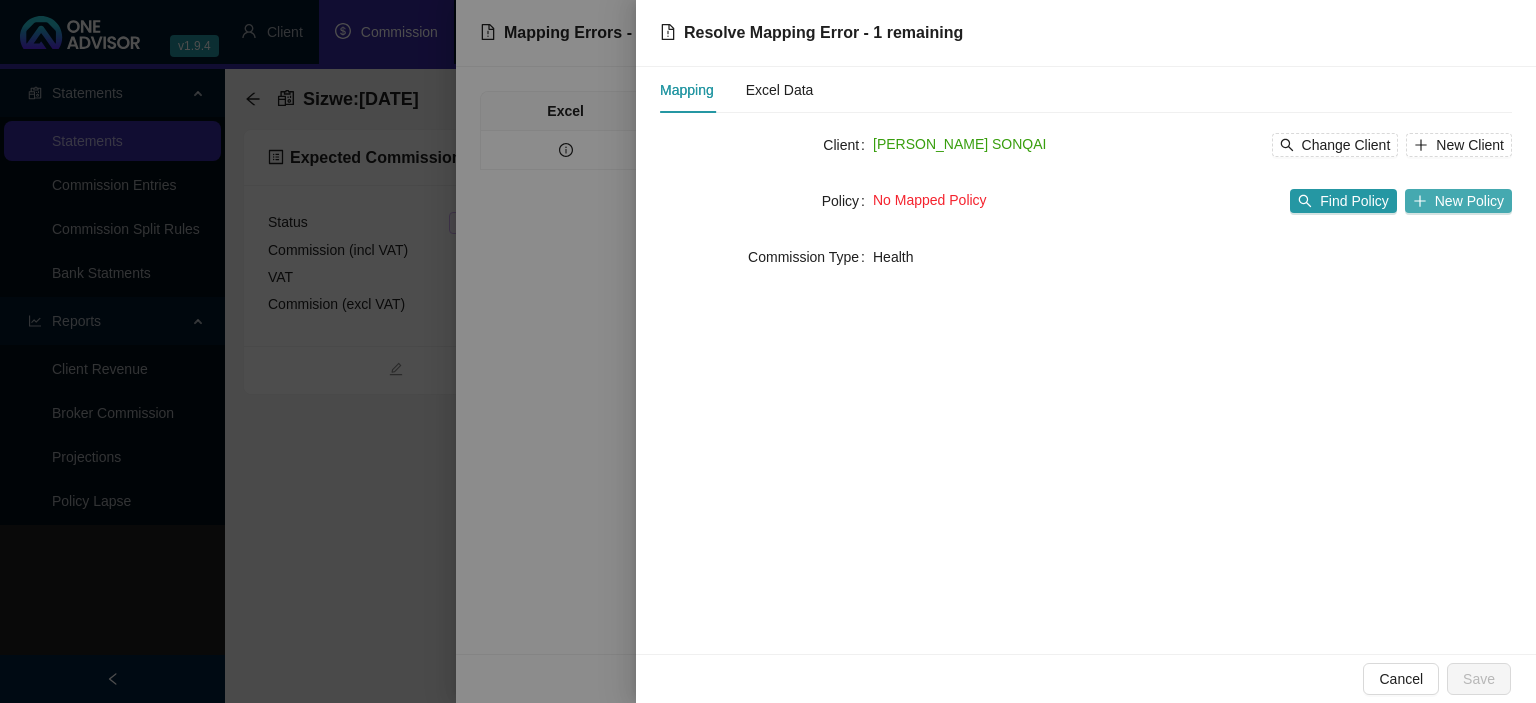click on "New Policy" at bounding box center (1469, 201) 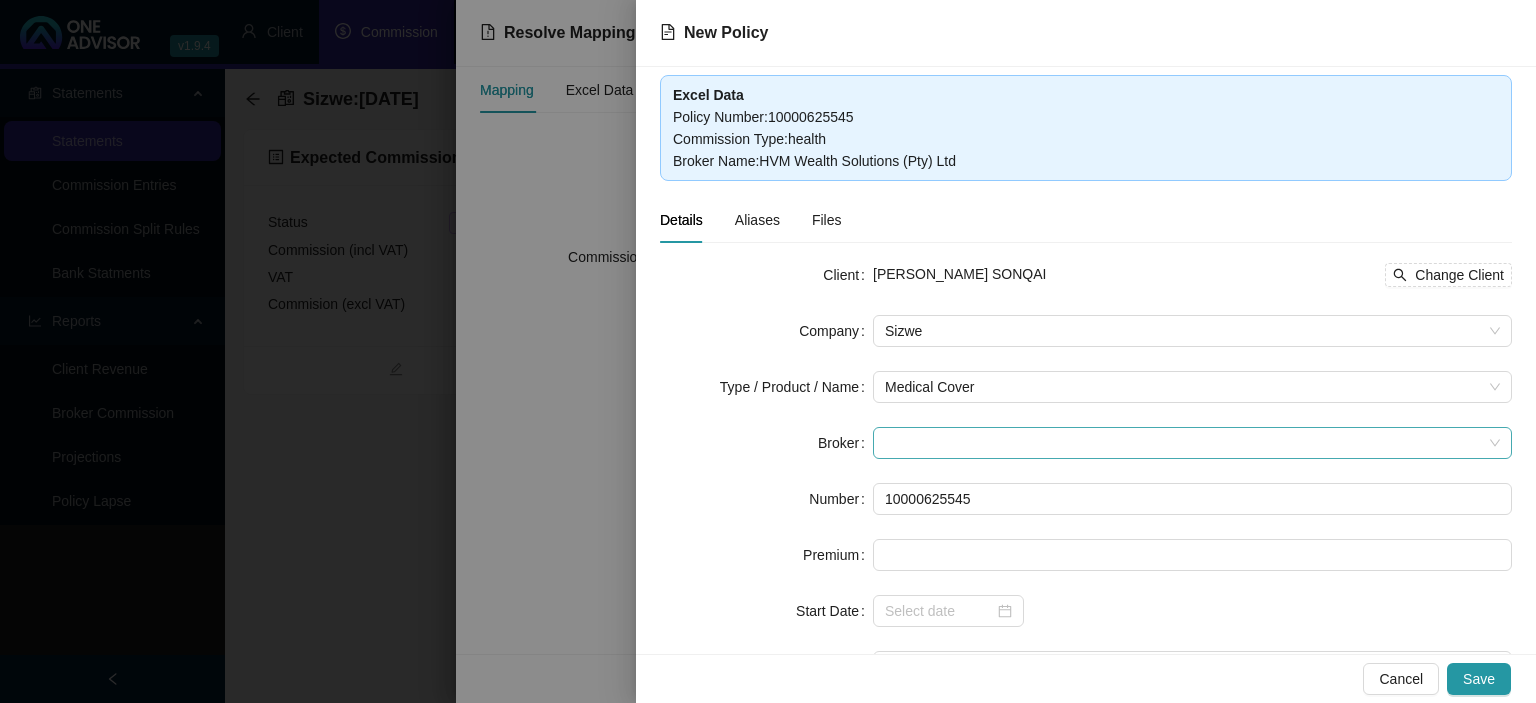 click at bounding box center [1192, 443] 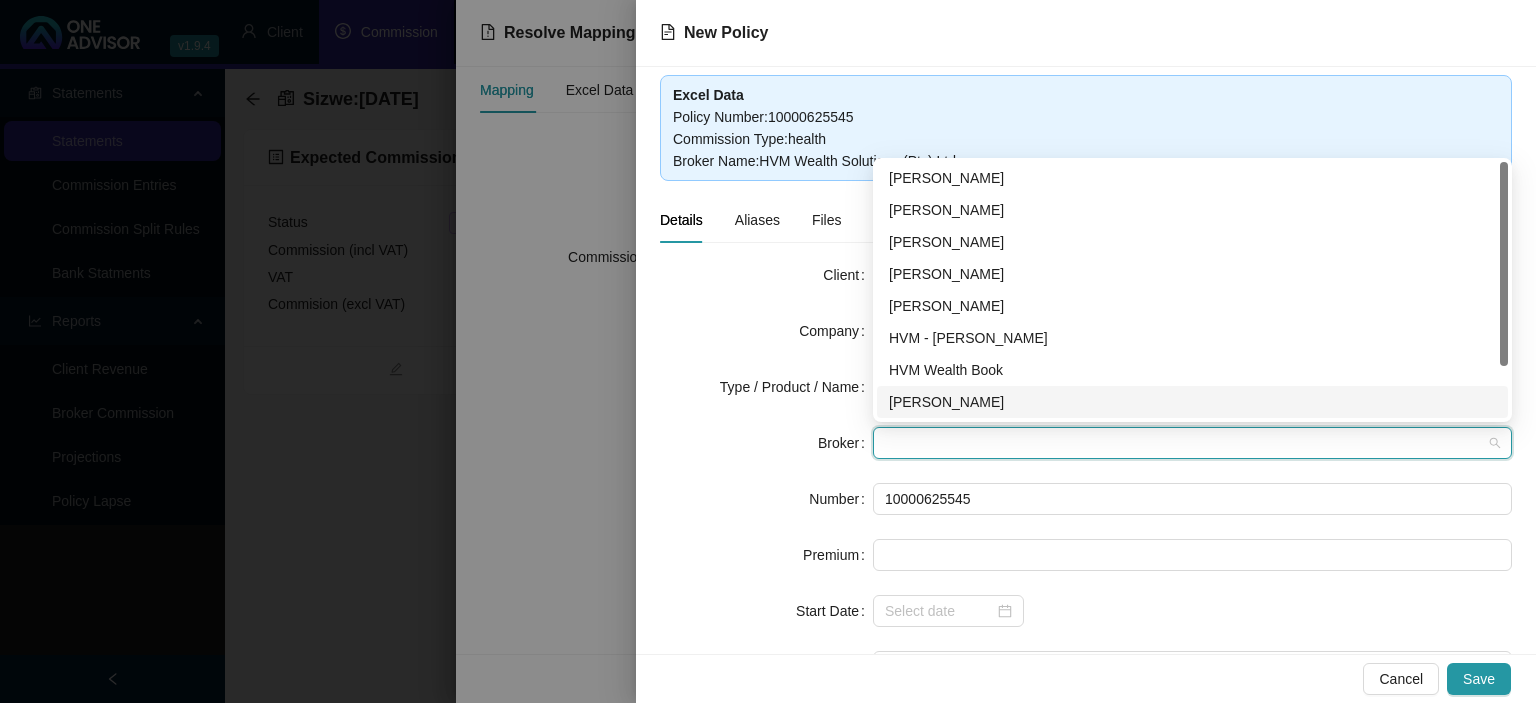 click on "[PERSON_NAME]" at bounding box center (1192, 402) 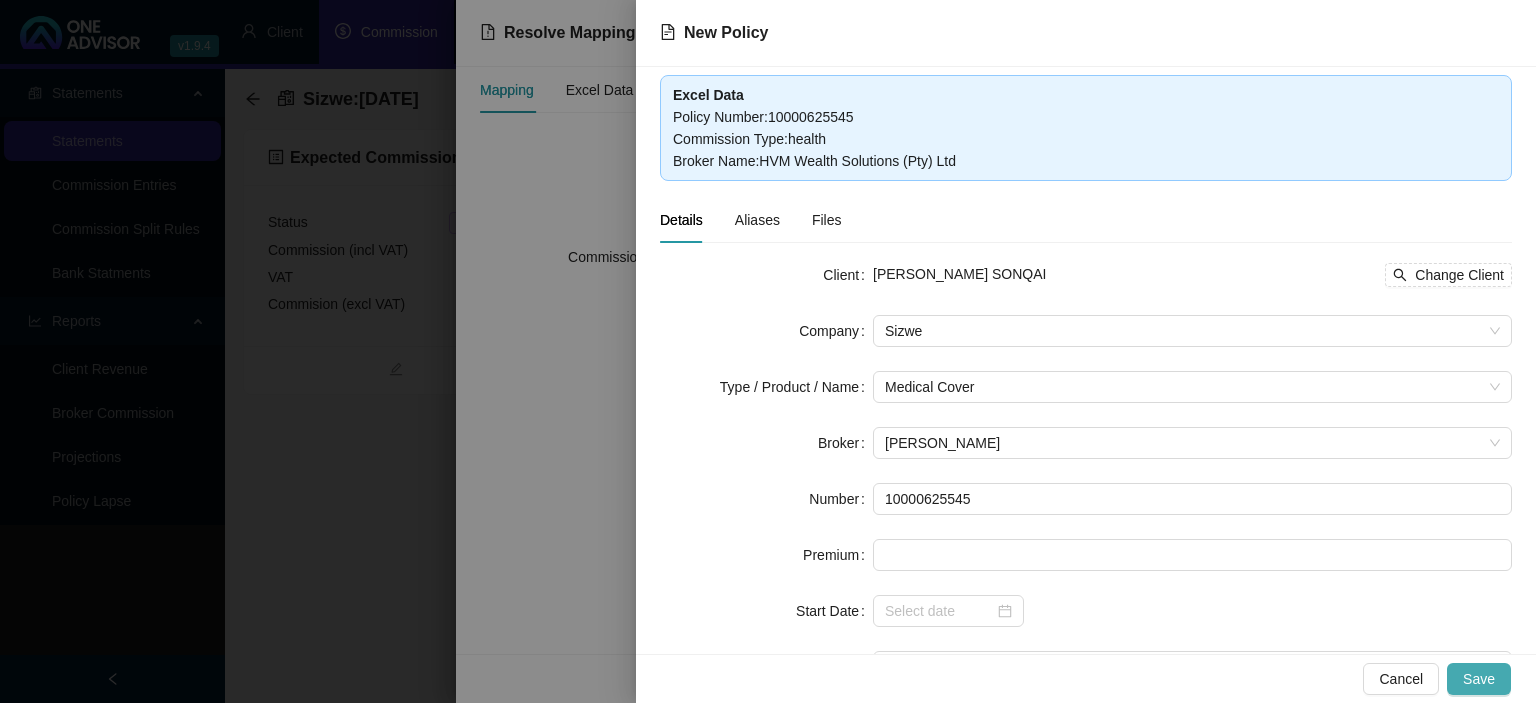 click on "Save" at bounding box center [1479, 679] 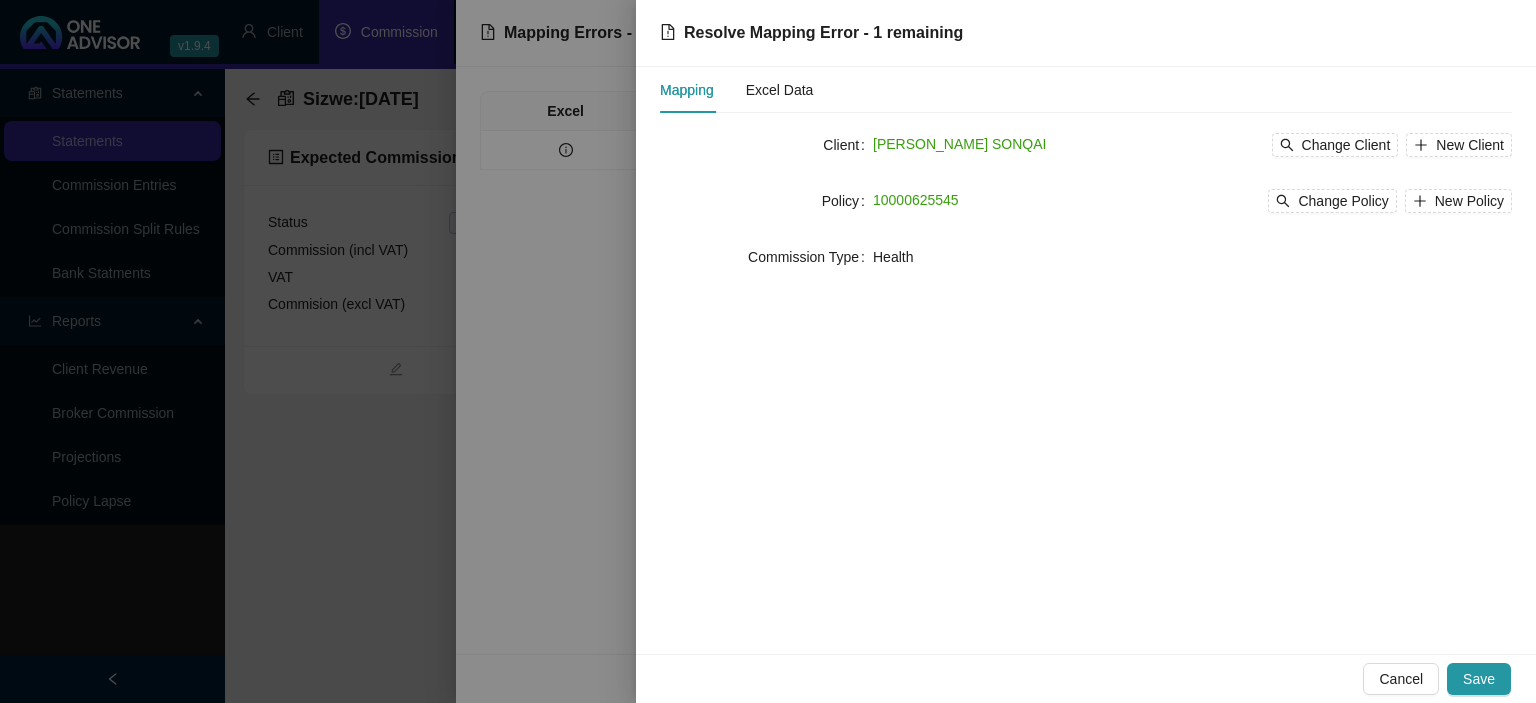 click on "Save" at bounding box center [1479, 679] 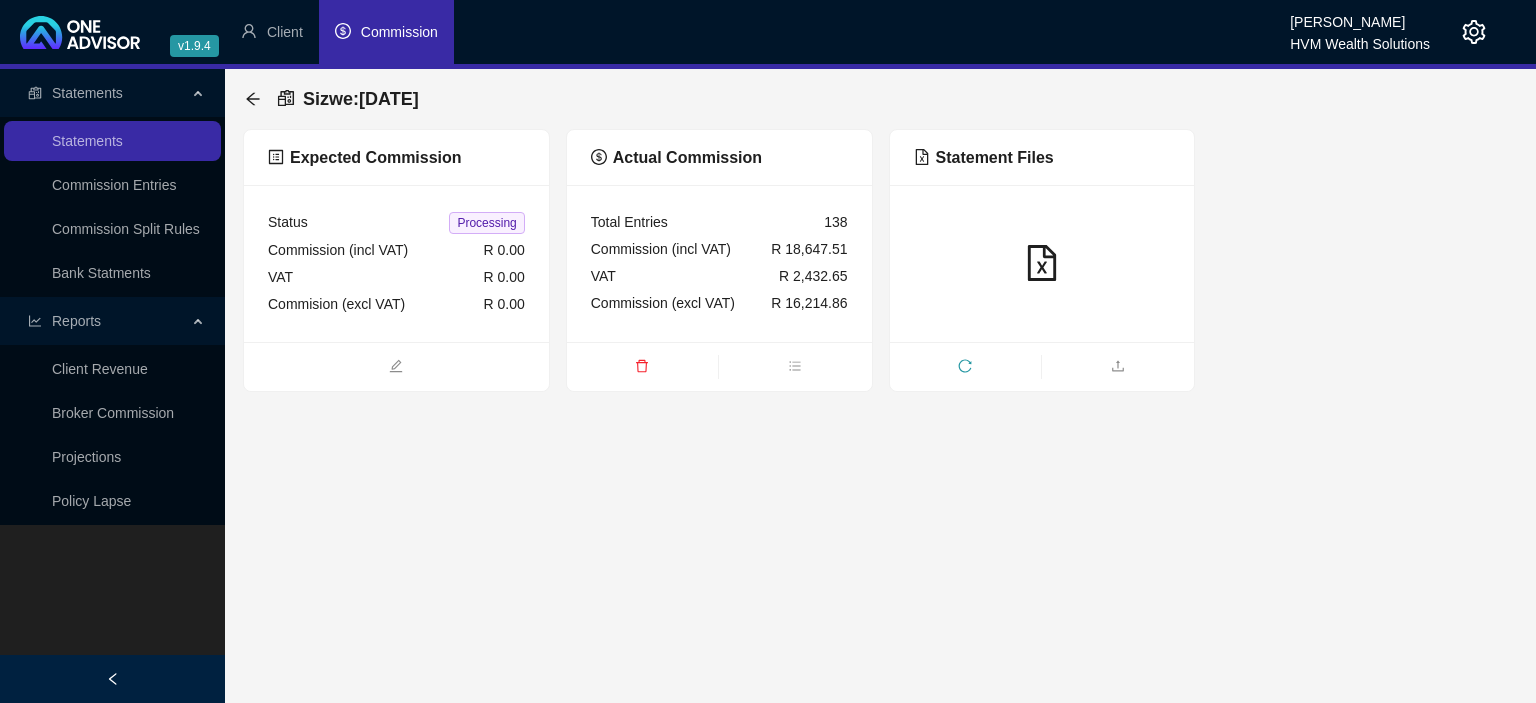 click on "Sizwe :  [DATE]" at bounding box center (880, 99) 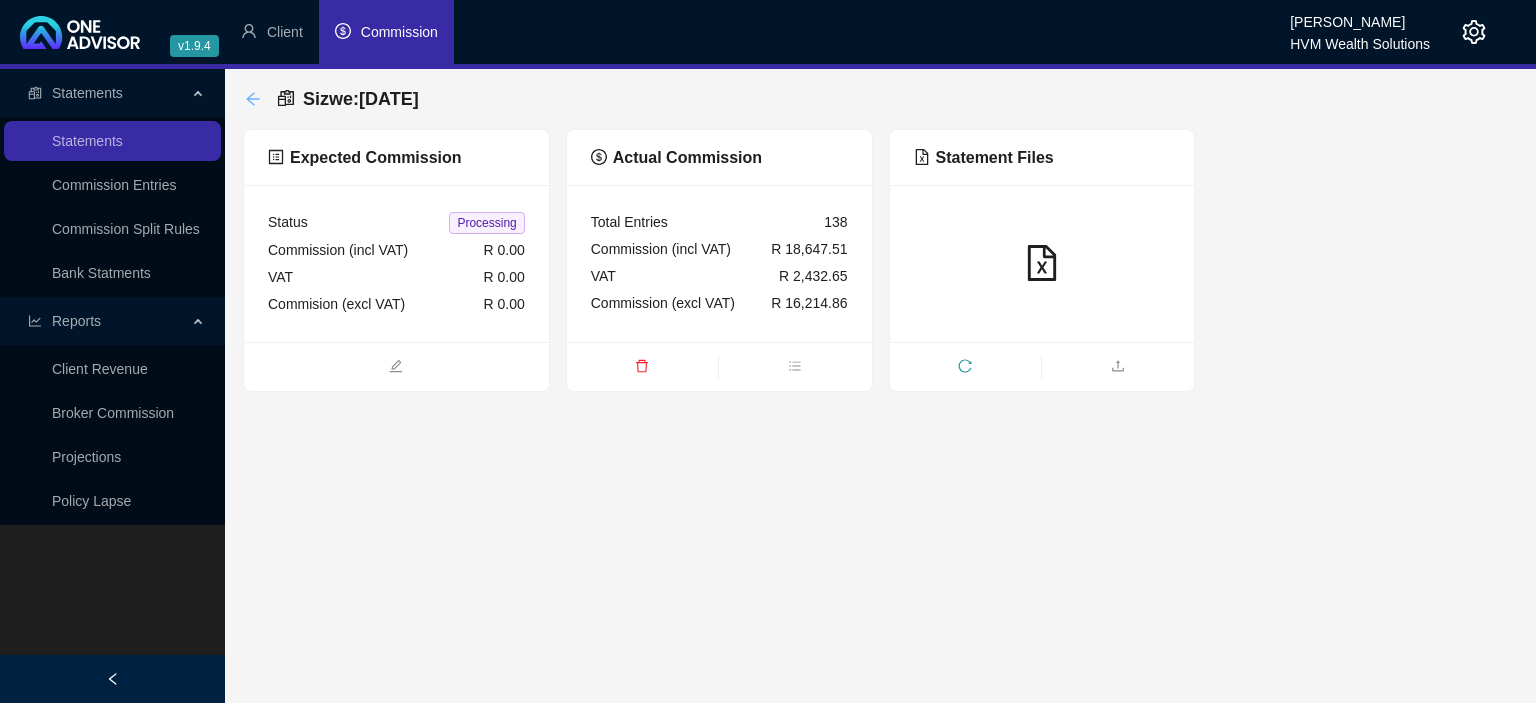 click 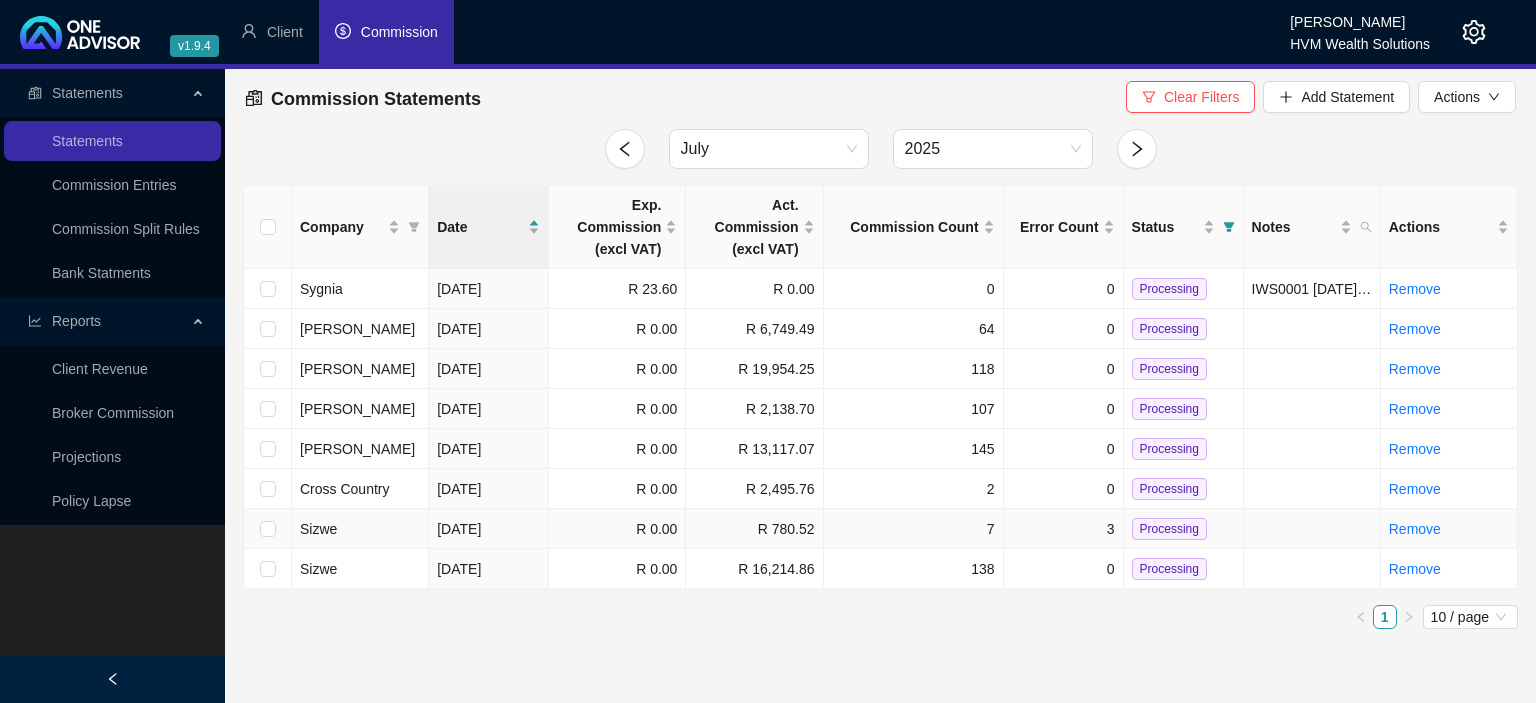 click on "7" at bounding box center (914, 529) 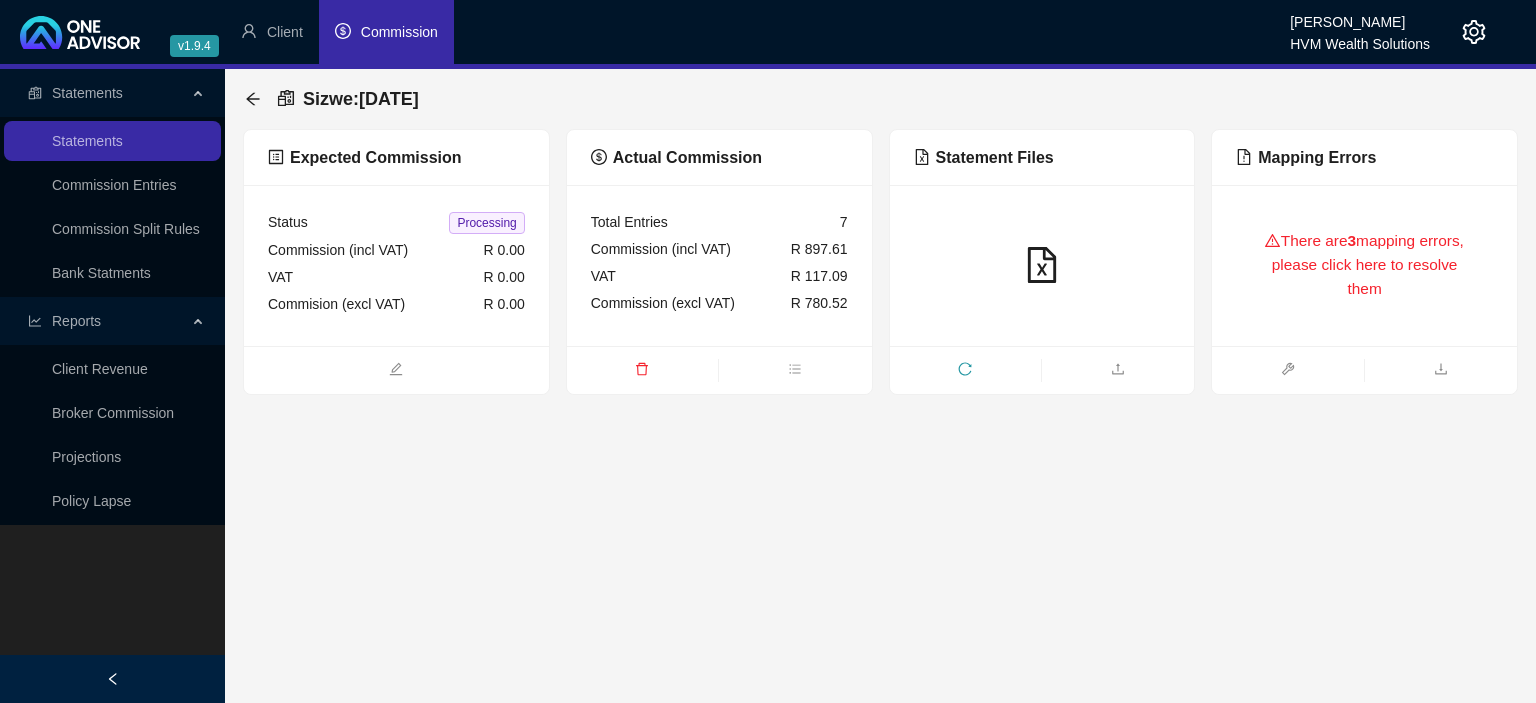 click on "There are  3  mapping errors, please click here to resolve them" at bounding box center (1364, 265) 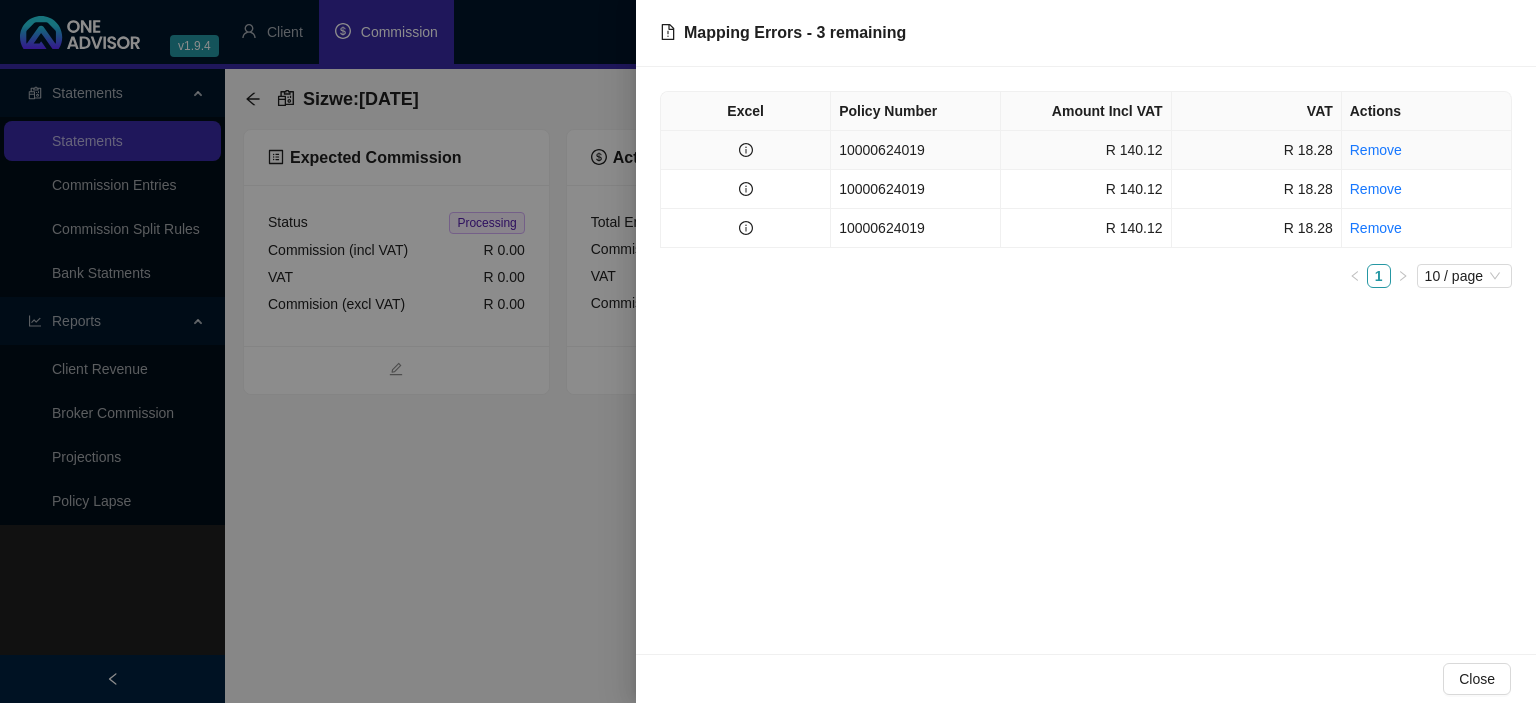 click on "10000624019" at bounding box center (916, 150) 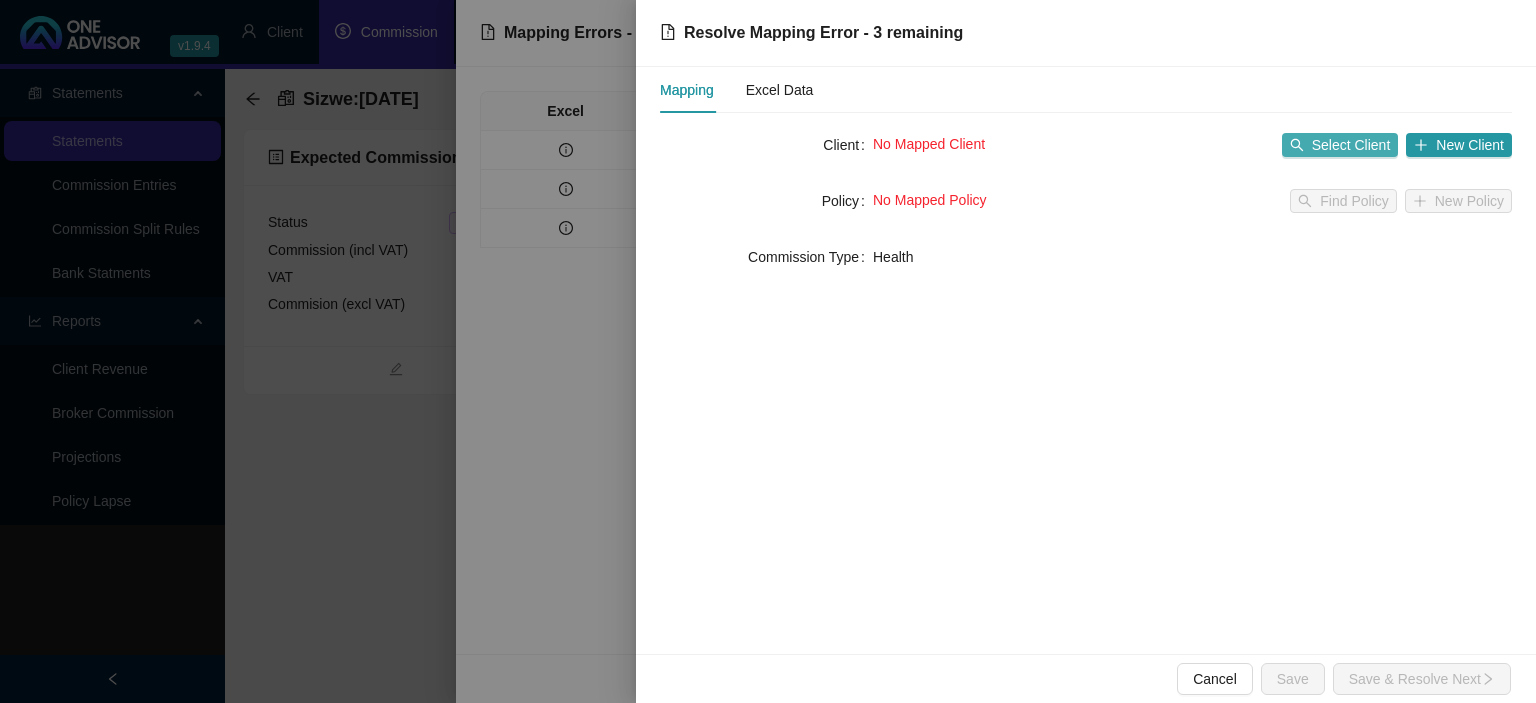 click on "Select Client" at bounding box center [1340, 145] 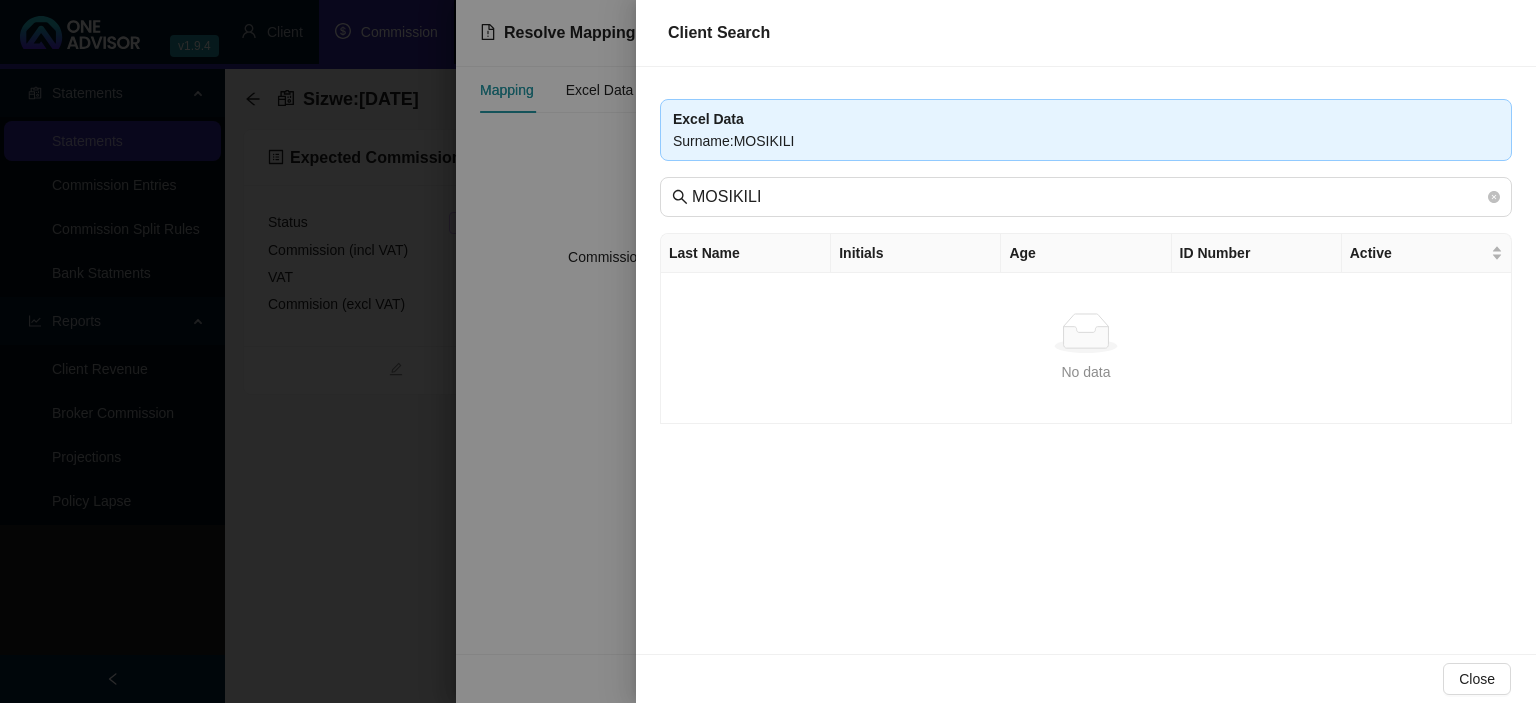 click at bounding box center [768, 351] 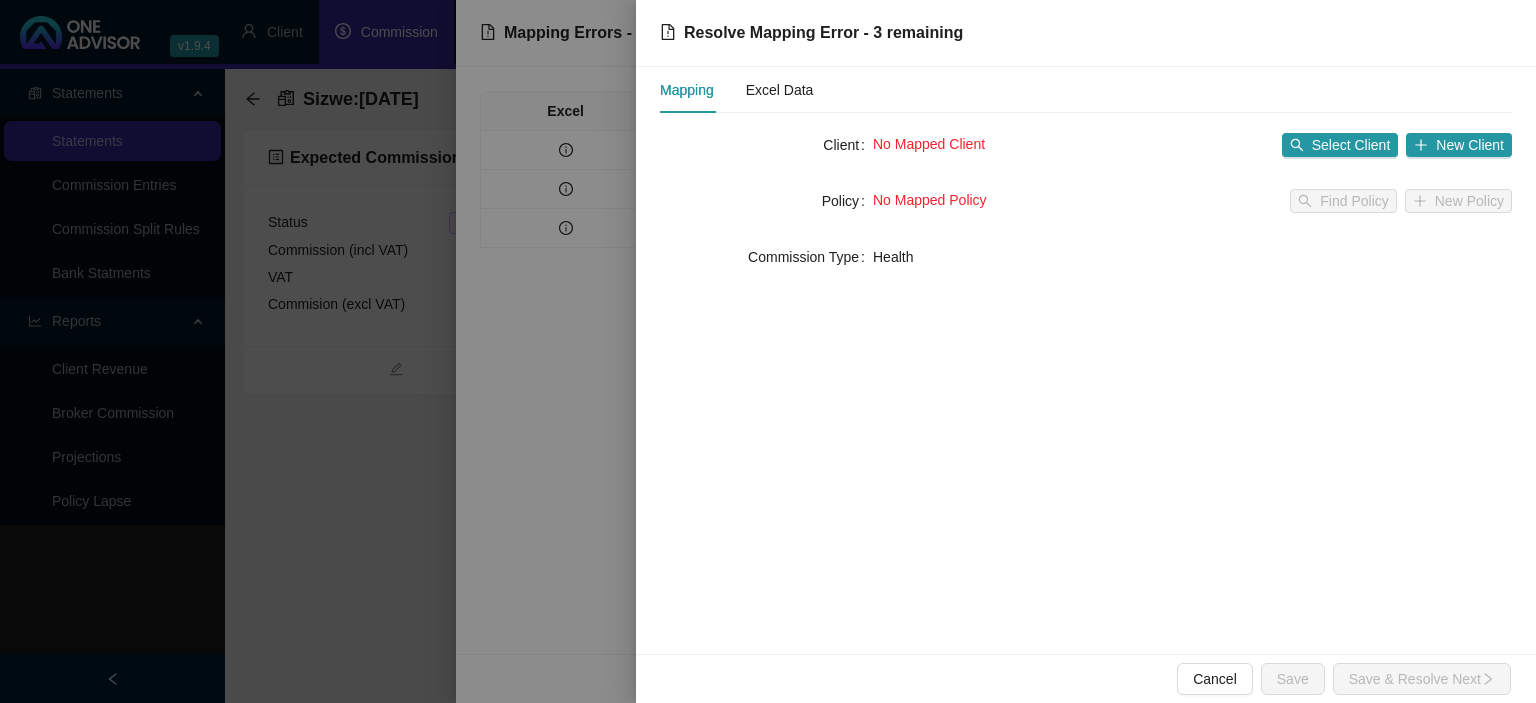 click on "No Mapped Client Select Client New Client" at bounding box center (1192, 145) 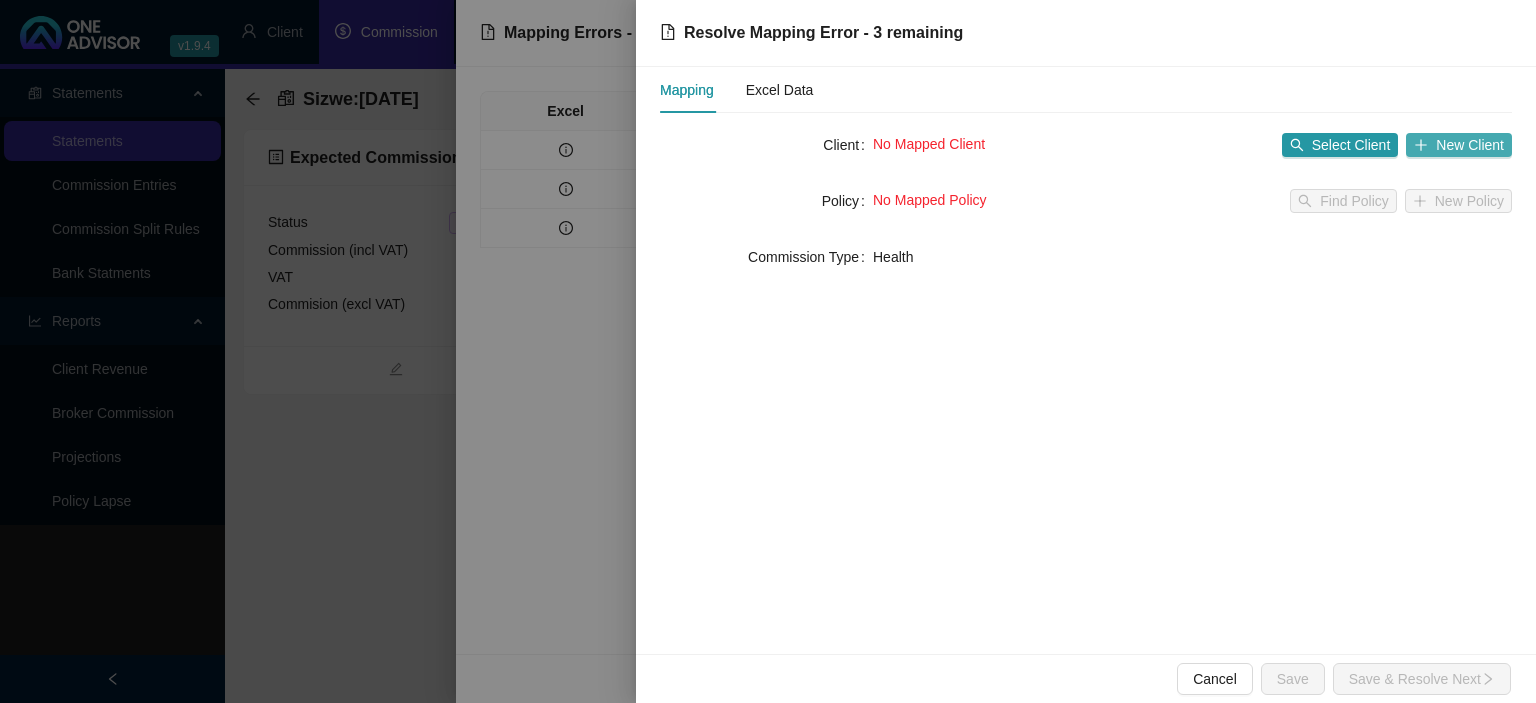 click on "New Client" at bounding box center (1470, 145) 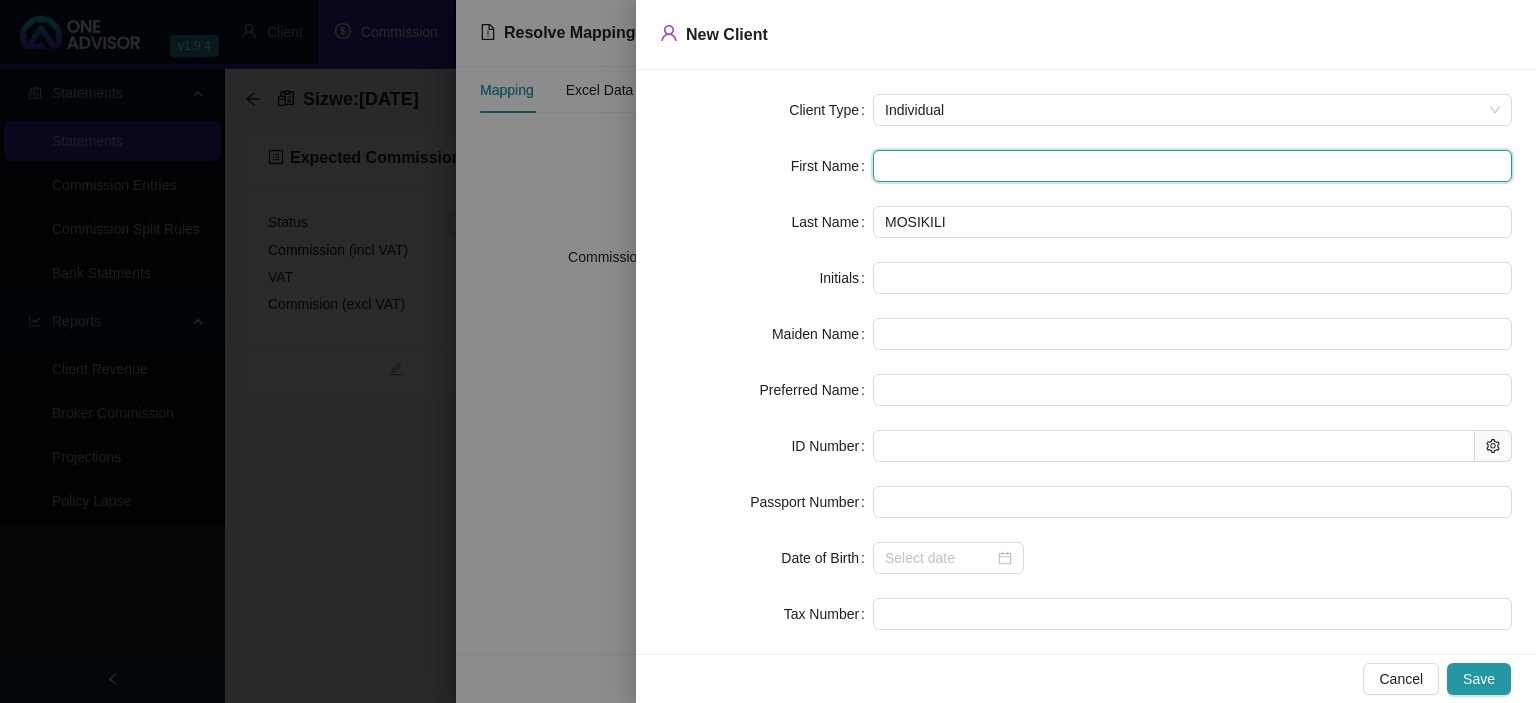 click at bounding box center (1192, 166) 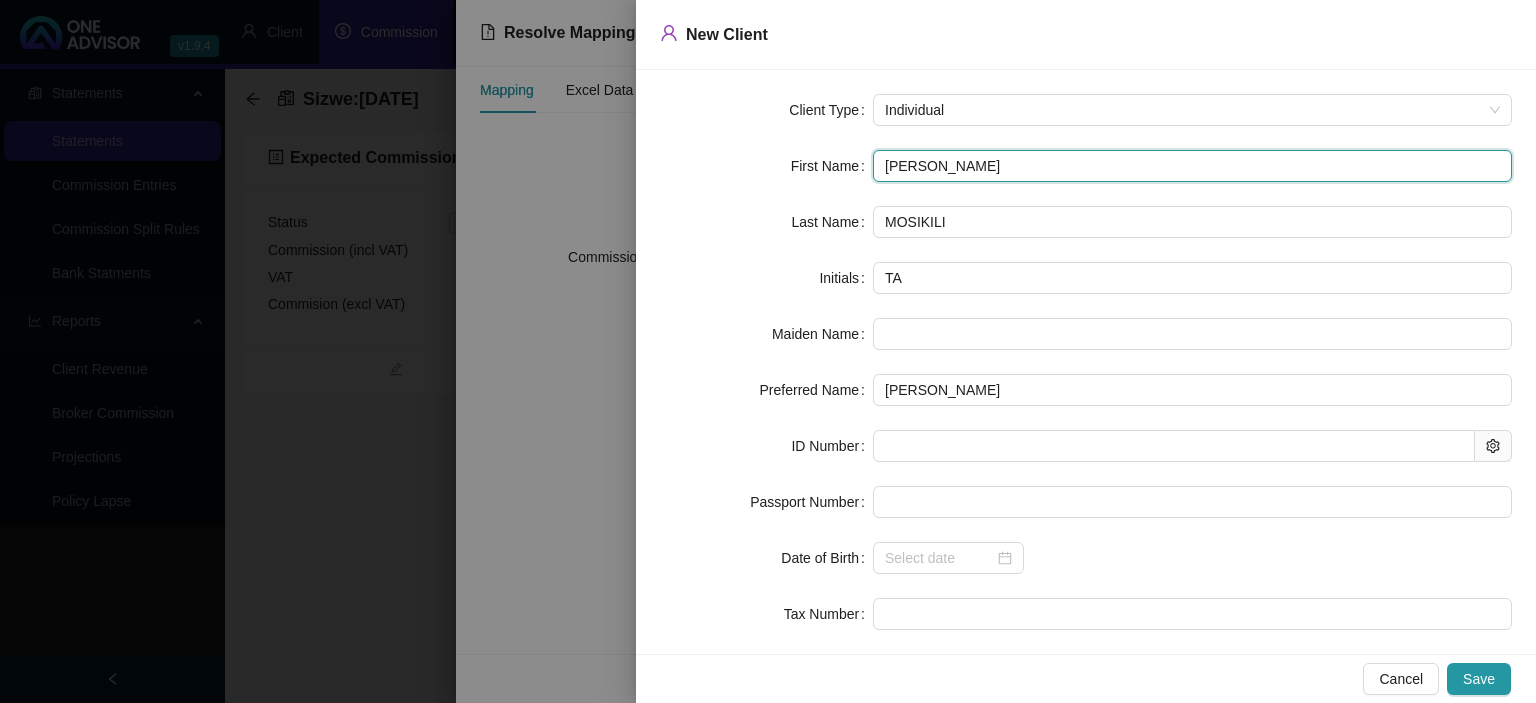 click on "[PERSON_NAME]" at bounding box center (1192, 166) 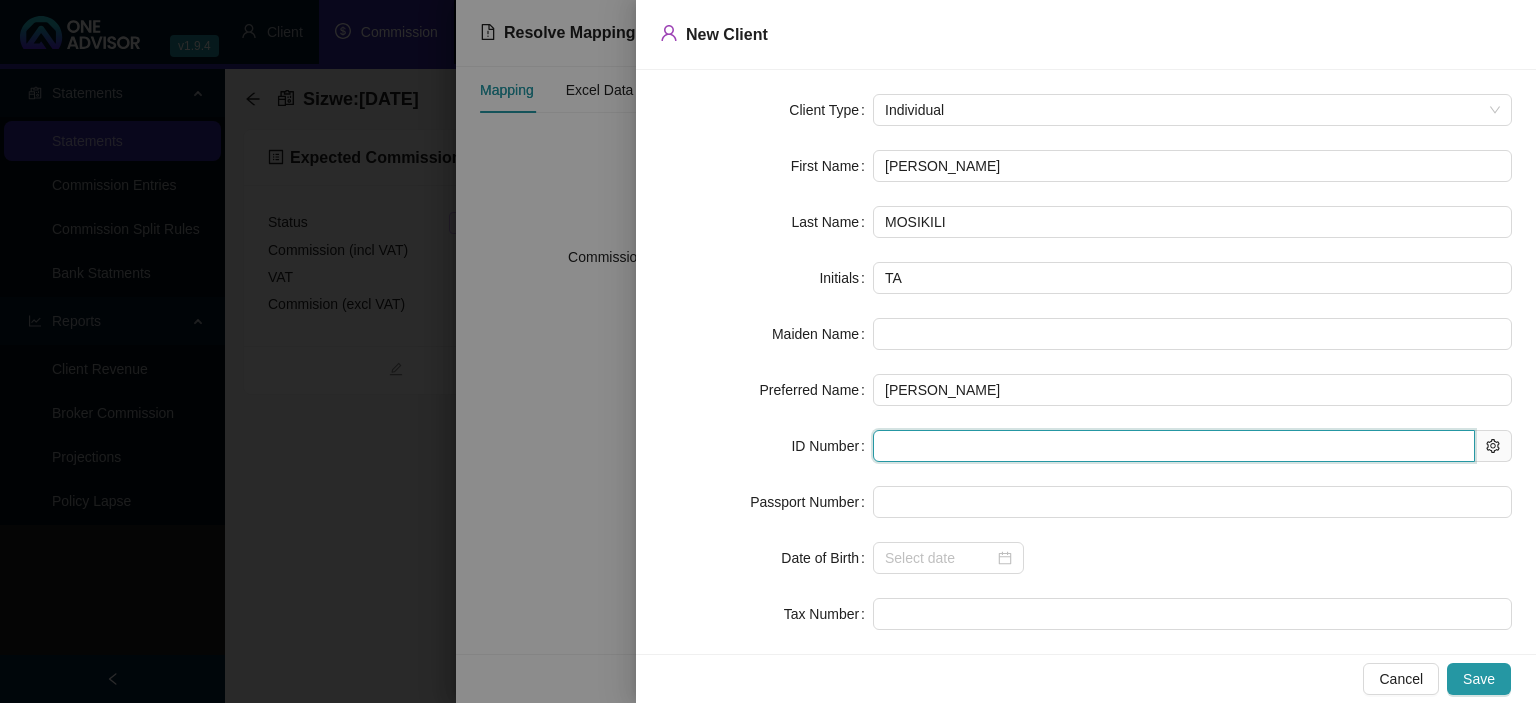 click at bounding box center (1174, 446) 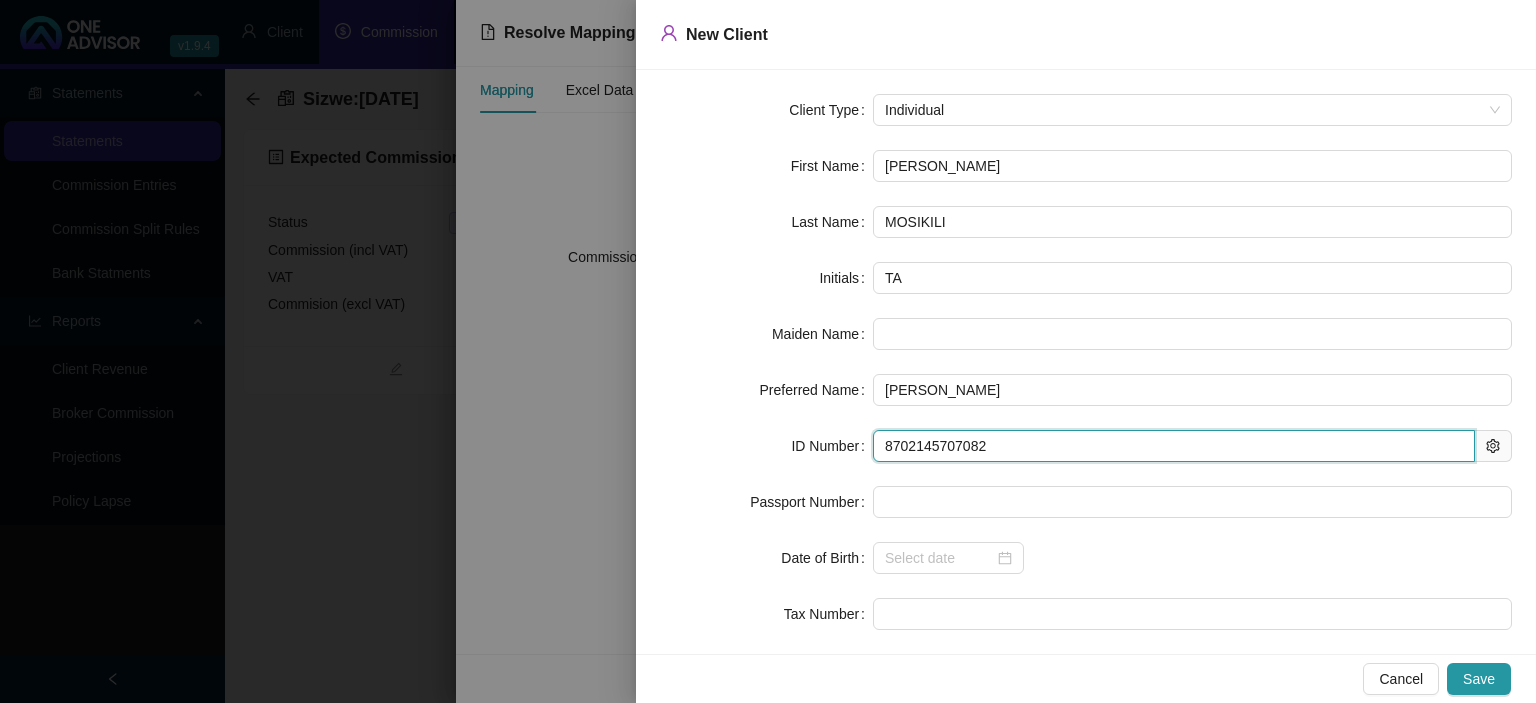 type on "[DATE]" 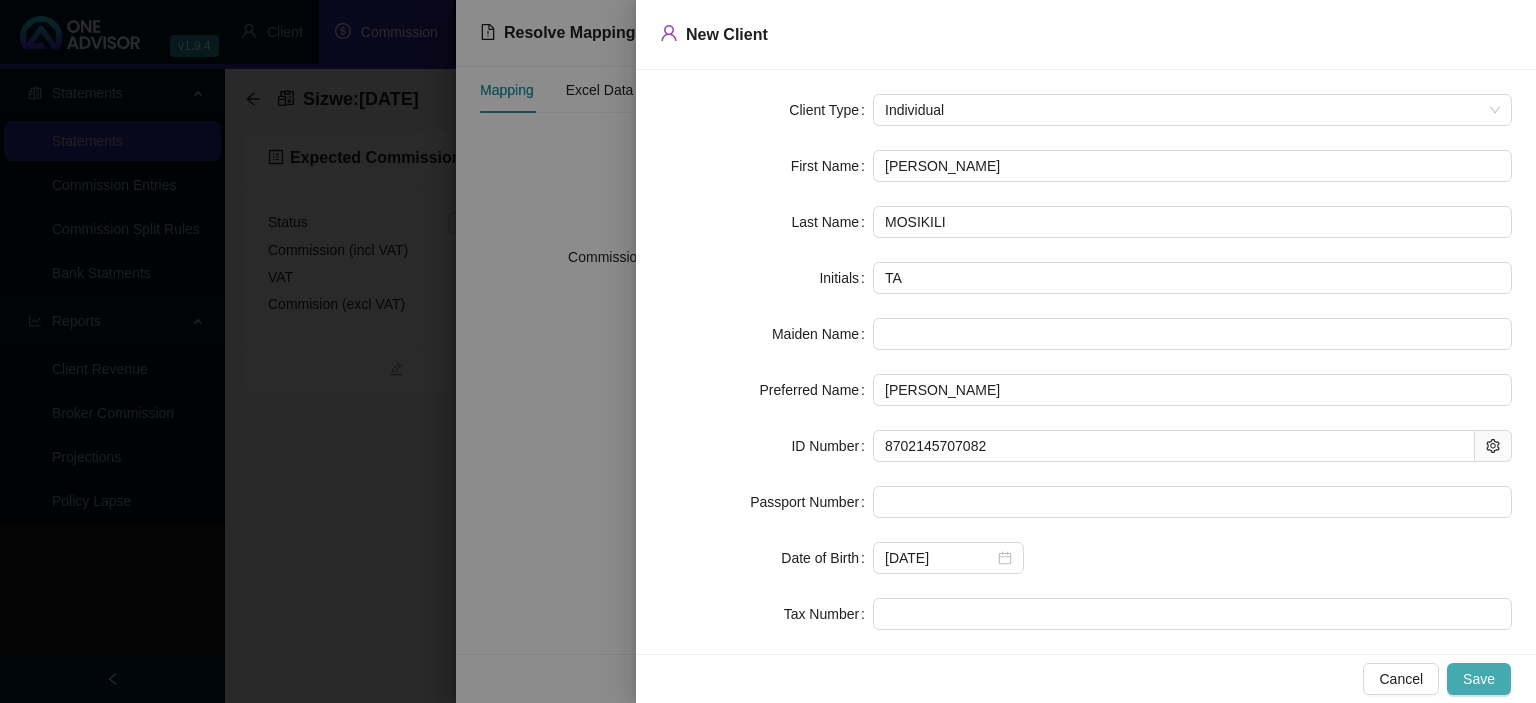 click on "Save" at bounding box center [1479, 679] 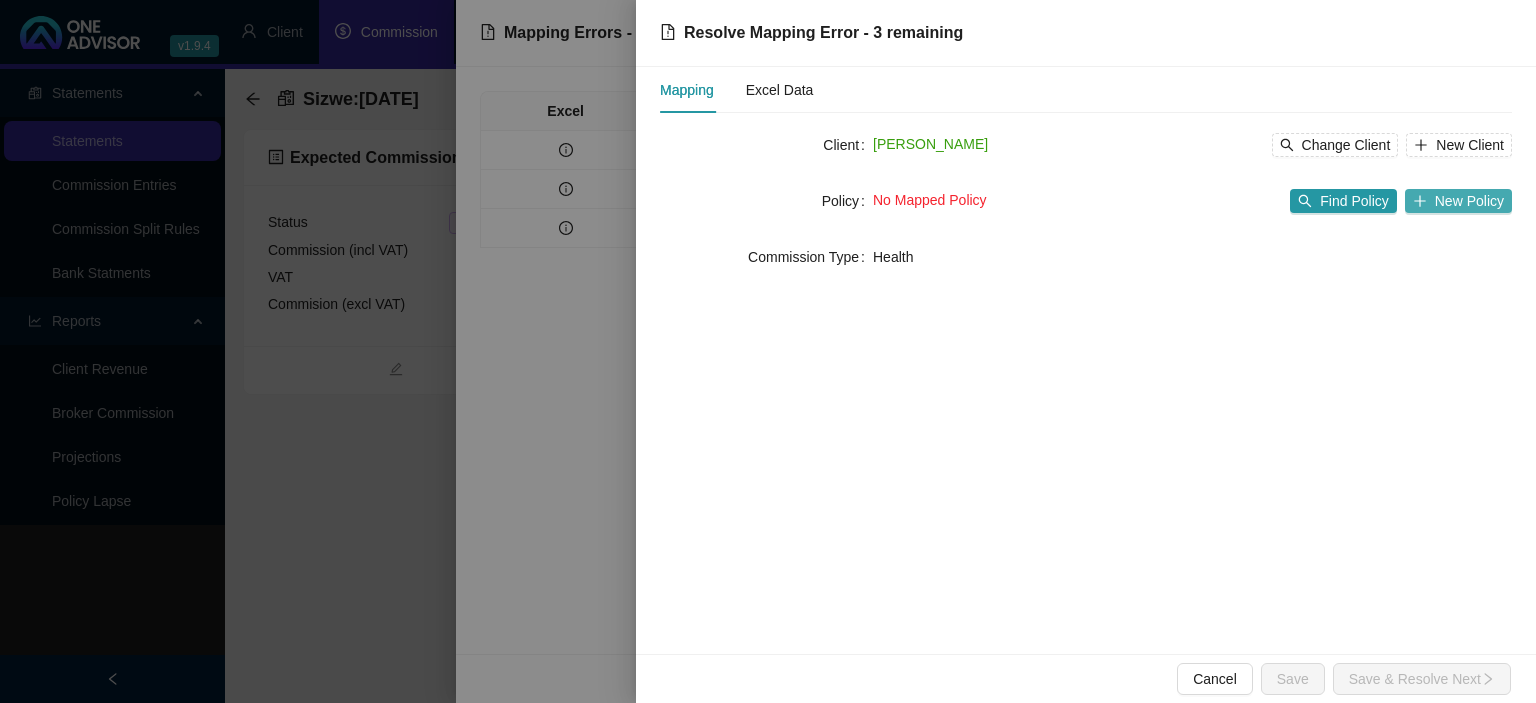 click on "New Policy" at bounding box center [1469, 201] 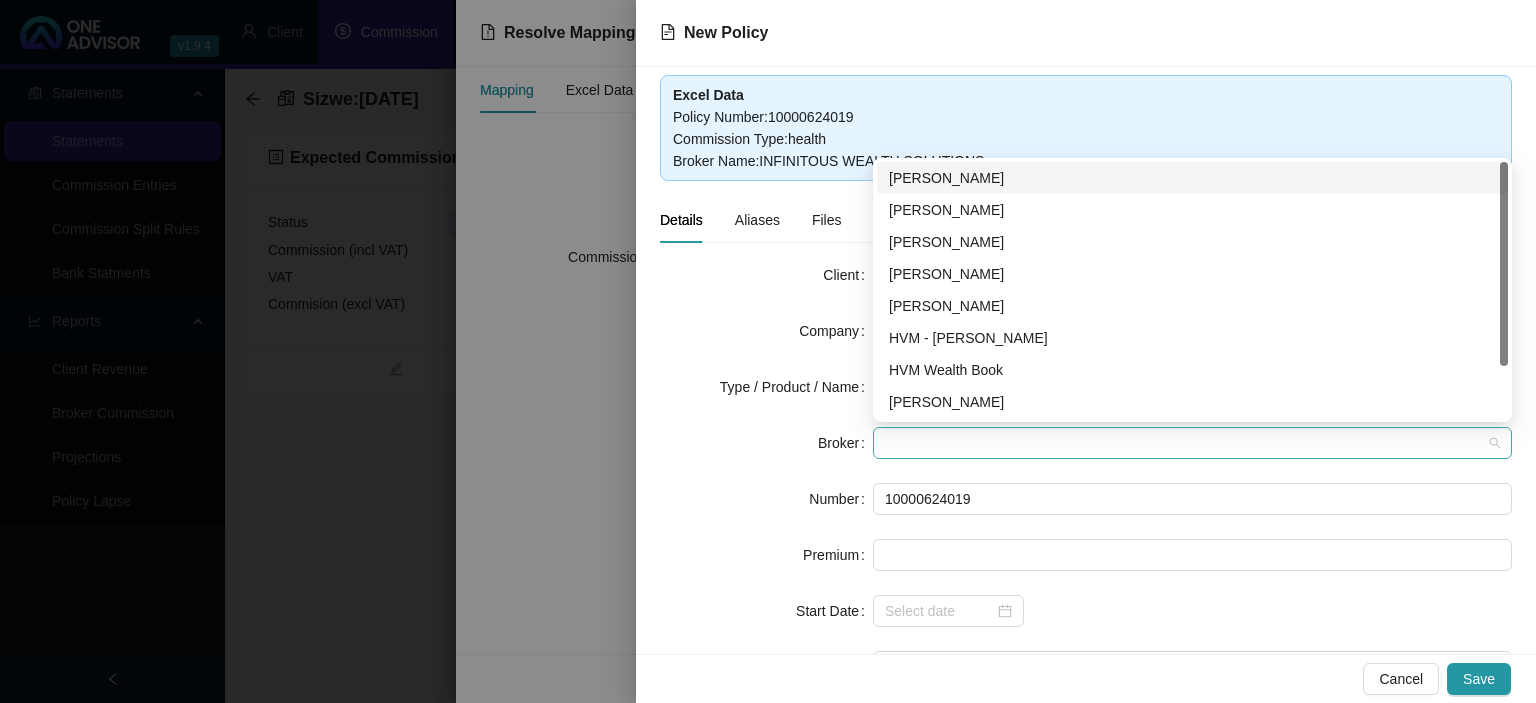 click at bounding box center (1192, 443) 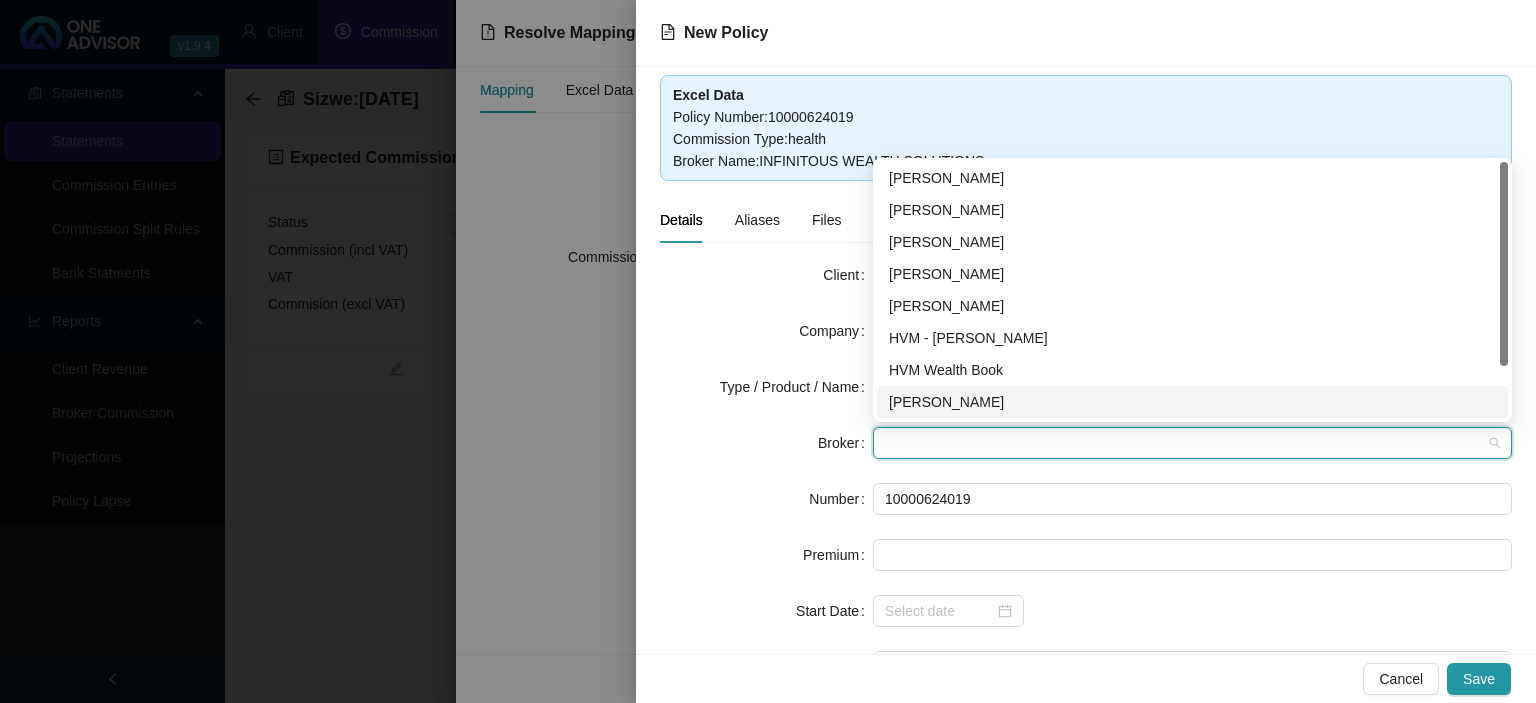 click on "[PERSON_NAME]" at bounding box center (1192, 402) 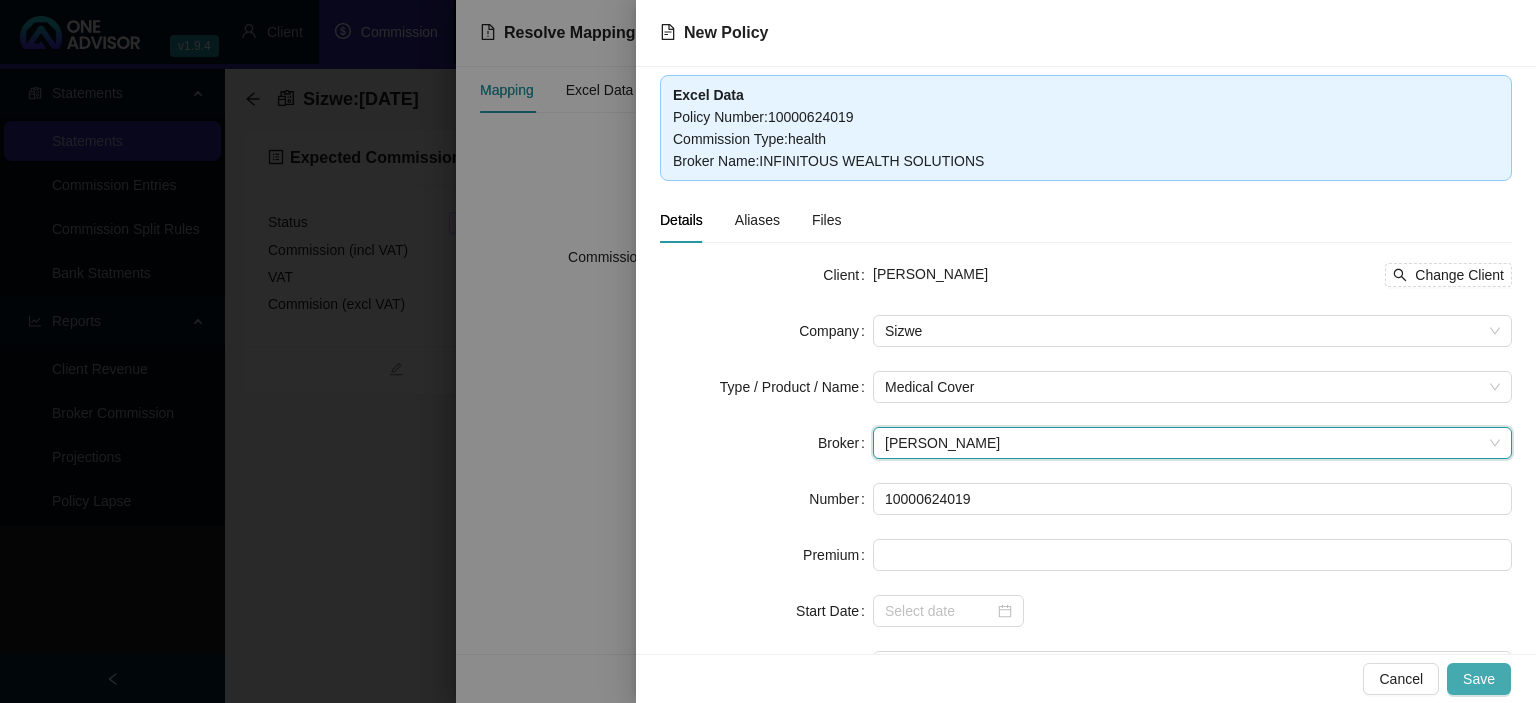 click on "Save" at bounding box center (1479, 679) 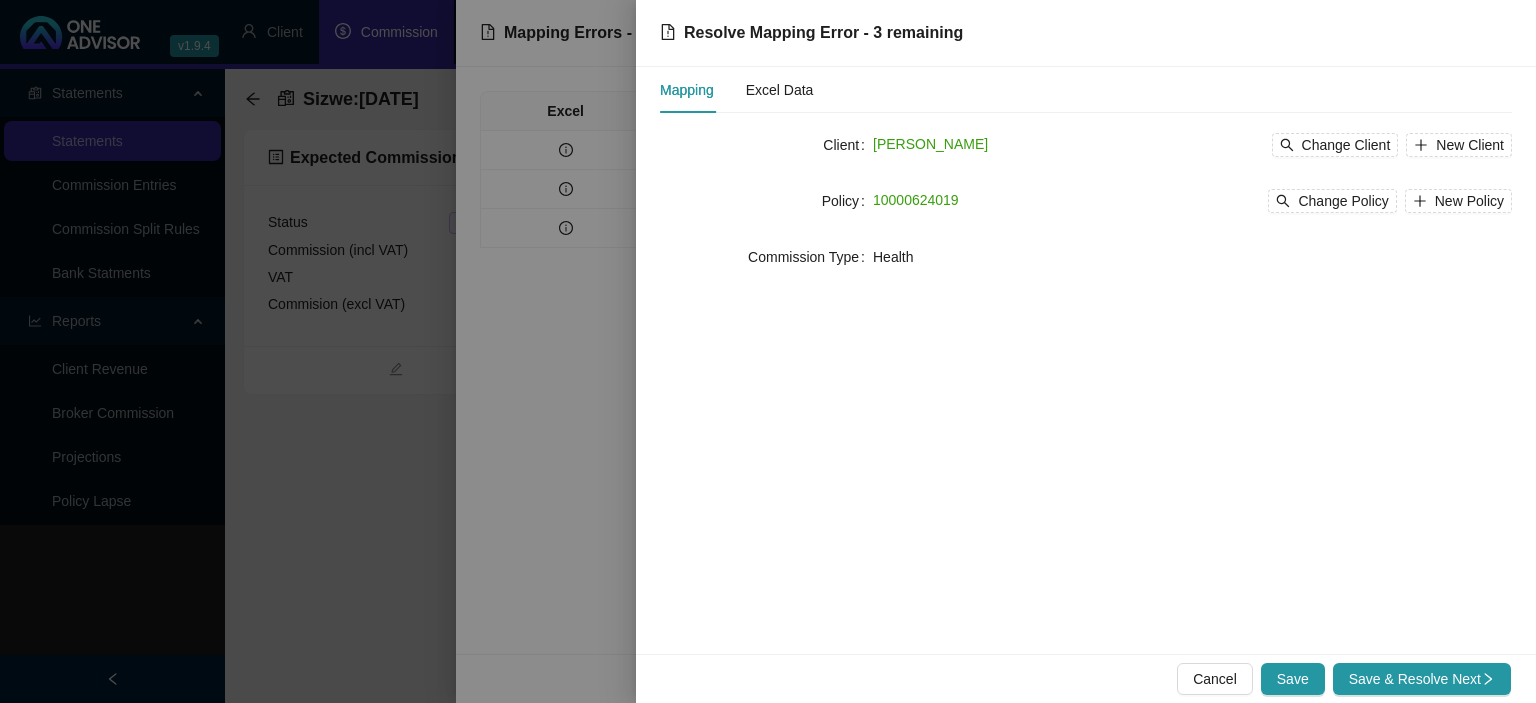 click 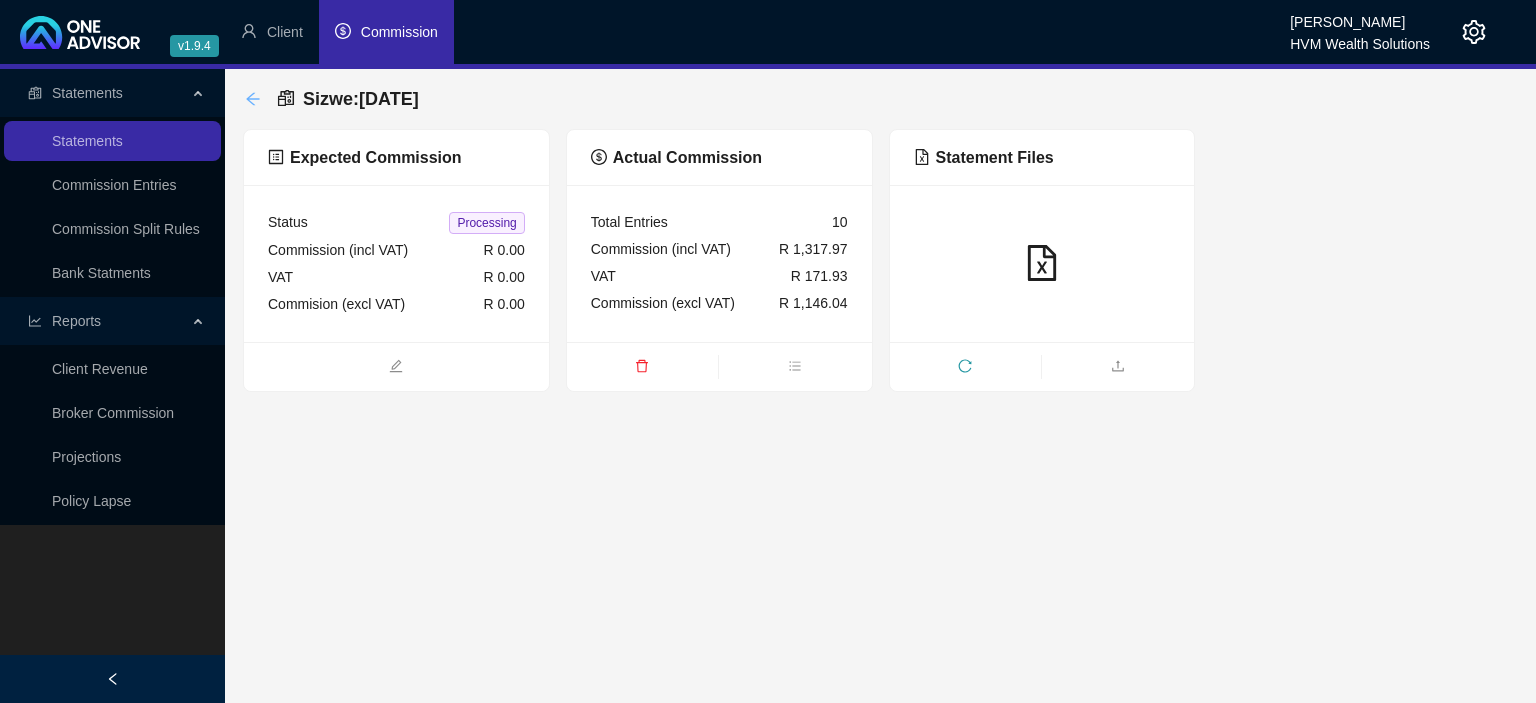 click 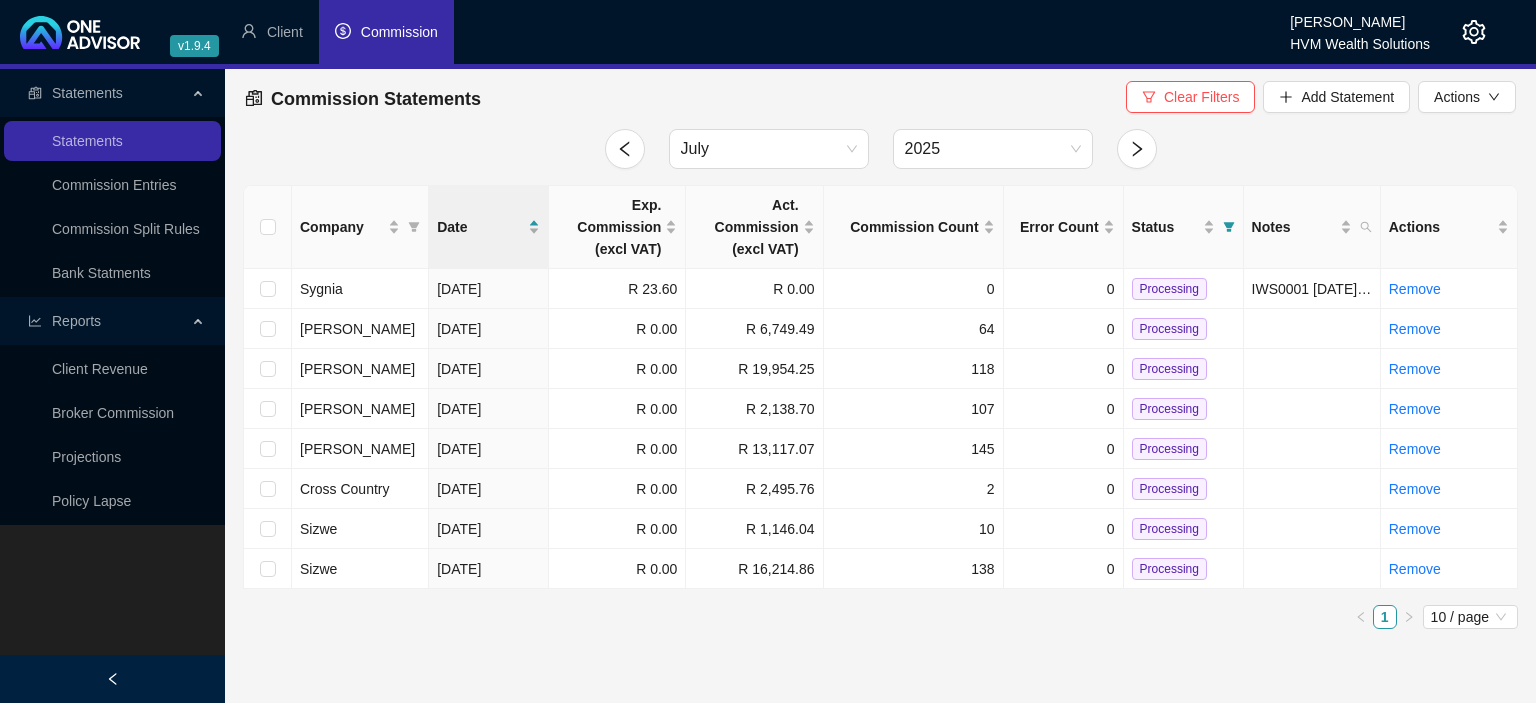 click 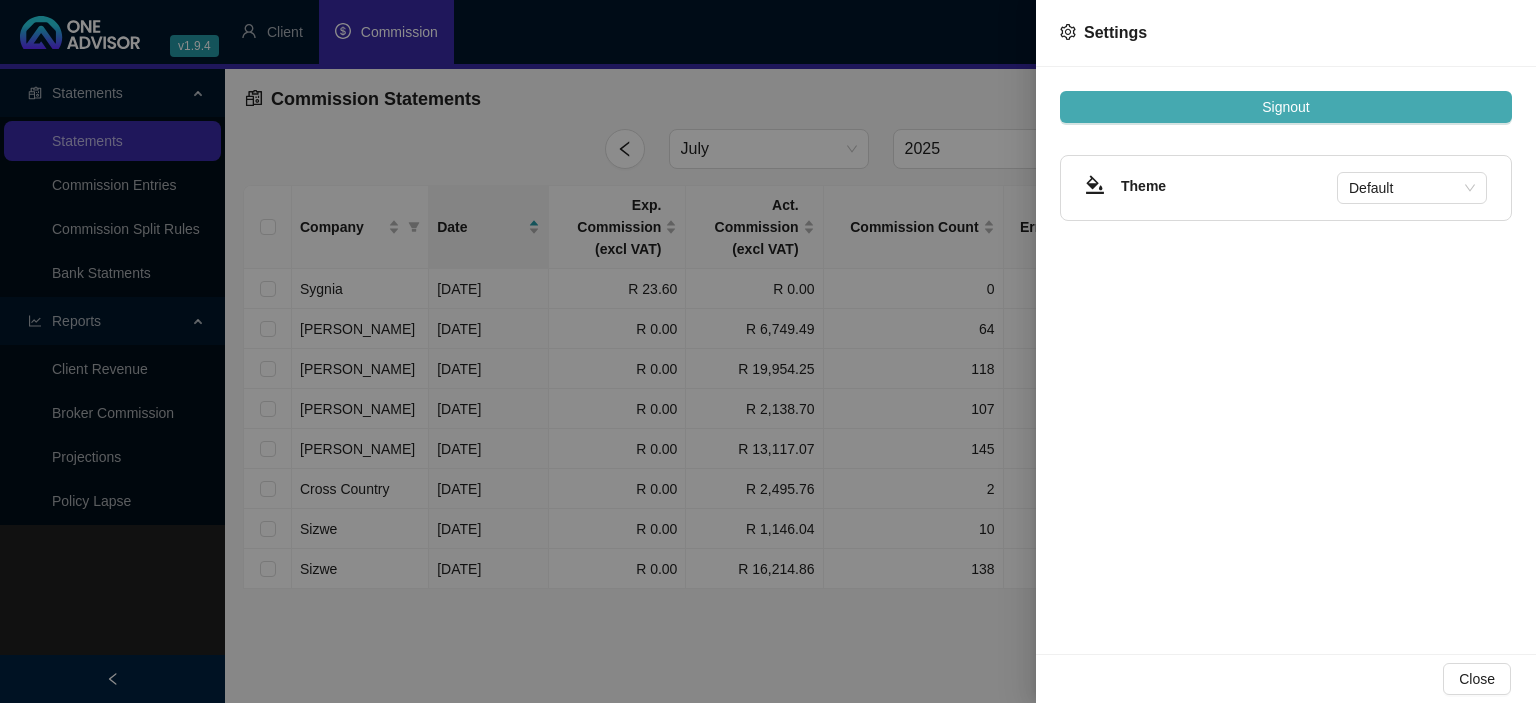 click on "Signout" at bounding box center (1286, 107) 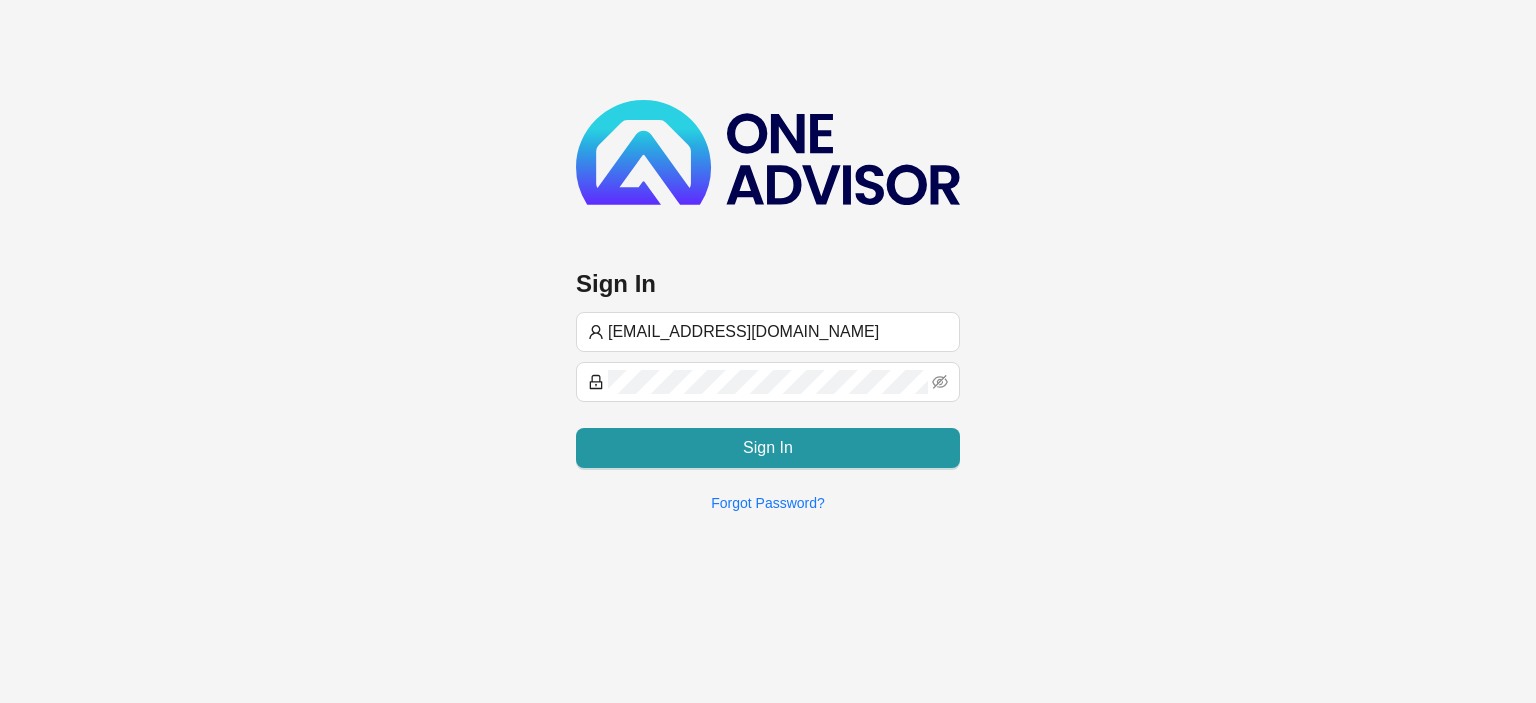 type on "[EMAIL_ADDRESS][DOMAIN_NAME]" 